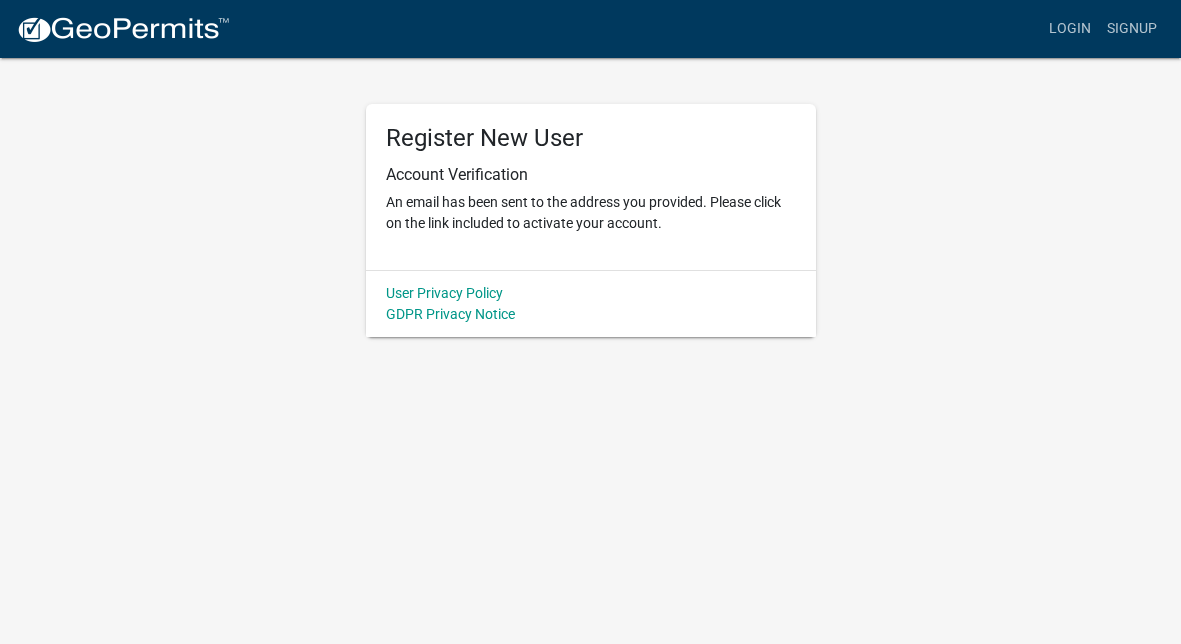scroll, scrollTop: 0, scrollLeft: 0, axis: both 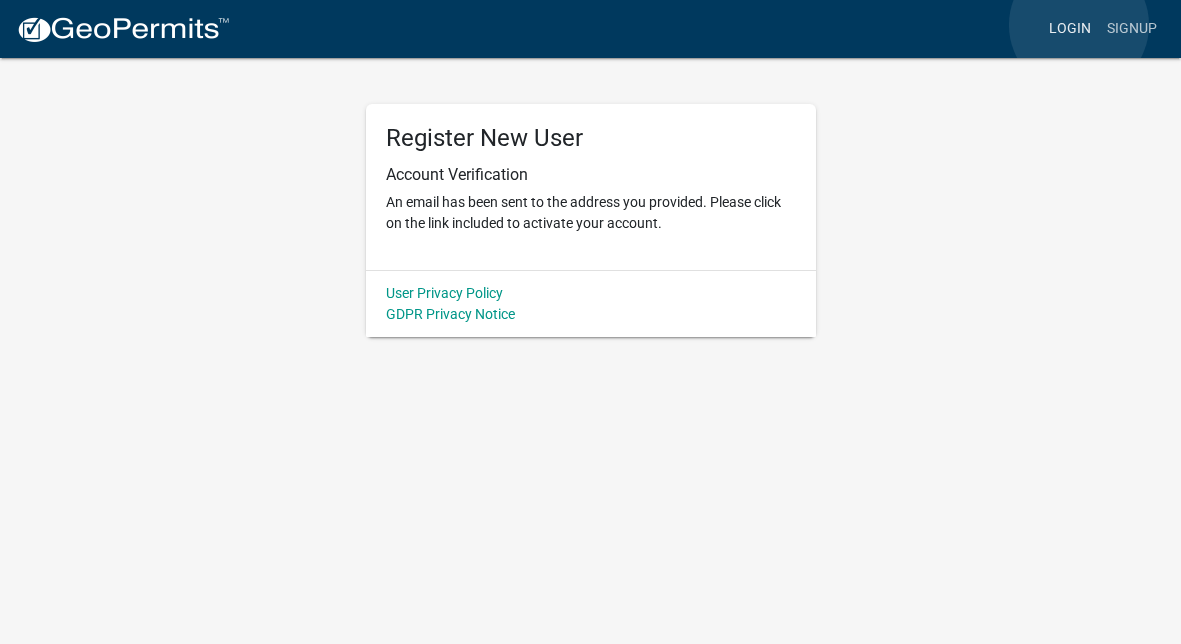 click on "Login" at bounding box center [1070, 29] 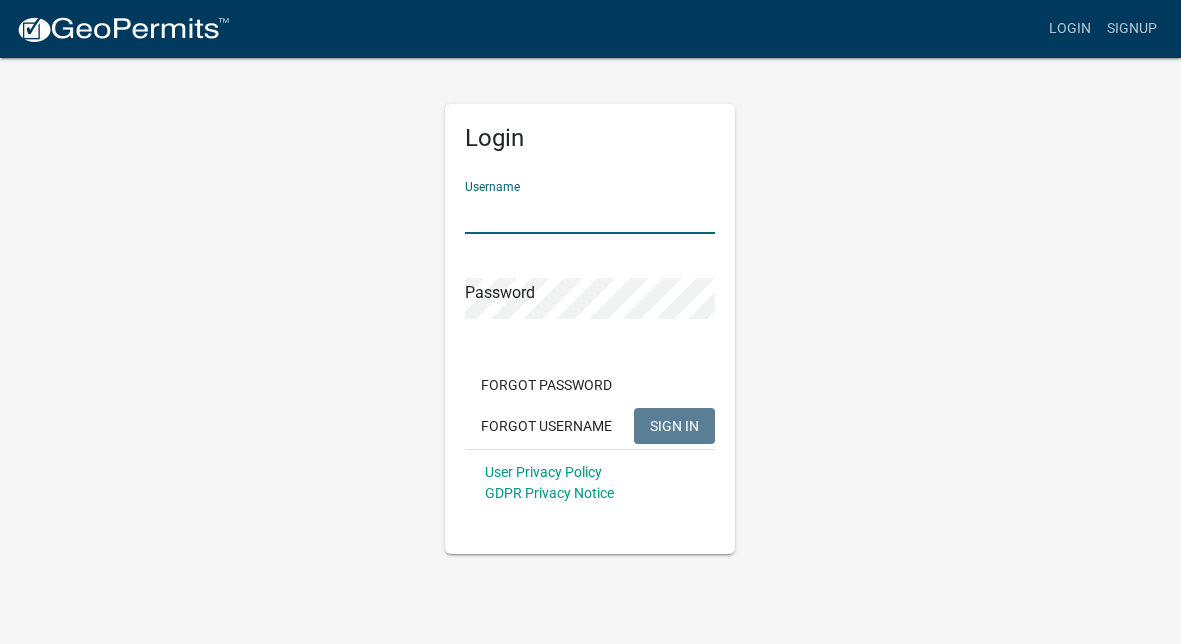 click on "Username" at bounding box center [590, 213] 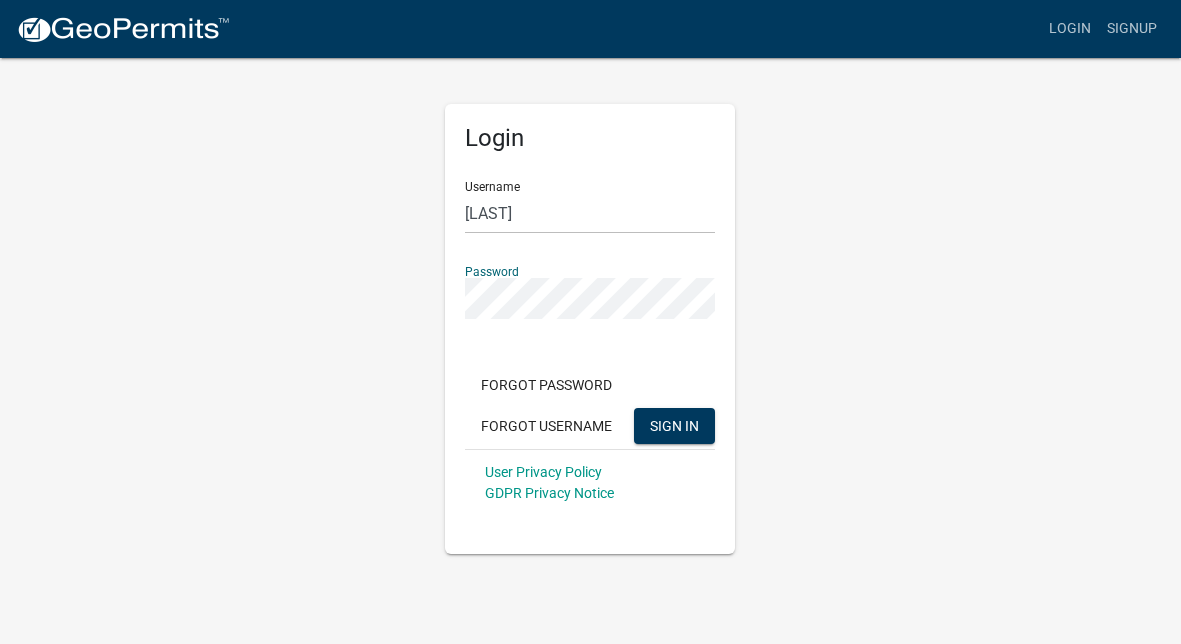 click on "SIGN IN" 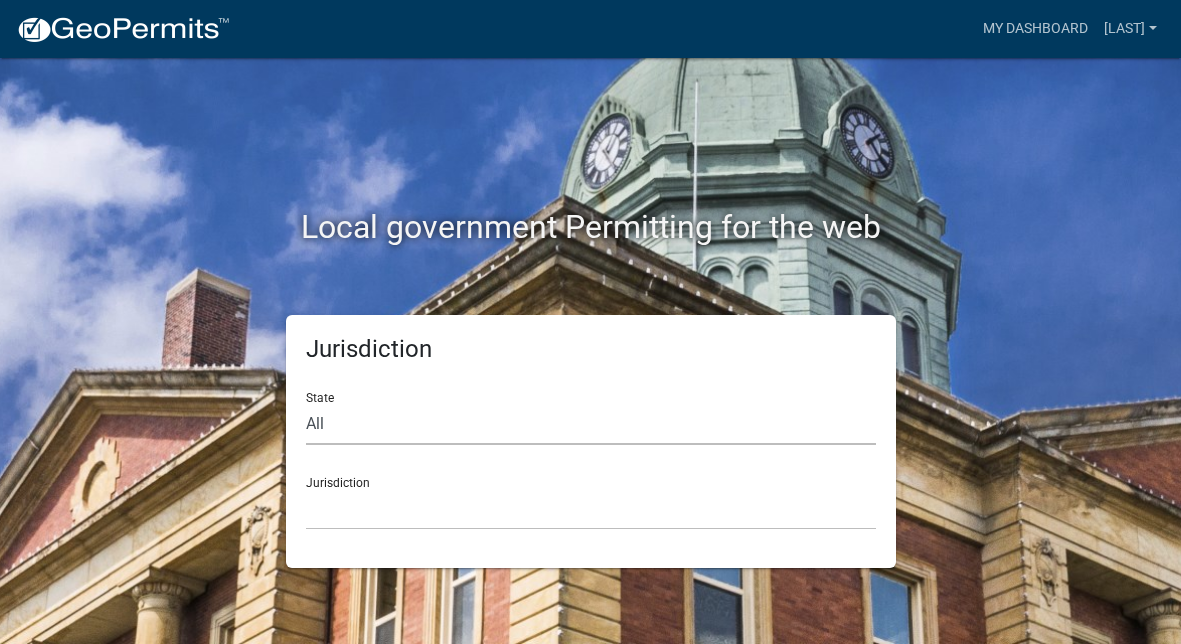 click on "All  Colorado   Georgia   Indiana   Iowa   Kansas   Minnesota   Ohio   South Carolina   Wisconsin" 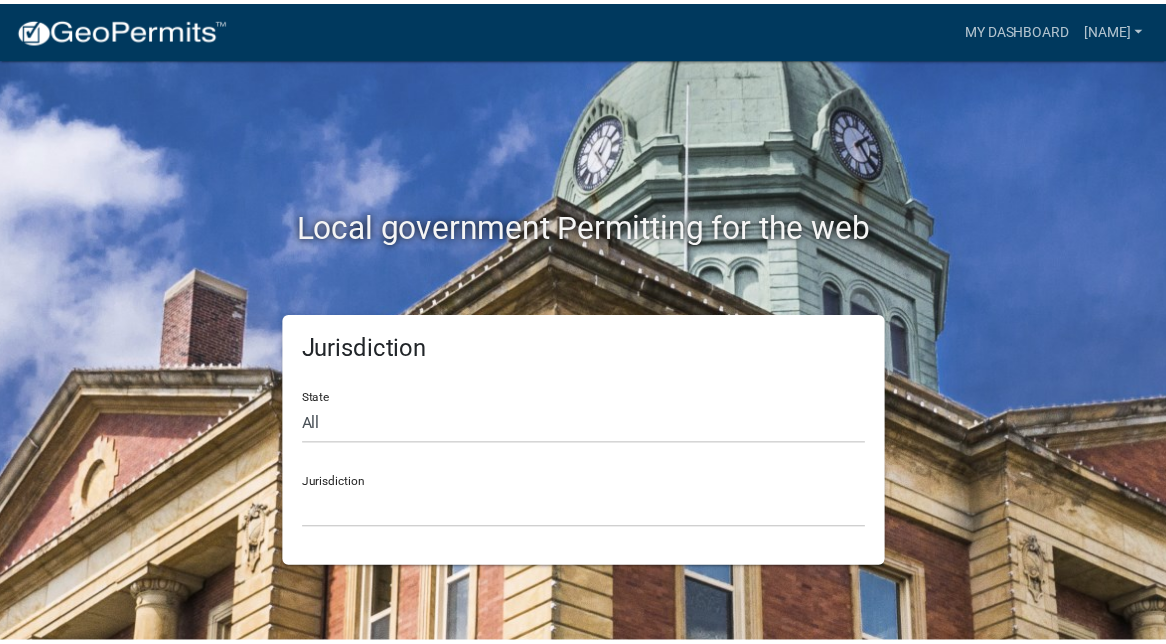 scroll, scrollTop: 0, scrollLeft: 0, axis: both 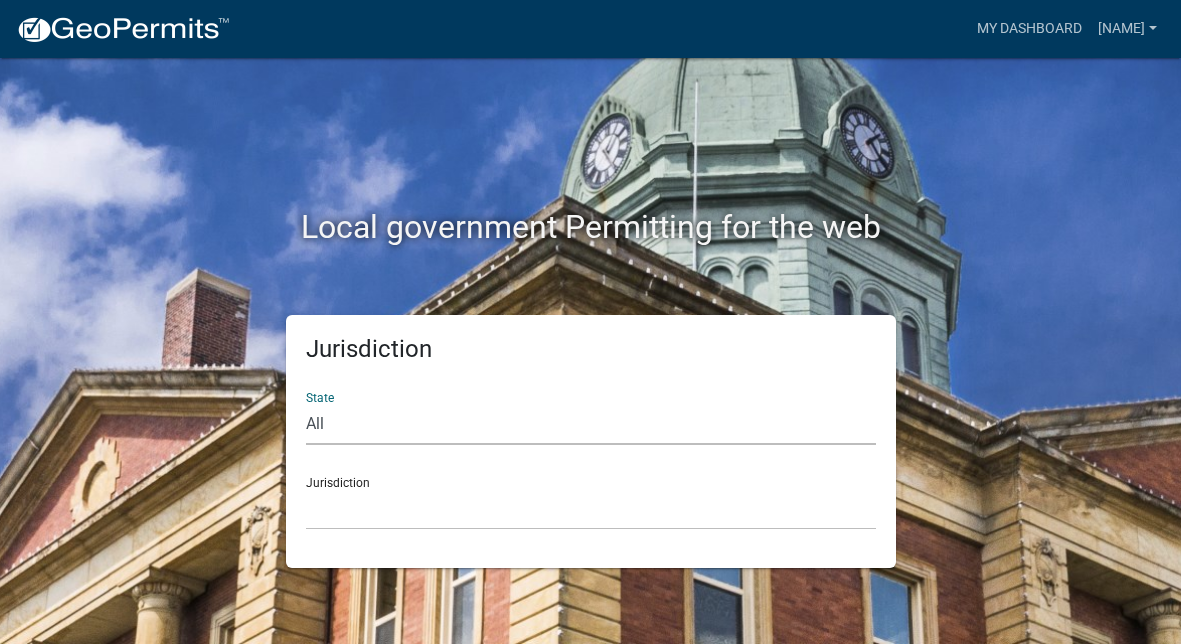 click on "All  Colorado   Georgia   Indiana   Iowa   Kansas   Minnesota   Ohio   South Carolina   Wisconsin" 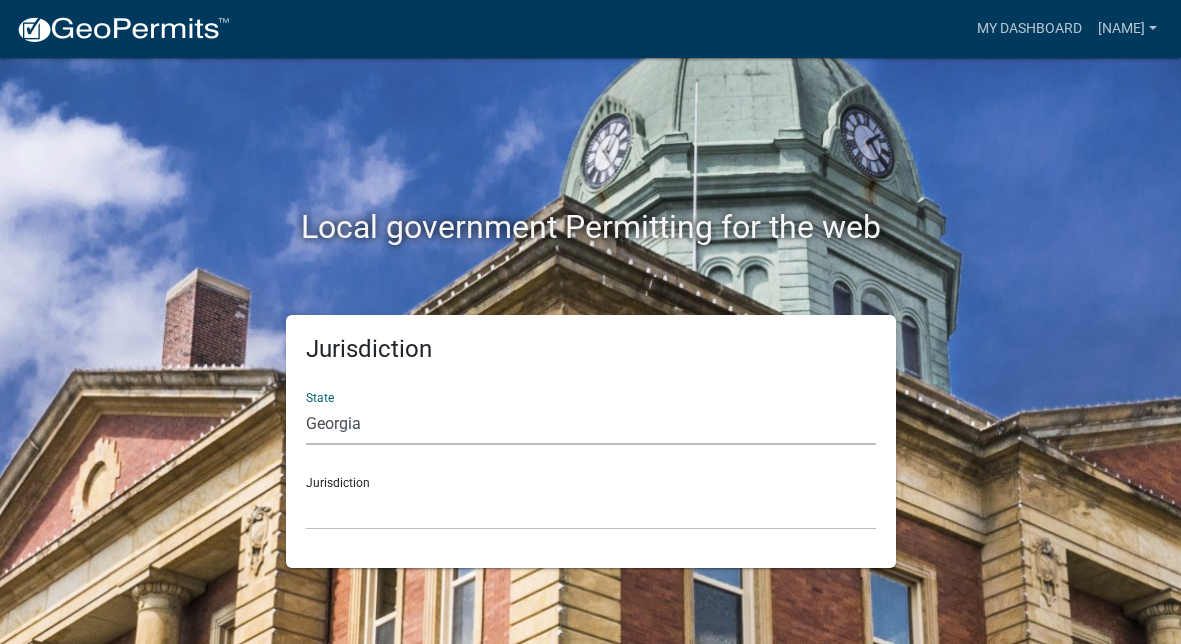 click on "All  Colorado   Georgia   Indiana   Iowa   Kansas   Minnesota   Ohio   South Carolina   Wisconsin" 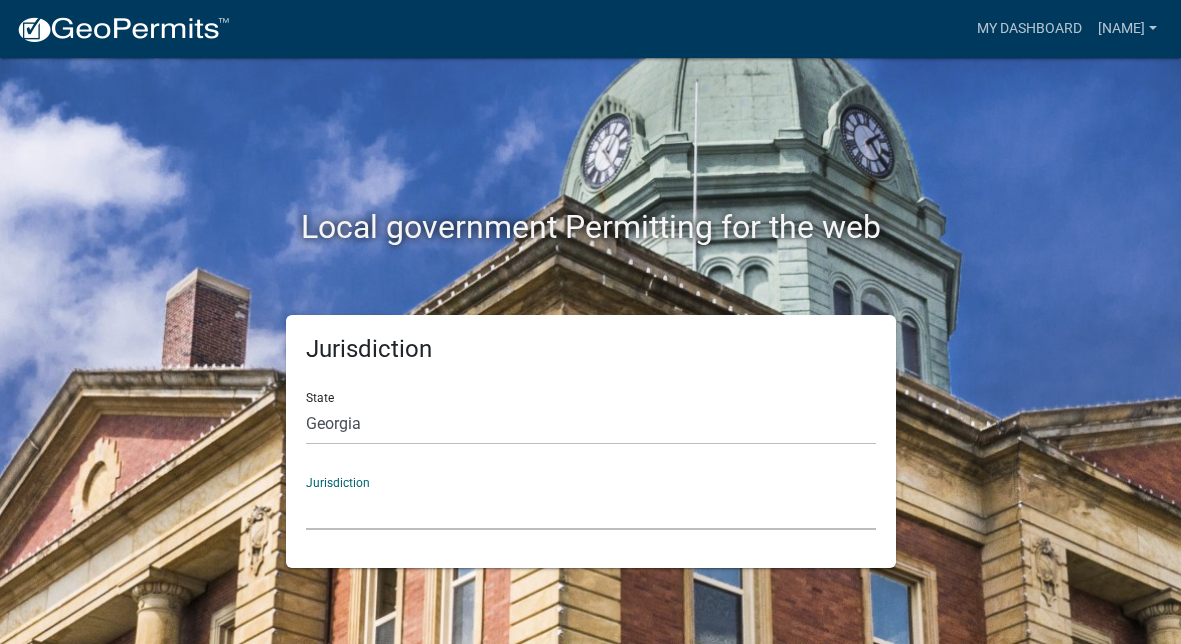 click on "City of Bainbridge, Georgia Cook County, Georgia Crawford County, Georgia Gilmer County, Georgia Haralson County, Georgia Jasper County, Georgia Madison County, Georgia Putnam County, Georgia Talbot County, Georgia Troup County, Georgia" 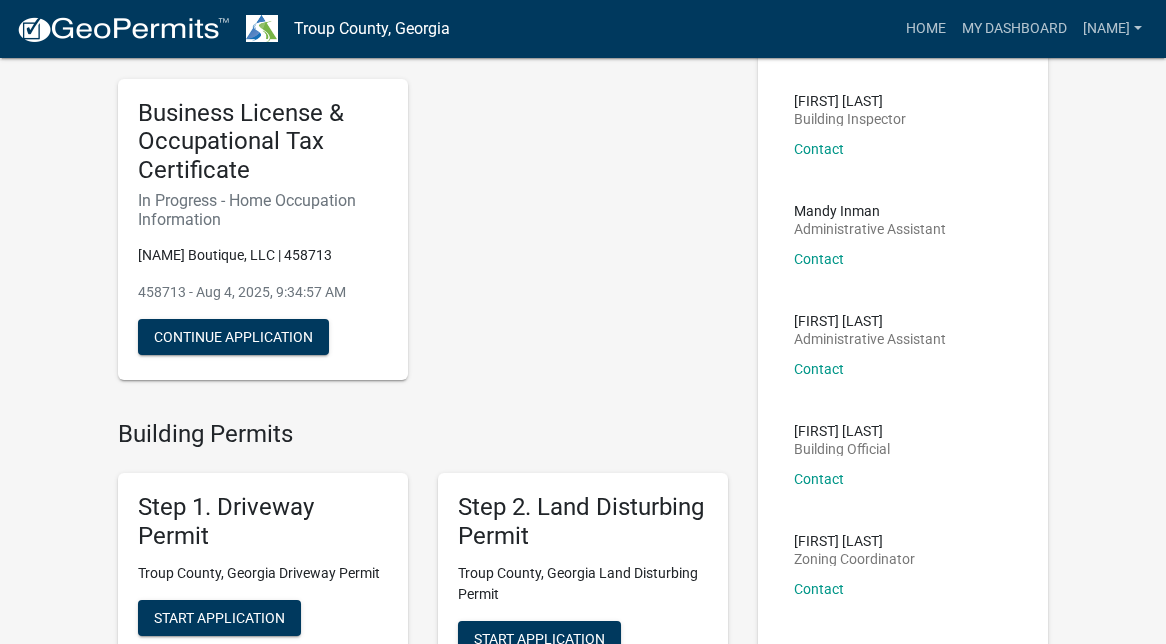 scroll, scrollTop: 137, scrollLeft: 0, axis: vertical 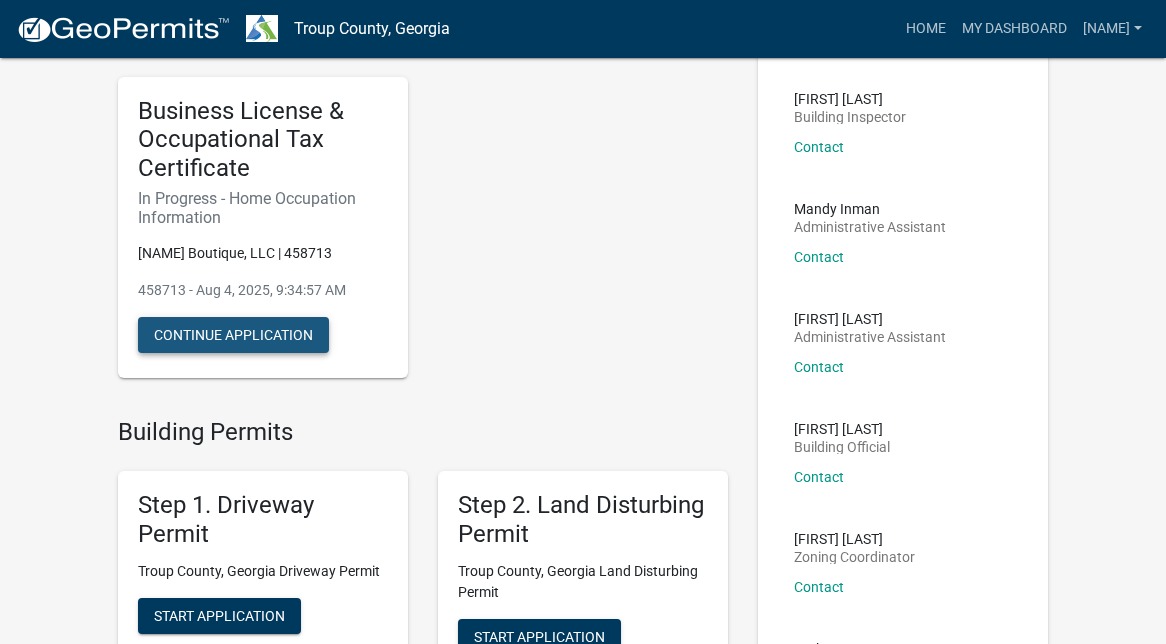 click on "Continue Application" 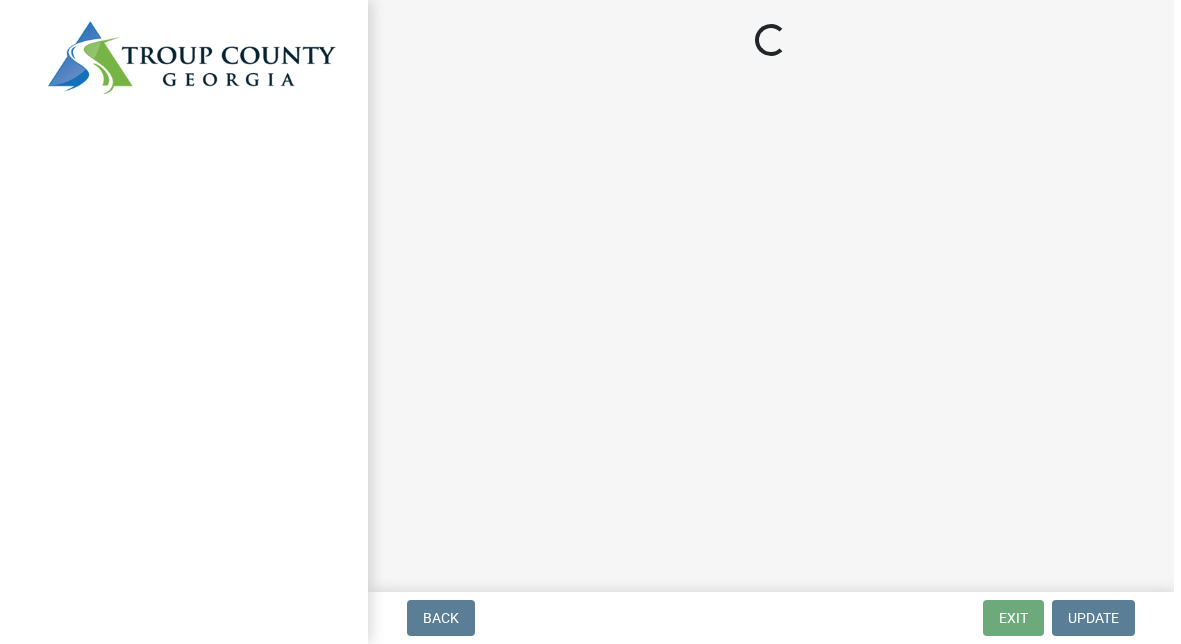 scroll, scrollTop: 0, scrollLeft: 0, axis: both 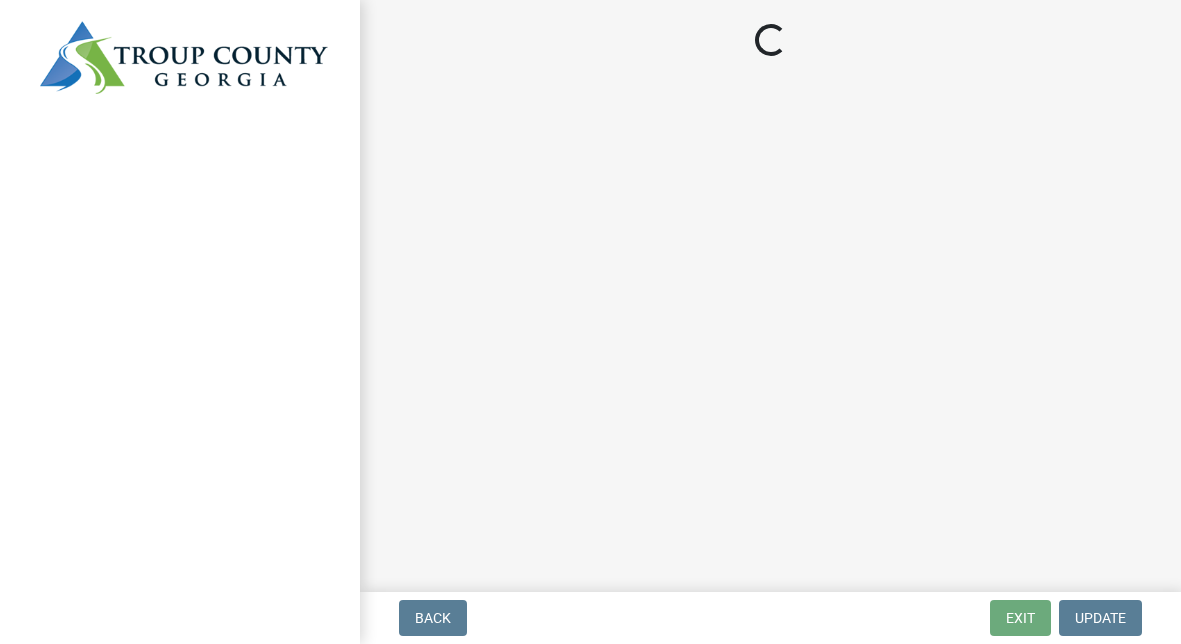 select on "c07f1ab6-e644-42a0-b83b-a148f73bcc0e" 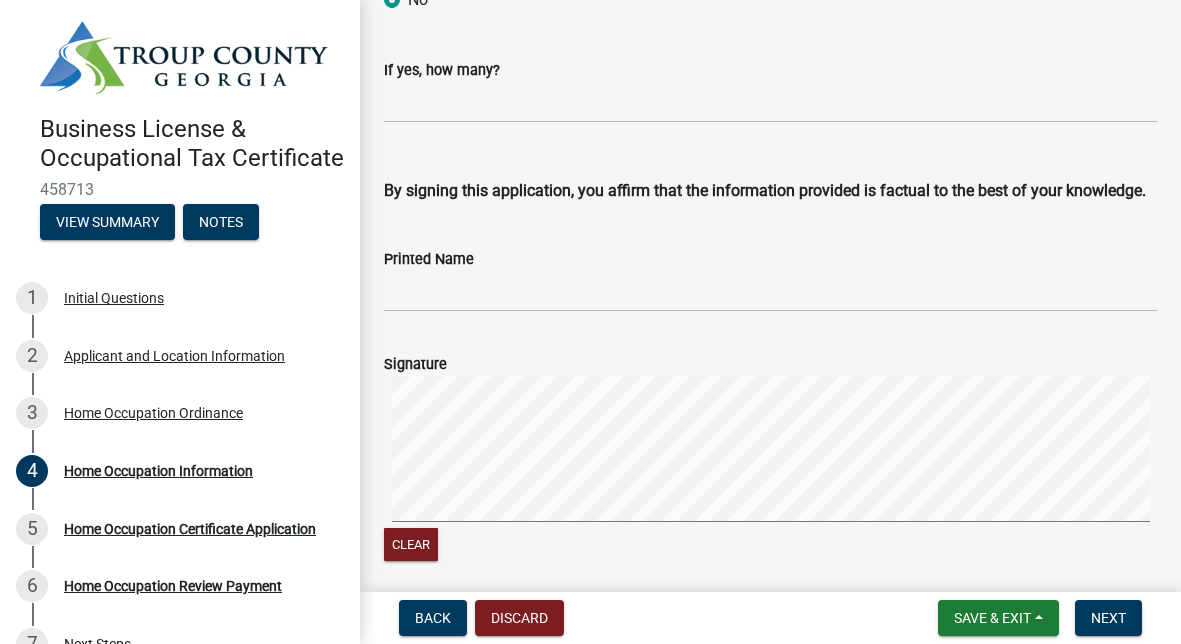 scroll, scrollTop: 4147, scrollLeft: 0, axis: vertical 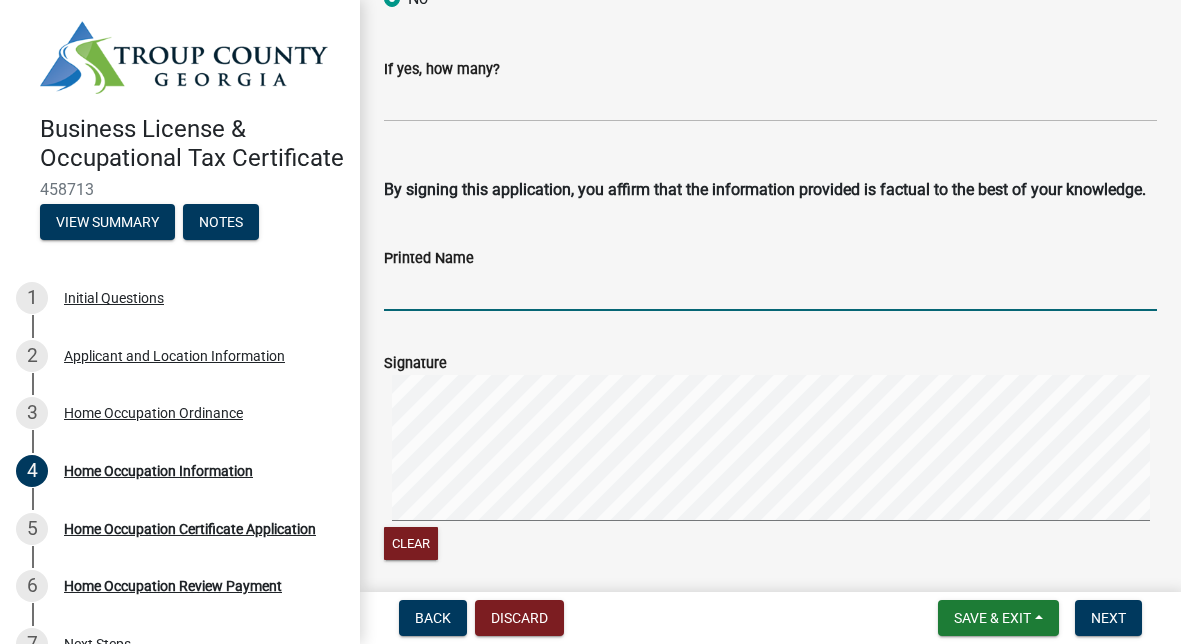 click on "Printed Name" at bounding box center (770, 290) 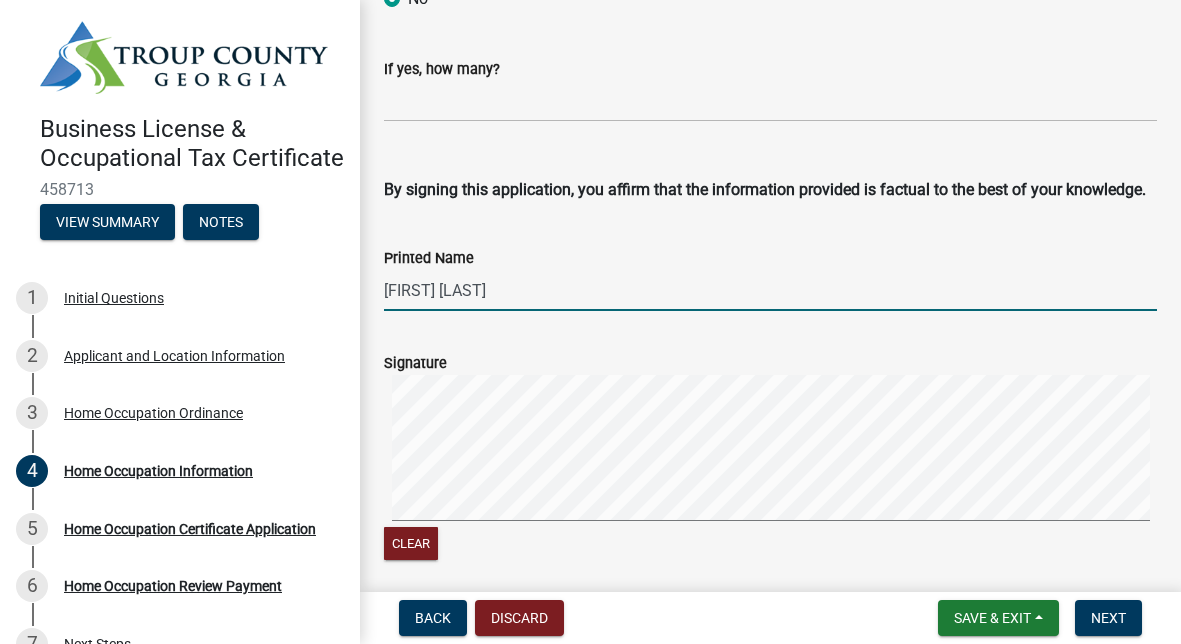 click on "[FIRST] [LAST]" at bounding box center (770, 290) 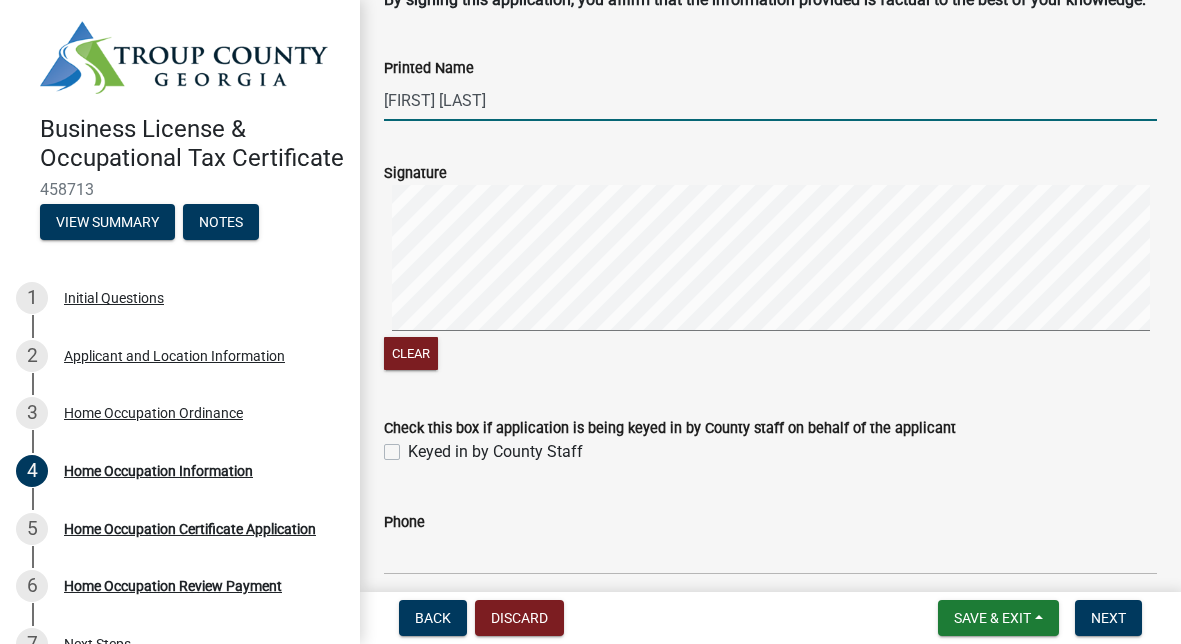 scroll, scrollTop: 4338, scrollLeft: 0, axis: vertical 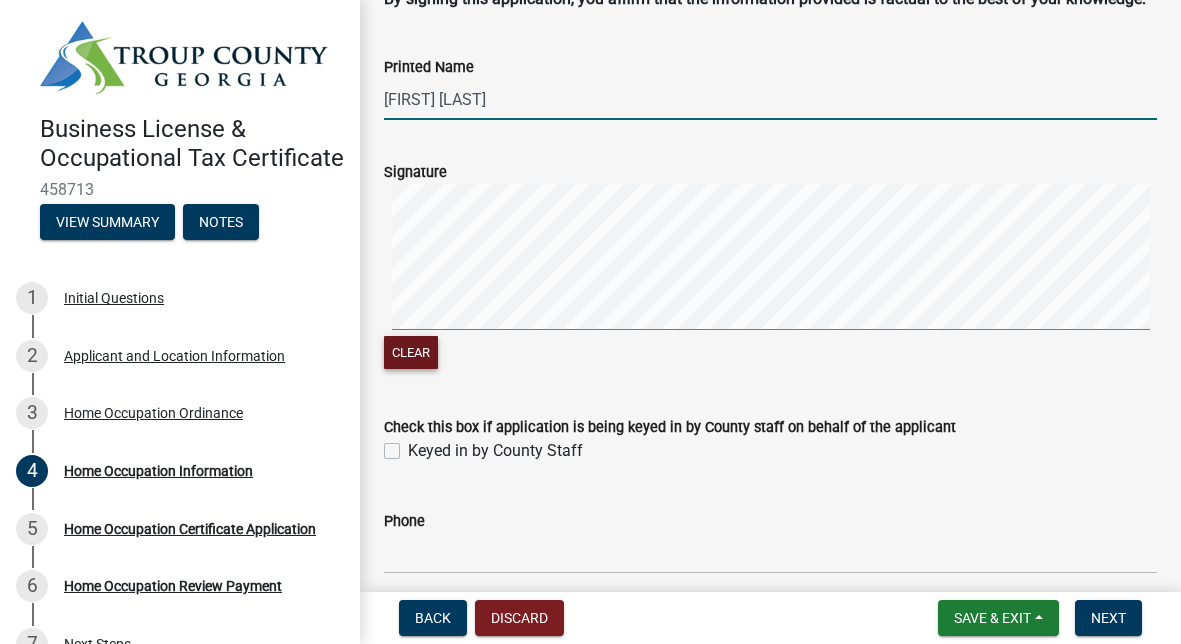 type on "[FIRST] [LAST]" 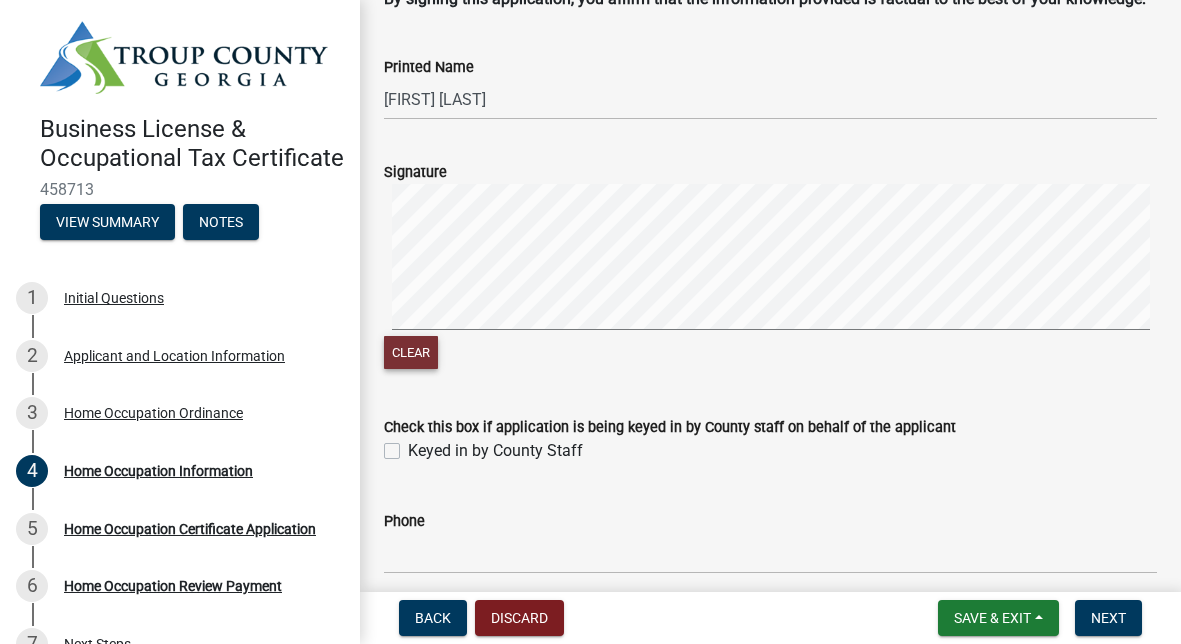 click on "Clear" 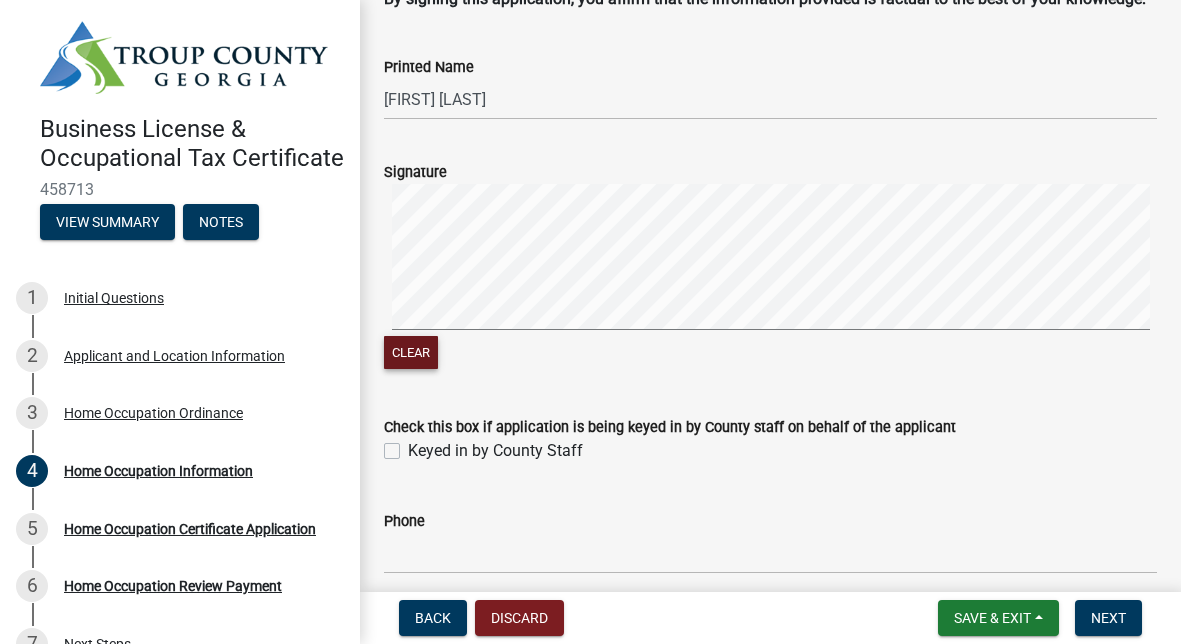 click on "Signature   Clear" 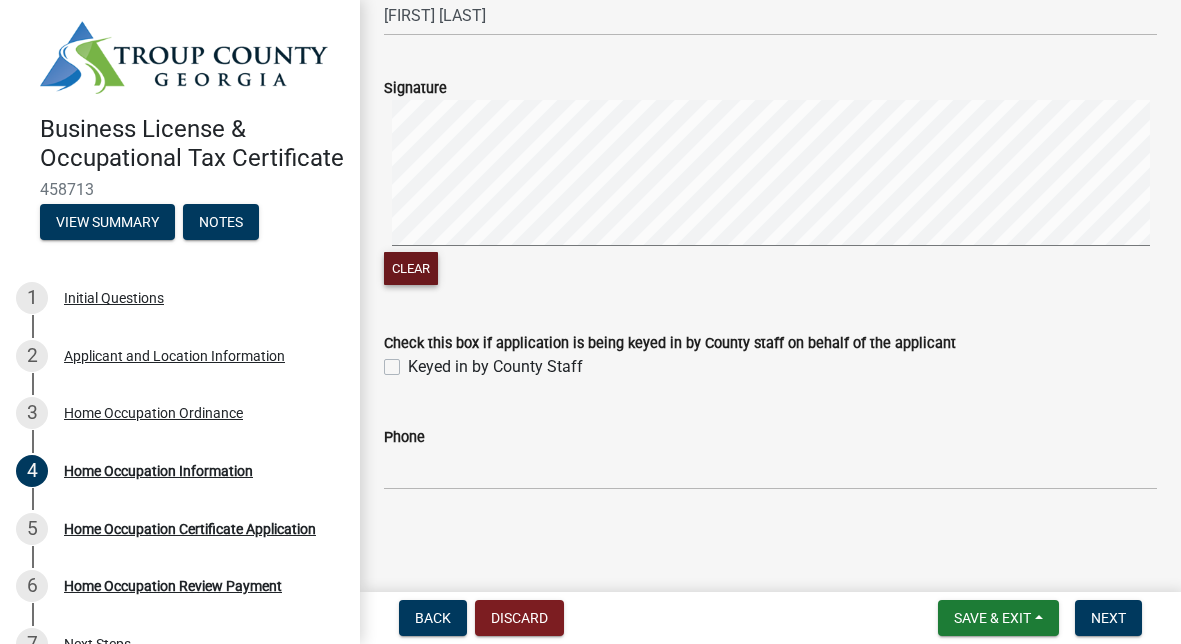 scroll, scrollTop: 4446, scrollLeft: 0, axis: vertical 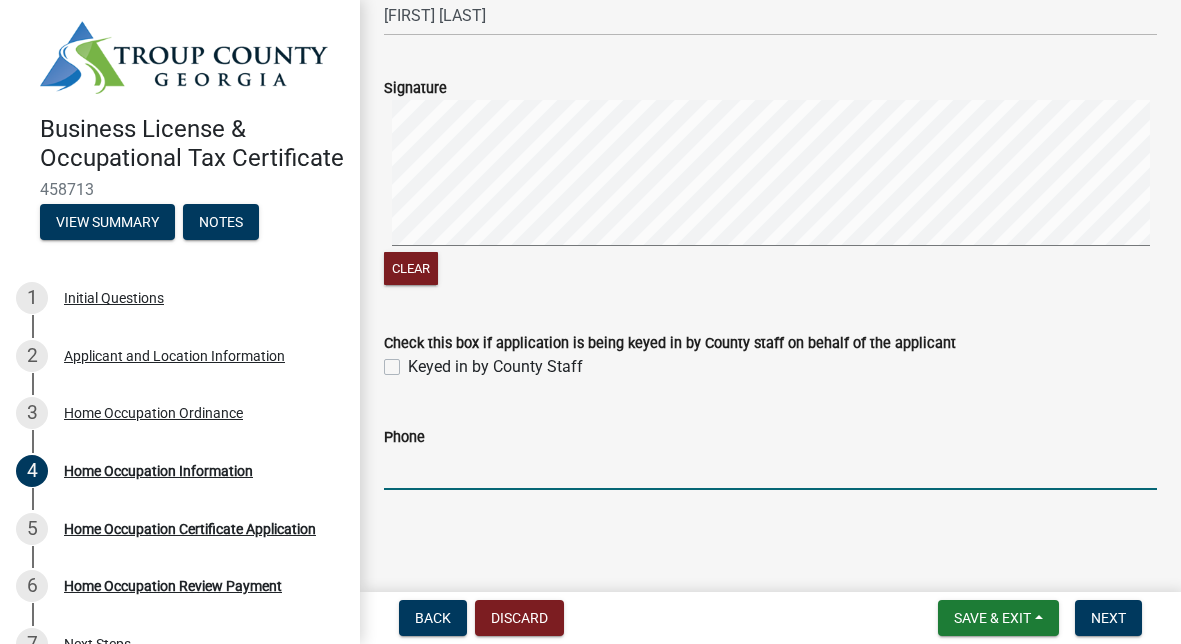 click on "Phone" at bounding box center (770, 469) 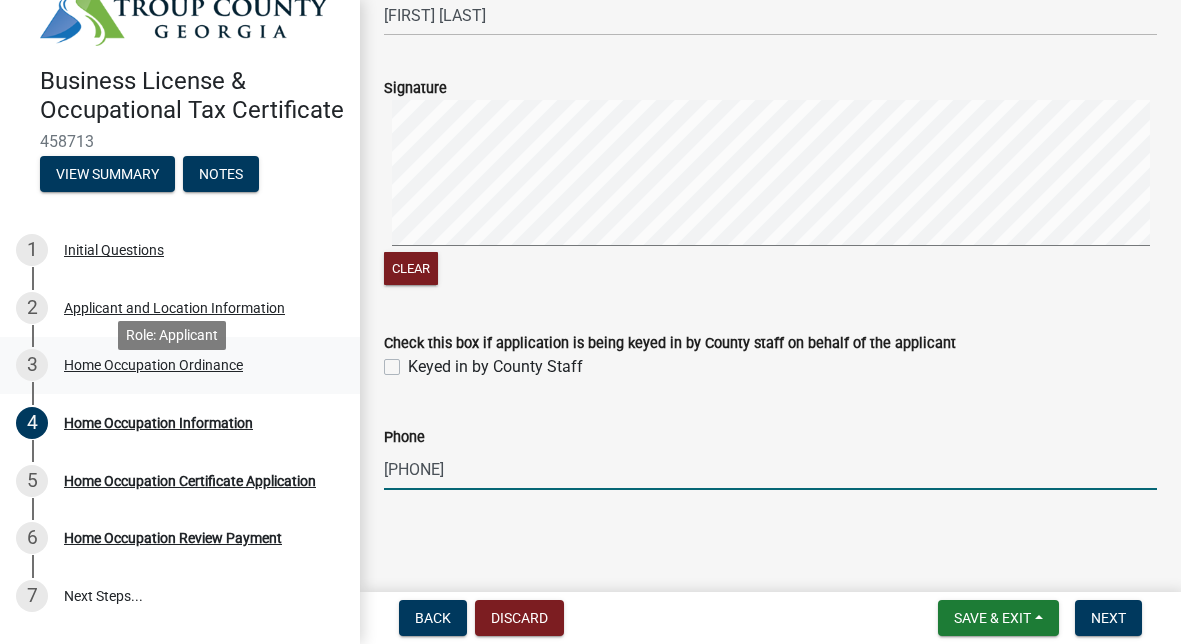 scroll, scrollTop: 49, scrollLeft: 0, axis: vertical 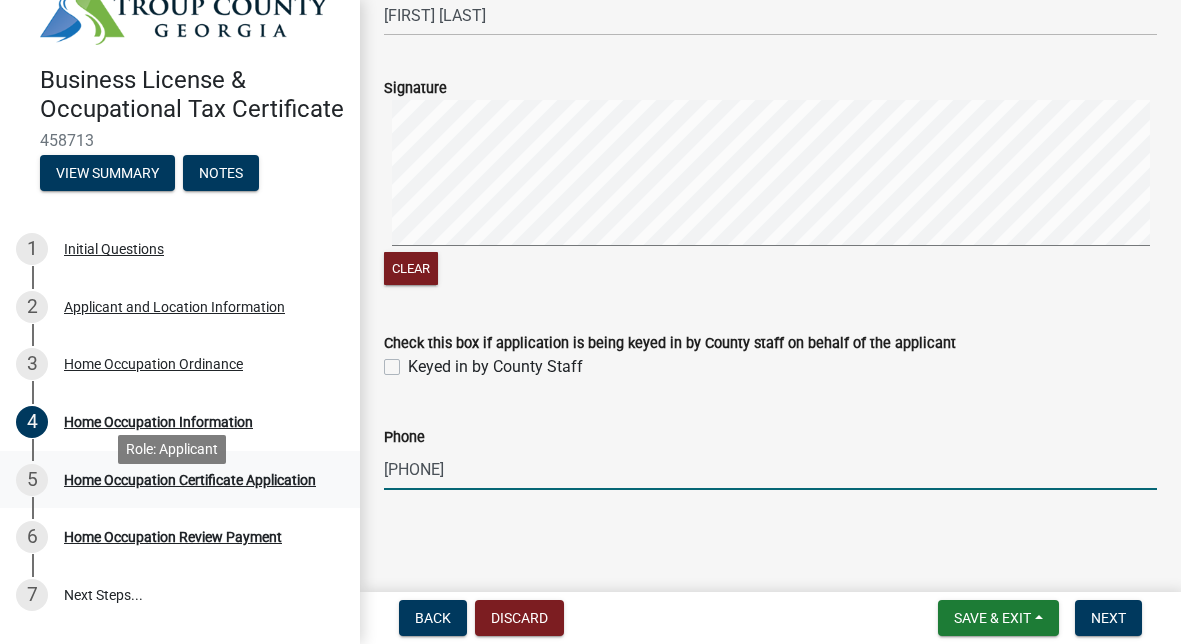 type on "[PHONE]" 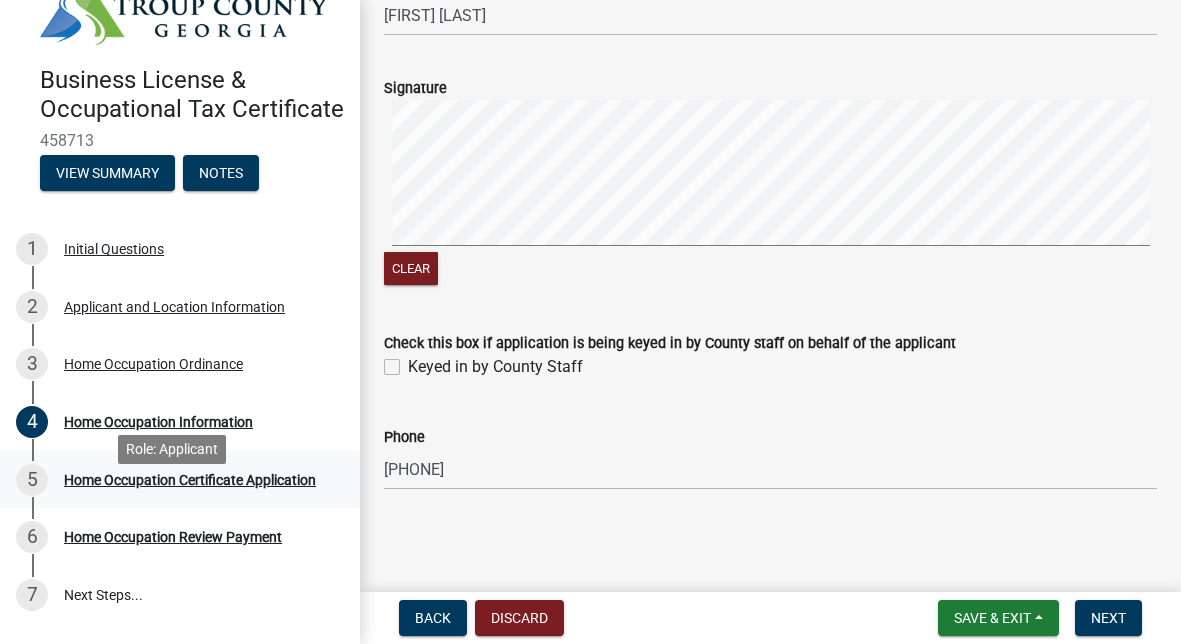 click on "Home Occupation Certificate Application" at bounding box center [190, 480] 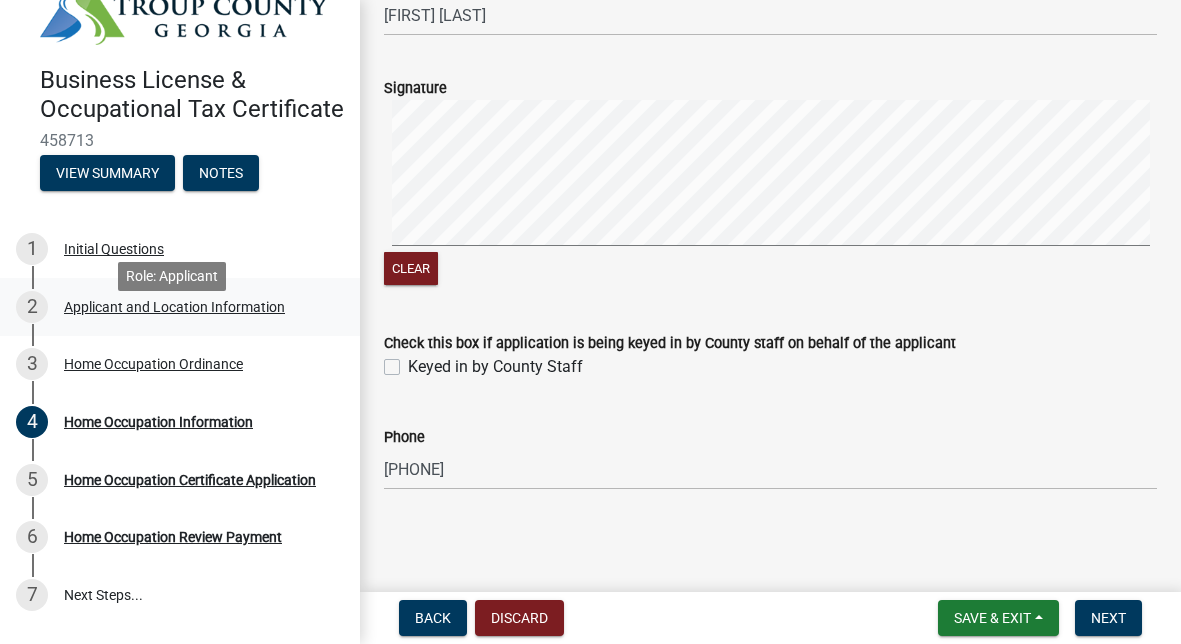 click on "Applicant and Location Information" at bounding box center [174, 307] 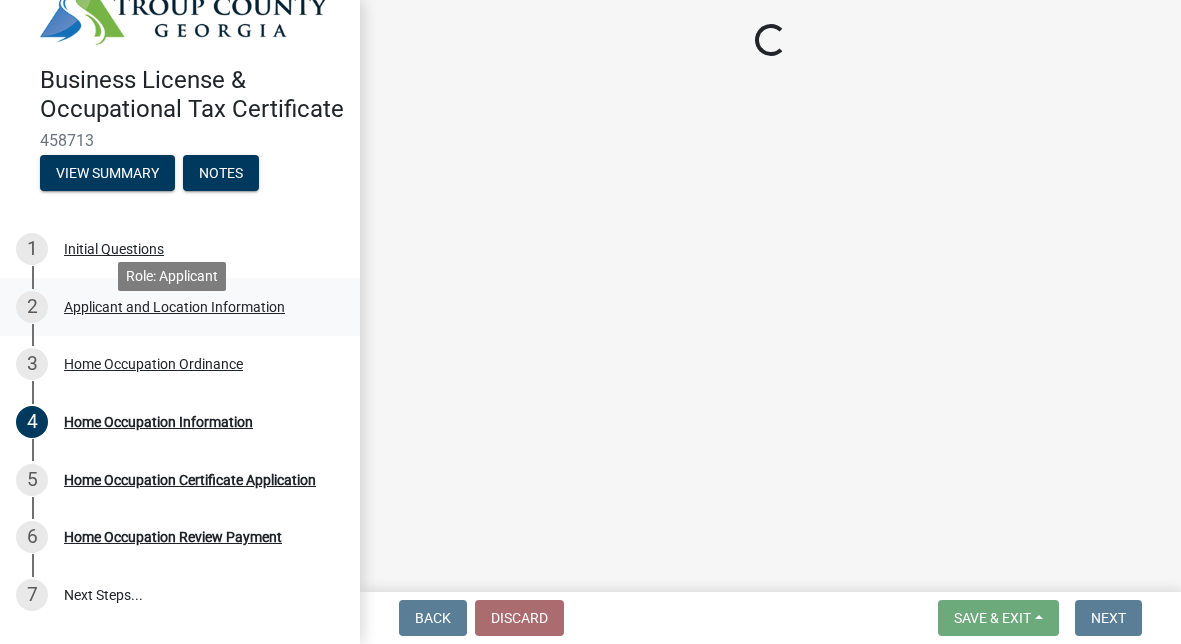 scroll, scrollTop: 0, scrollLeft: 0, axis: both 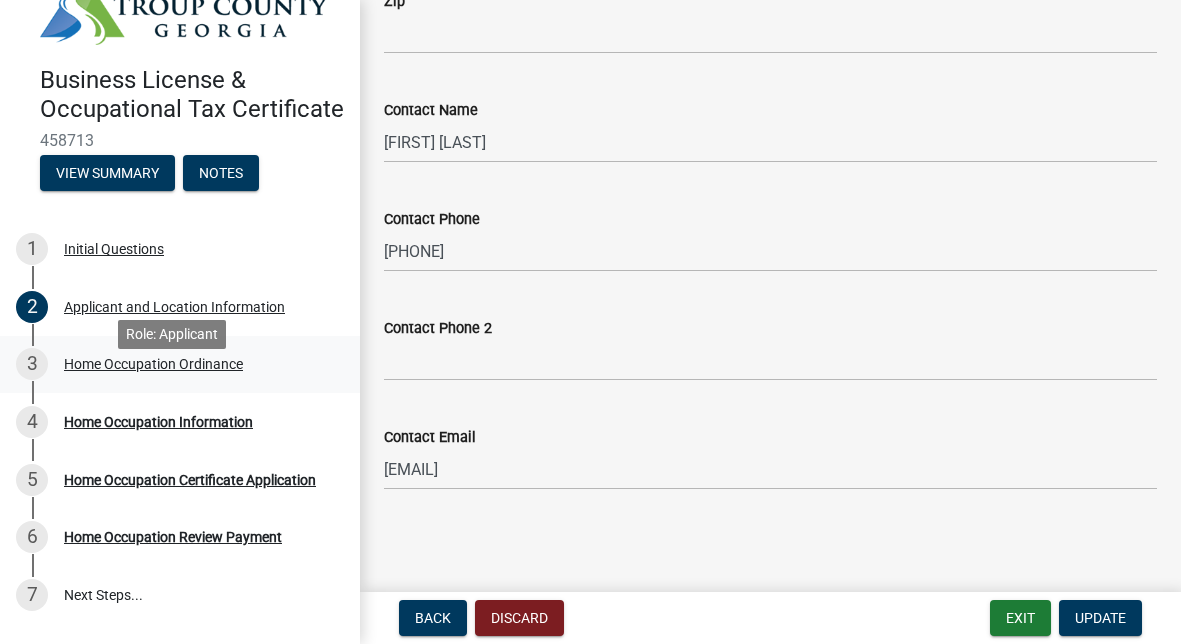 click on "Home Occupation Ordinance" at bounding box center (153, 364) 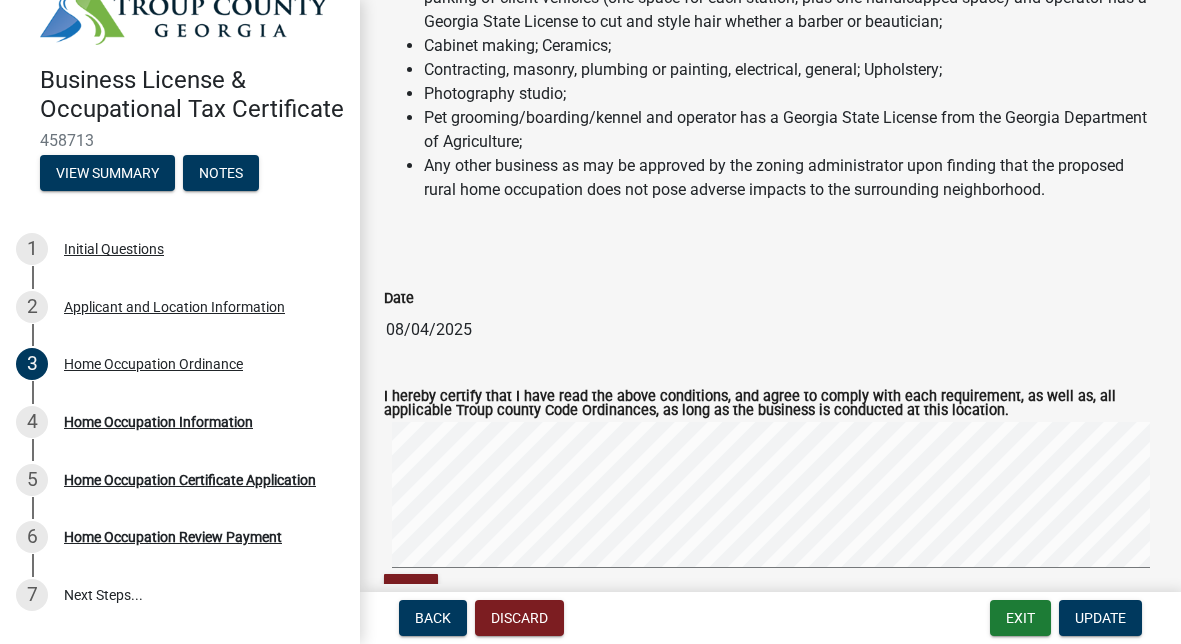 scroll, scrollTop: 4245, scrollLeft: 0, axis: vertical 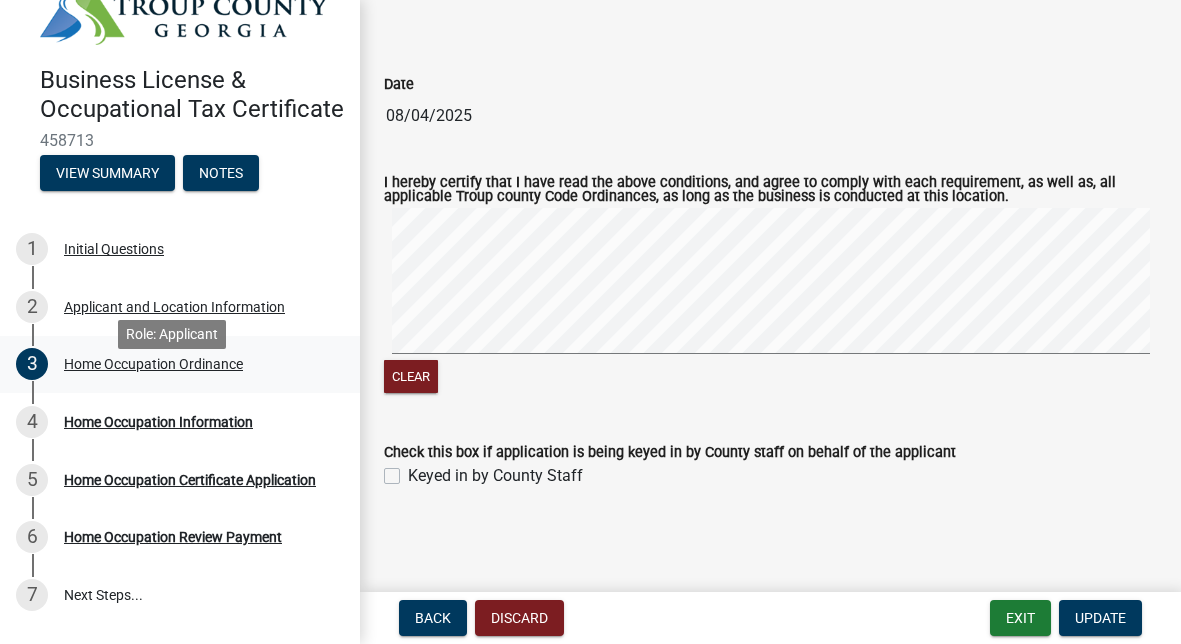 click on "Home Occupation Ordinance" at bounding box center (153, 364) 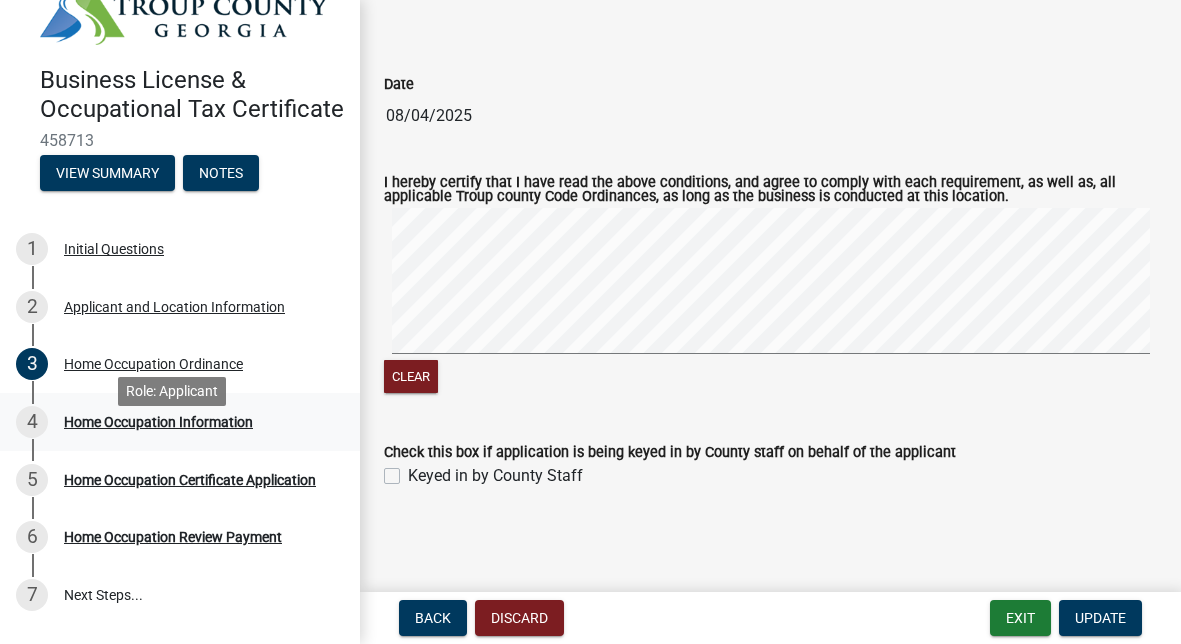 click on "Home Occupation Information" at bounding box center [158, 422] 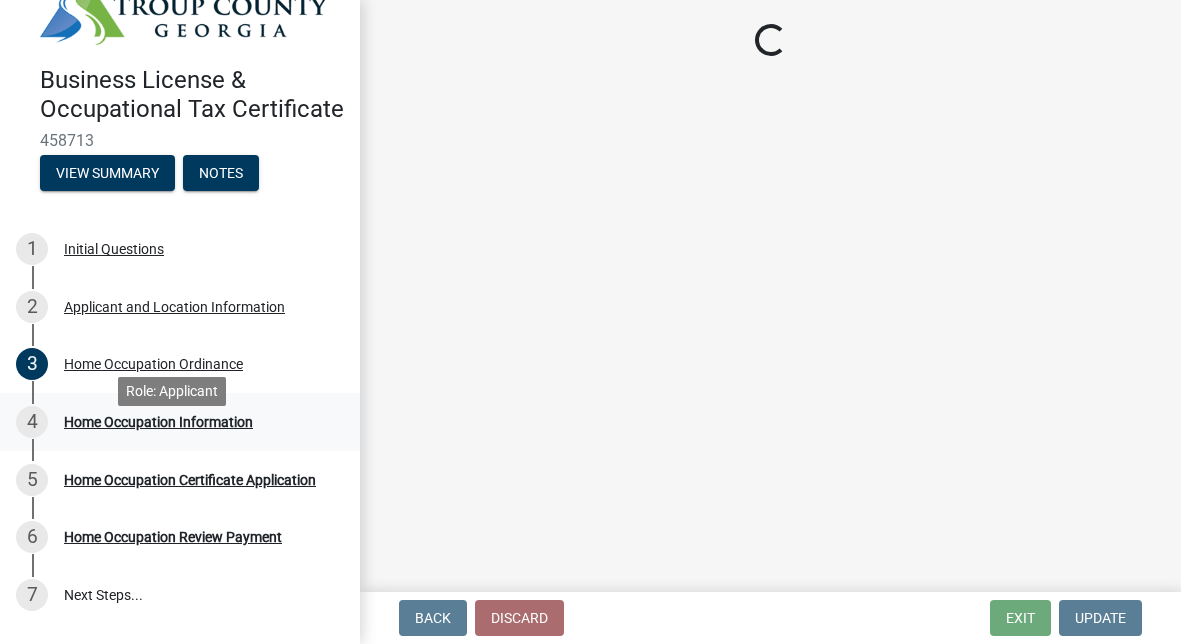 select on "c07f1ab6-e644-42a0-b83b-a148f73bcc0e" 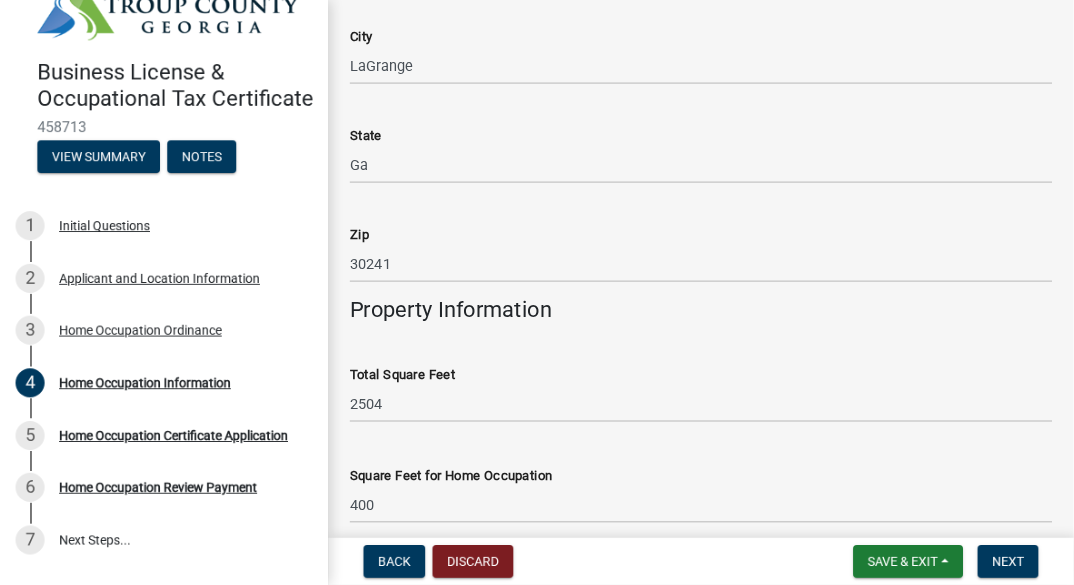 scroll, scrollTop: 378, scrollLeft: 0, axis: vertical 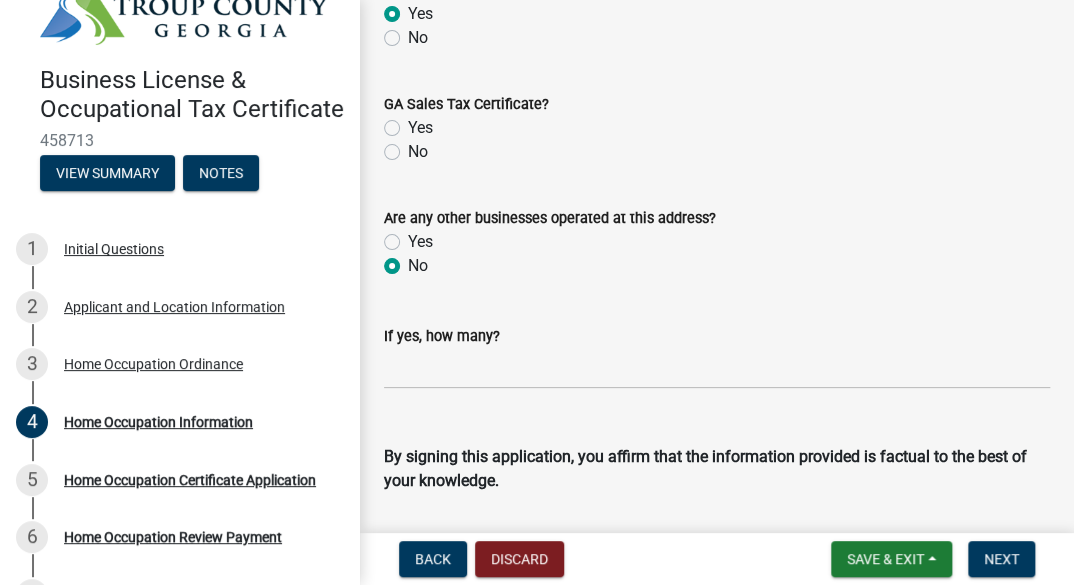 click on "Yes" 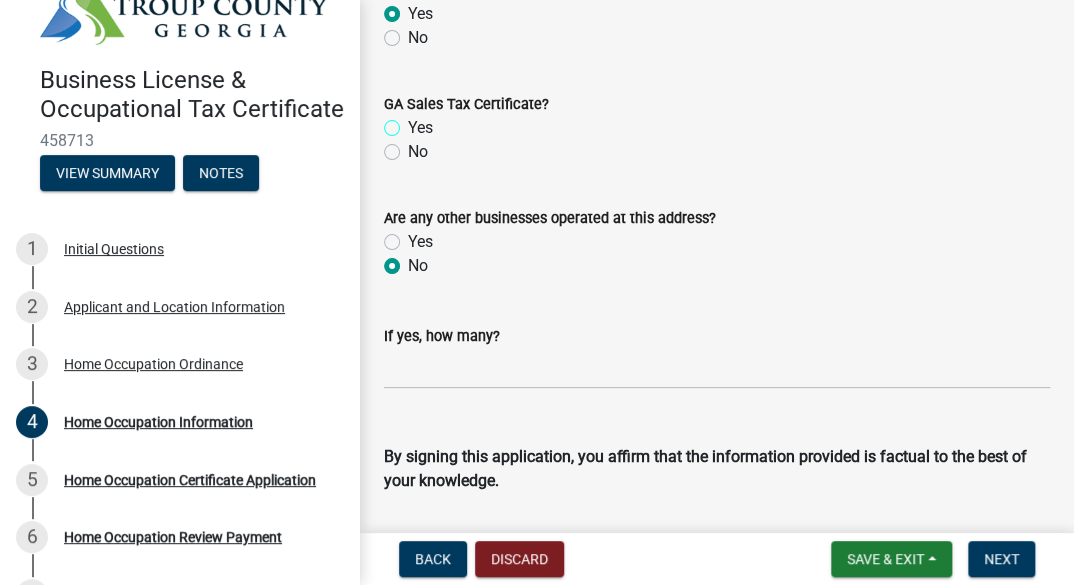 click on "Yes" at bounding box center (414, 122) 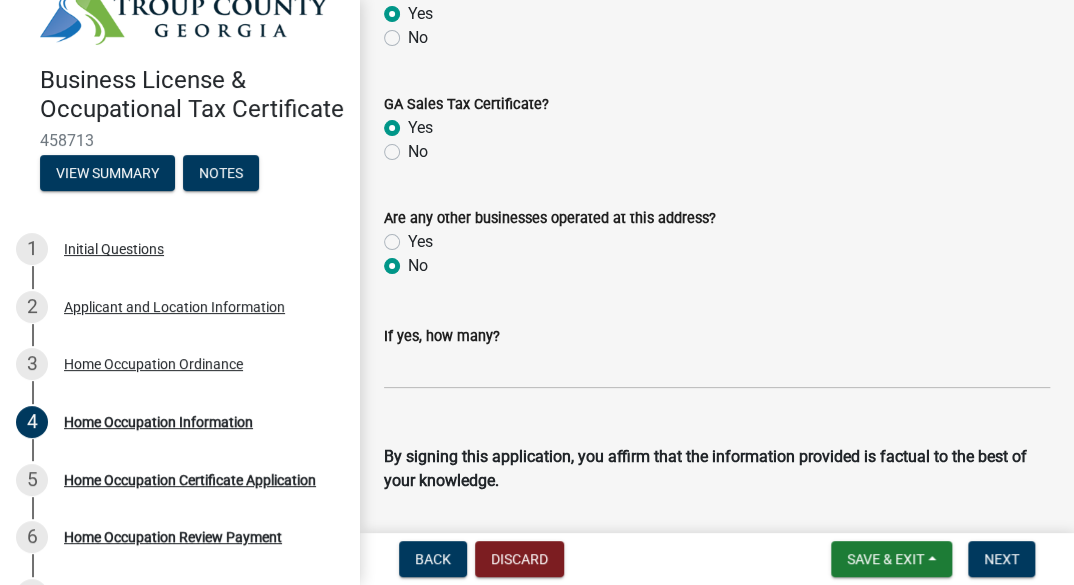 radio on "true" 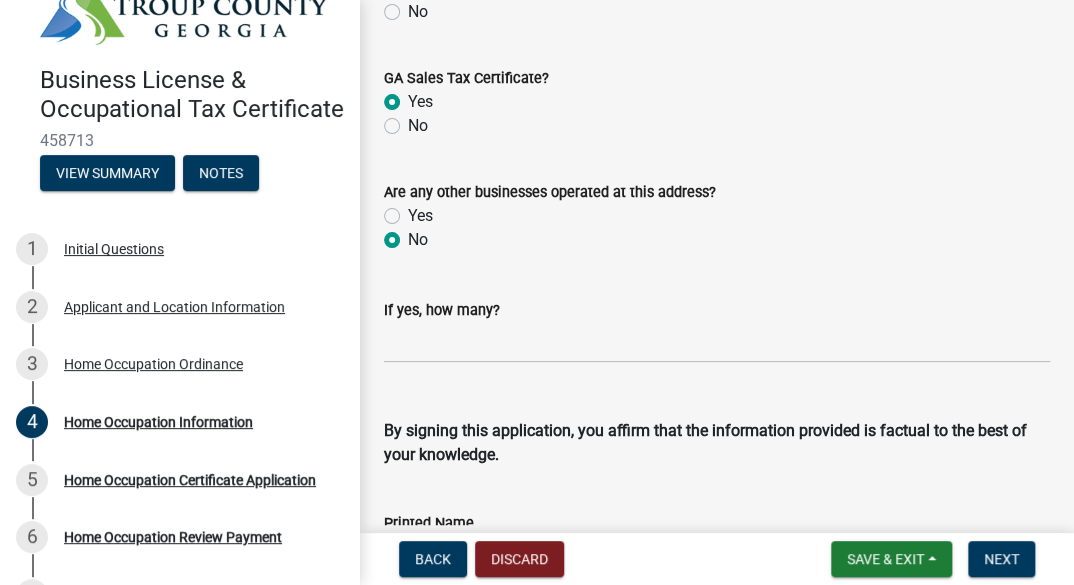 scroll, scrollTop: 3907, scrollLeft: 0, axis: vertical 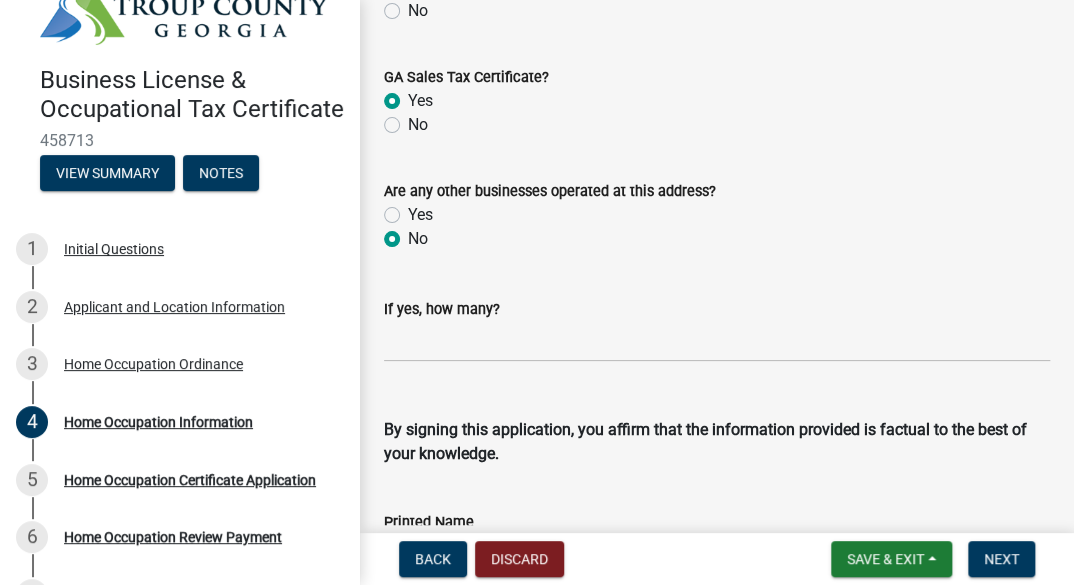 drag, startPoint x: 558, startPoint y: 281, endPoint x: 532, endPoint y: 235, distance: 52.83938 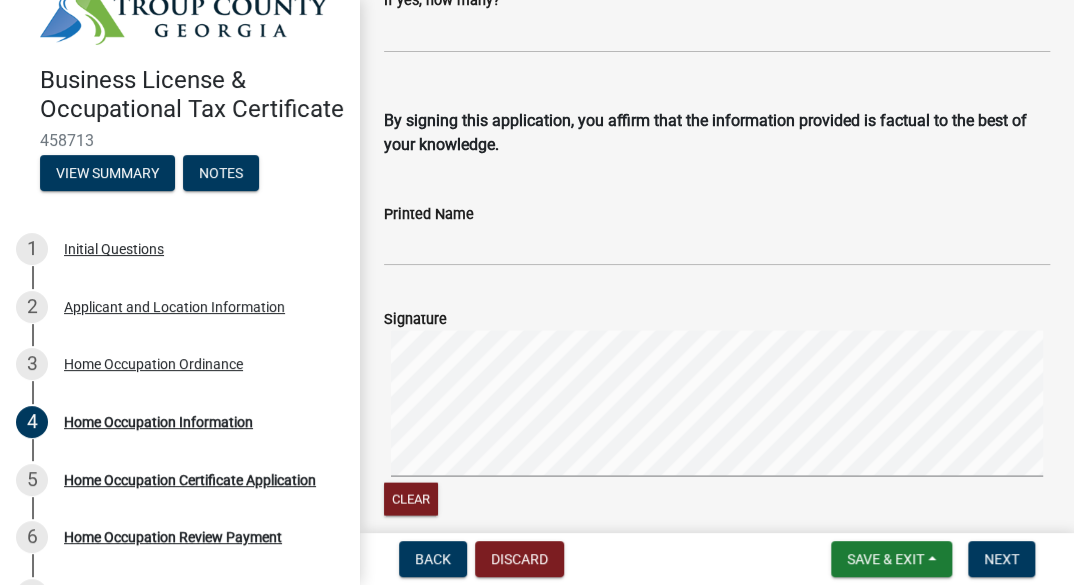 scroll, scrollTop: 4217, scrollLeft: 0, axis: vertical 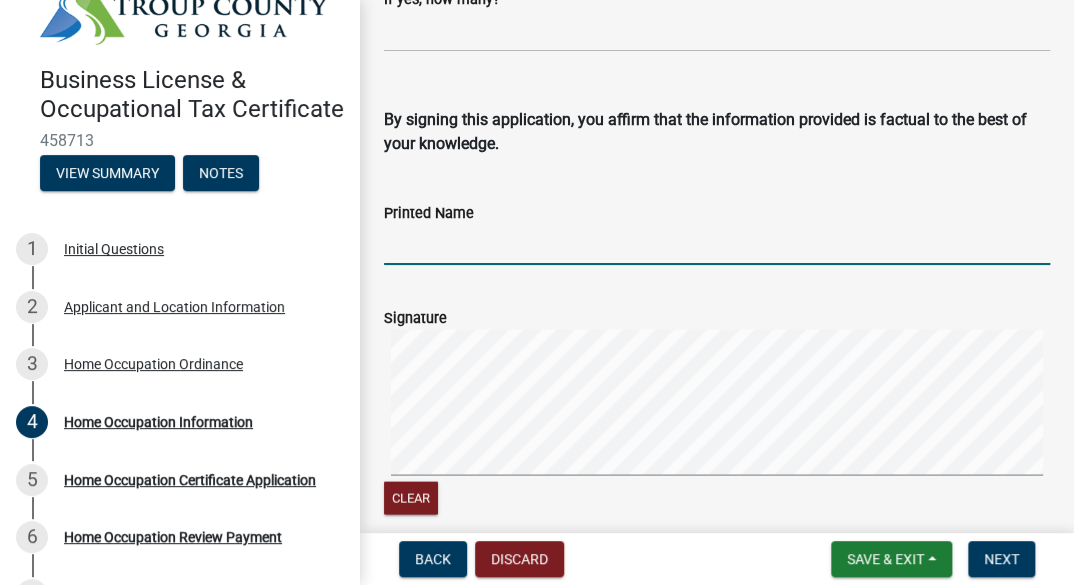 click on "Printed Name" at bounding box center [717, 244] 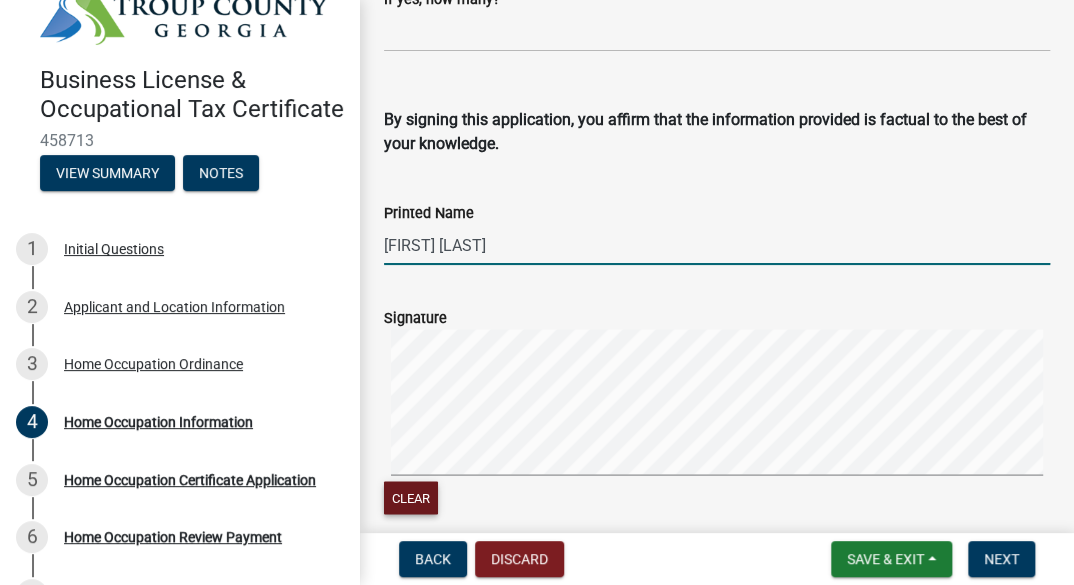 click on "Signature   Clear" 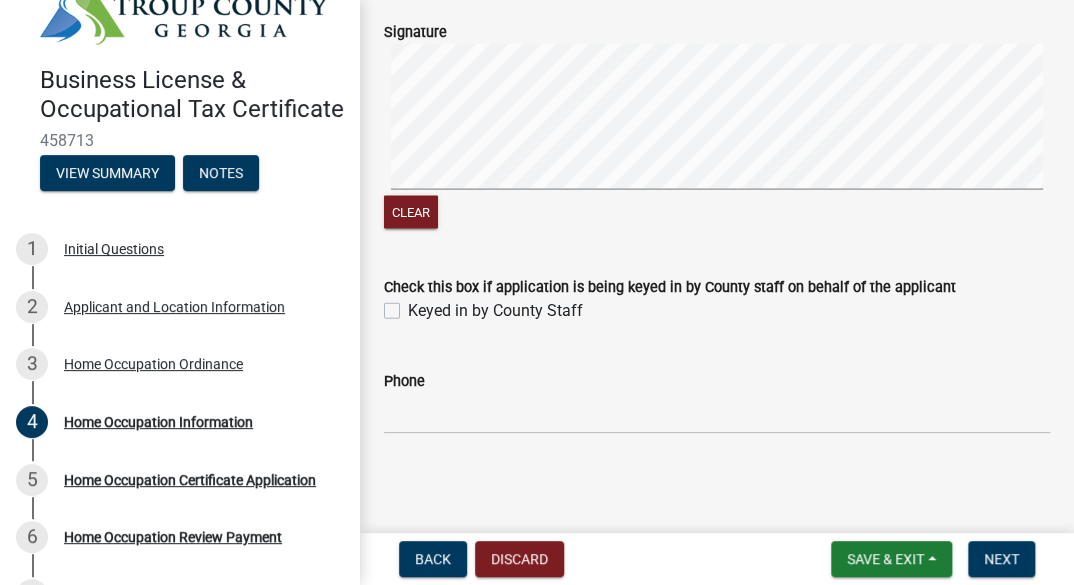 scroll, scrollTop: 4503, scrollLeft: 0, axis: vertical 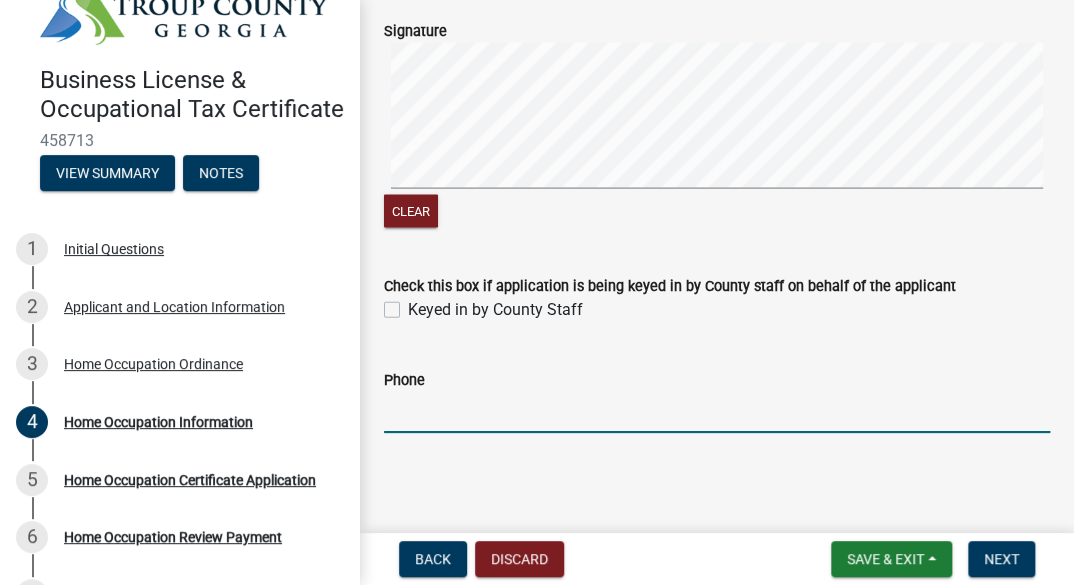 click on "Phone" at bounding box center (717, 412) 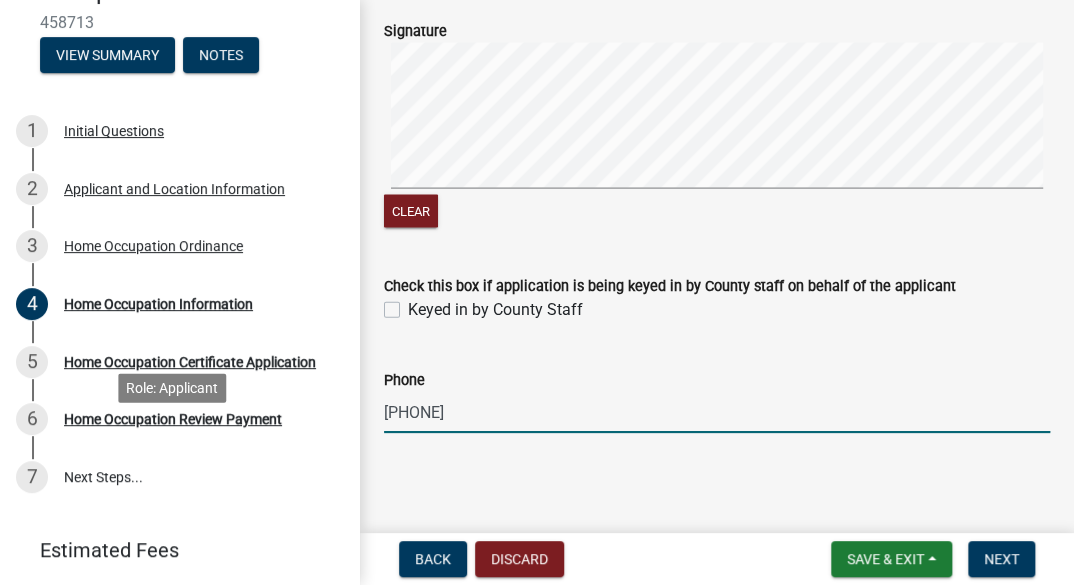 scroll, scrollTop: 168, scrollLeft: 0, axis: vertical 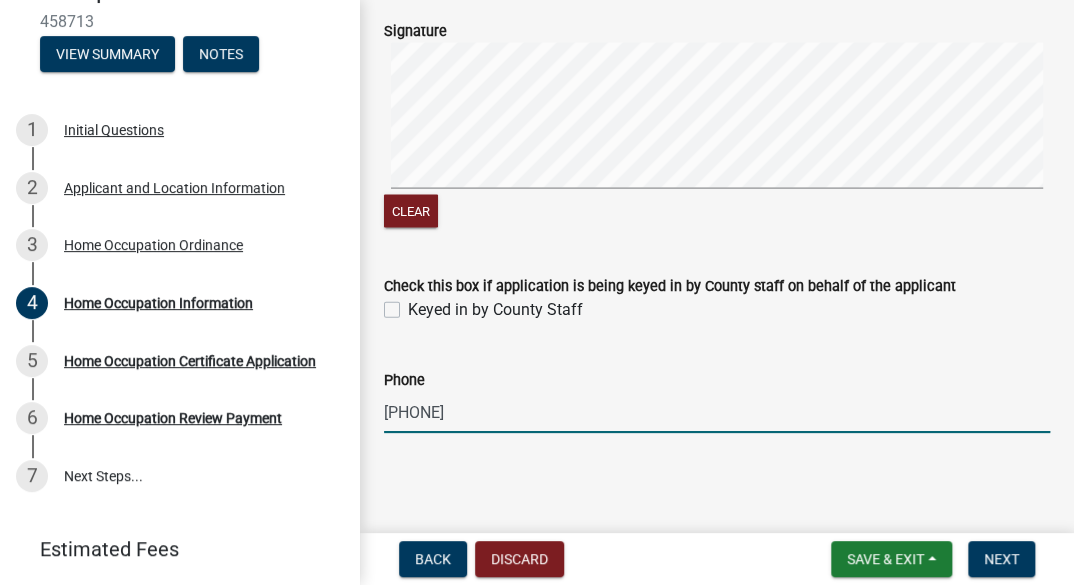 type on "[PHONE]" 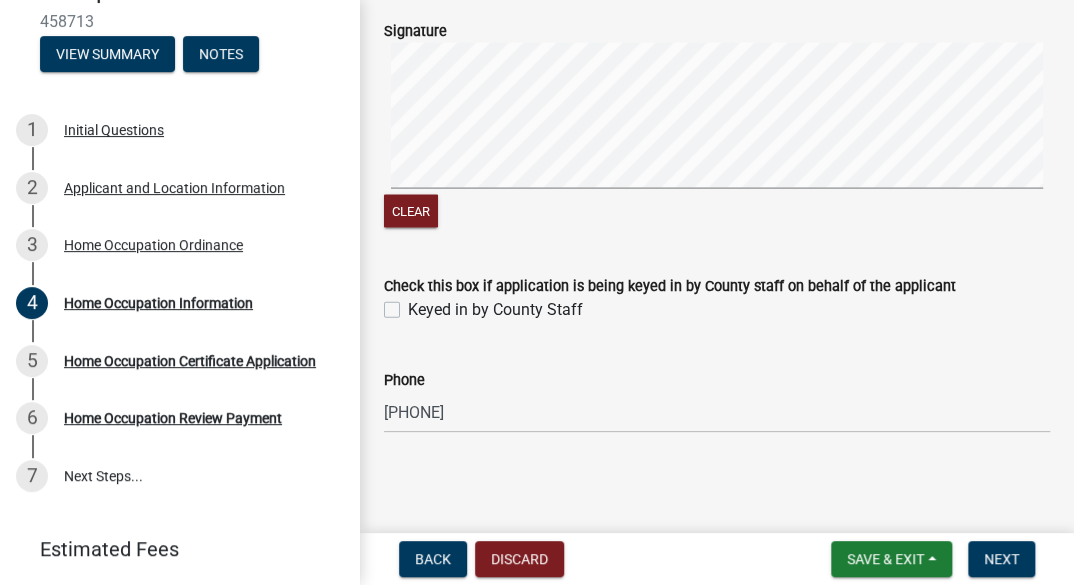 click on "Home Occupation Information share Share Property Owner Information  Name  Kimberly Stocking  Mailing Address  1123 Alverson Road  City  LaGrange  State  Ga  Zip  30241 Property Information  Total Square Feet  2504  Square Feet for Home Occupation  400  Number of Acres  10  Zoning District   Select Item...   01-AG   01-AGR   01-CRVP   01-GC   01-GI   01-LC   01-LR   01-LRR   01-MFR   01-MHP   01-NHC   01-PUD   01-RR   01-SFMD   01-SPLIT   01-SPLIT (se   01-Unavailab   01-USD   16-30-1   16-C-1   16-C-2   16-C-3   16-C3/R44   16-G-I   16-GI   16-GI/C3   16-GI/R44   16-H-I   16-HDR-LU   16-MPH-1   16-MXD   16-MXD-North   16-OIR-1   16-PUD   16-R-1   16-R-2   16-R-2M   16-R-3   16-R-44   16-R-5. A-10   16-R-5. A-12   16-R-5. A-15   16-R-5. A-16   16-R-5. A-80   16-R3   16-R44   16-RR   16-SFMD   17-CBD   17-CEM   17-CGN   17-I-1   17-MXD-1   17-R-1   17-R-1A   17-R-2   17-R/P   17-RR   17-SPLIT   18   18-C   18-CR   18-I   18-LI   18-P   18-R1   18-R2   18-R3   Present Use  Home office  Yes   No   Yes   No  North" 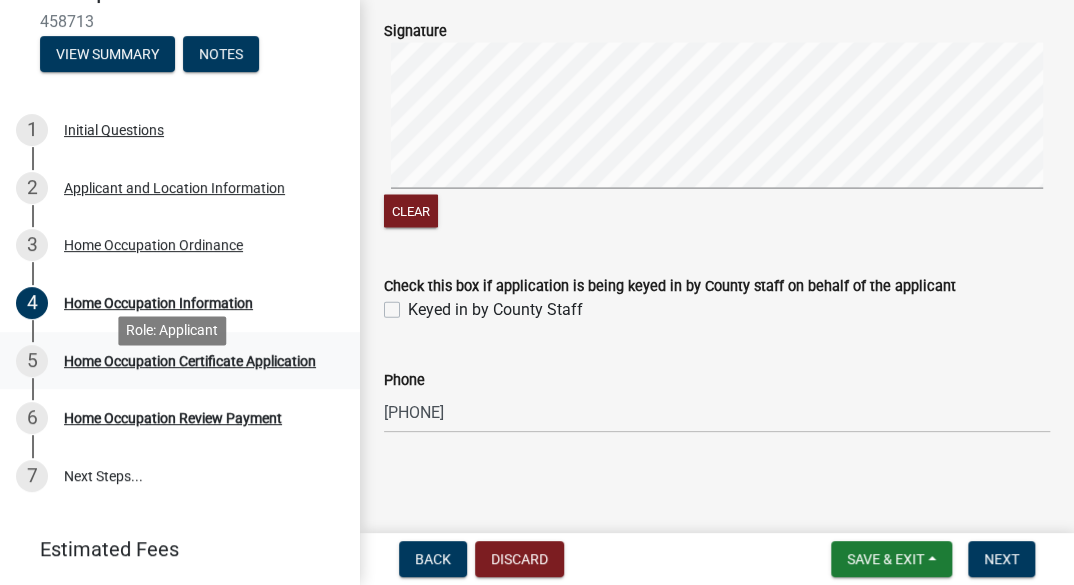 click on "Home Occupation Certificate Application" at bounding box center [190, 361] 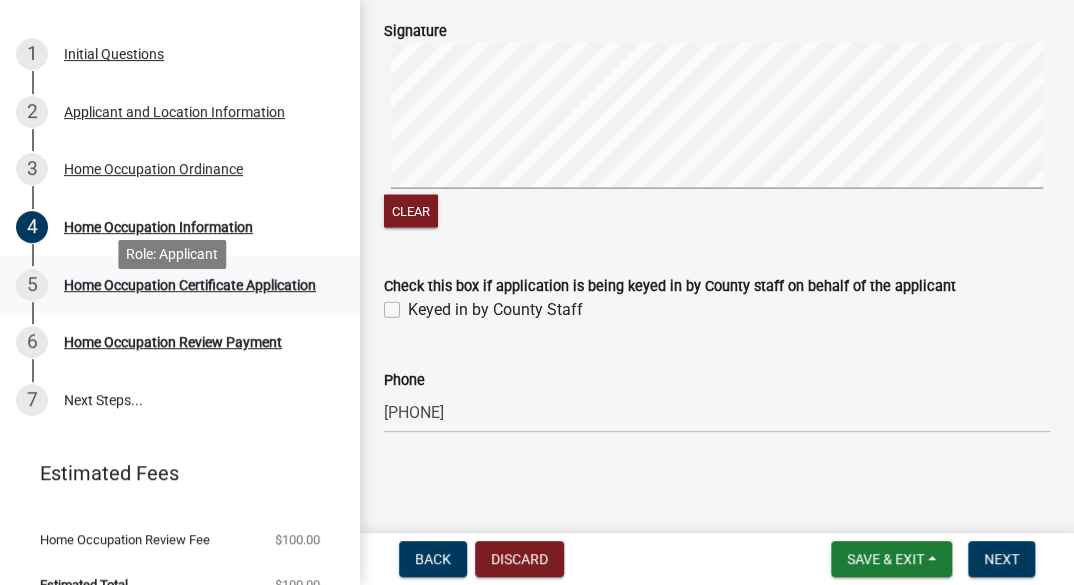 scroll, scrollTop: 245, scrollLeft: 0, axis: vertical 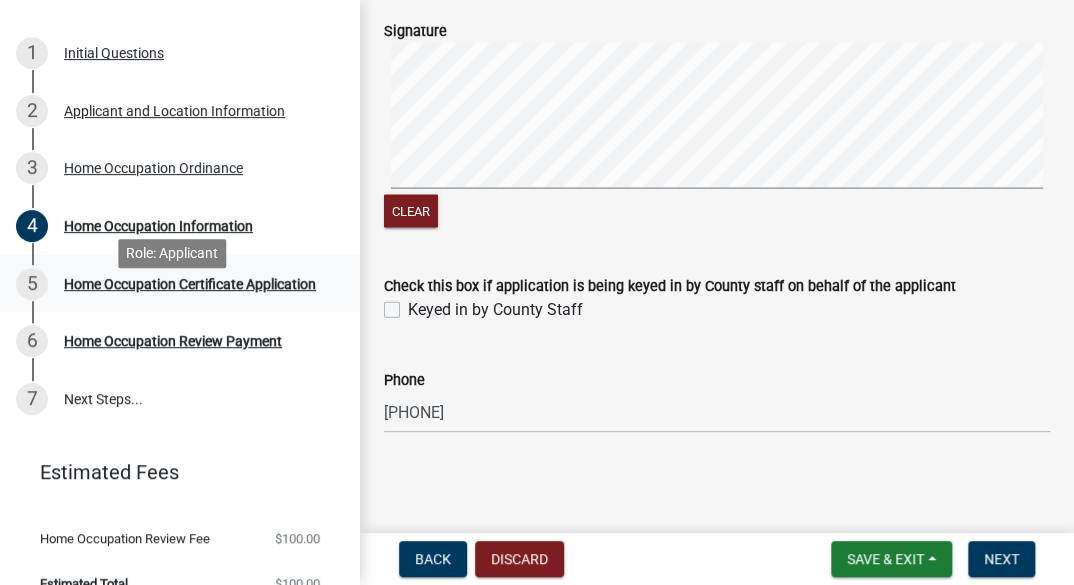 click on "Home Occupation Certificate Application" at bounding box center (190, 284) 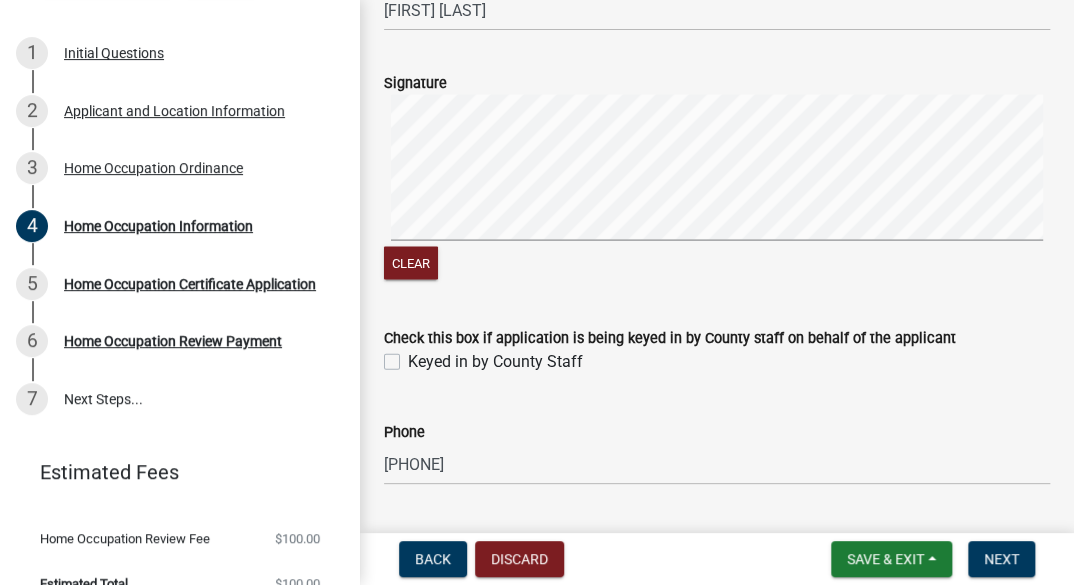 scroll, scrollTop: 4503, scrollLeft: 0, axis: vertical 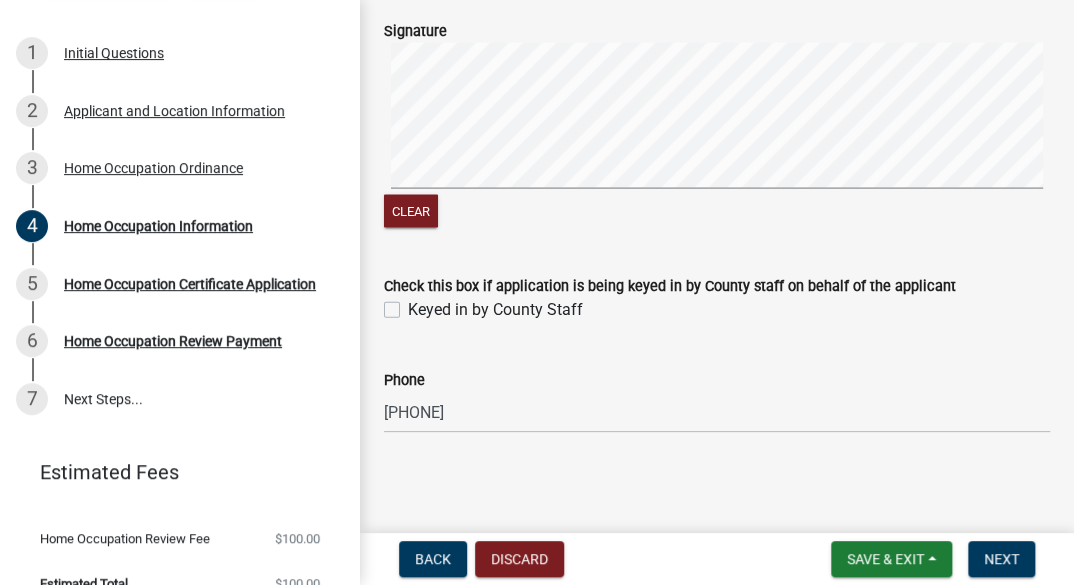 click on "Home Occupation Information share Share Property Owner Information  Name  Kimberly Stocking  Mailing Address  1123 Alverson Road  City  LaGrange  State  Ga  Zip  30241 Property Information  Total Square Feet  2504  Square Feet for Home Occupation  400  Number of Acres  10  Zoning District   Select Item...   01-AG   01-AGR   01-CRVP   01-GC   01-GI   01-LC   01-LR   01-LRR   01-MFR   01-MHP   01-NHC   01-PUD   01-RR   01-SFMD   01-SPLIT   01-SPLIT (se   01-Unavailab   01-USD   16-30-1   16-C-1   16-C-2   16-C-3   16-C3/R44   16-G-I   16-GI   16-GI/C3   16-GI/R44   16-H-I   16-HDR-LU   16-MPH-1   16-MXD   16-MXD-North   16-OIR-1   16-PUD   16-R-1   16-R-2   16-R-2M   16-R-3   16-R-44   16-R-5. A-10   16-R-5. A-12   16-R-5. A-15   16-R-5. A-16   16-R-5. A-80   16-R3   16-R44   16-RR   16-SFMD   17-CBD   17-CEM   17-CGN   17-I-1   17-MXD-1   17-R-1   17-R-1A   17-R-2   17-R/P   17-RR   17-SPLIT   18   18-C   18-CR   18-I   18-LI   18-P   18-R1   18-R2   18-R3   Present Use  Home office  Yes   No   Yes   No  North" 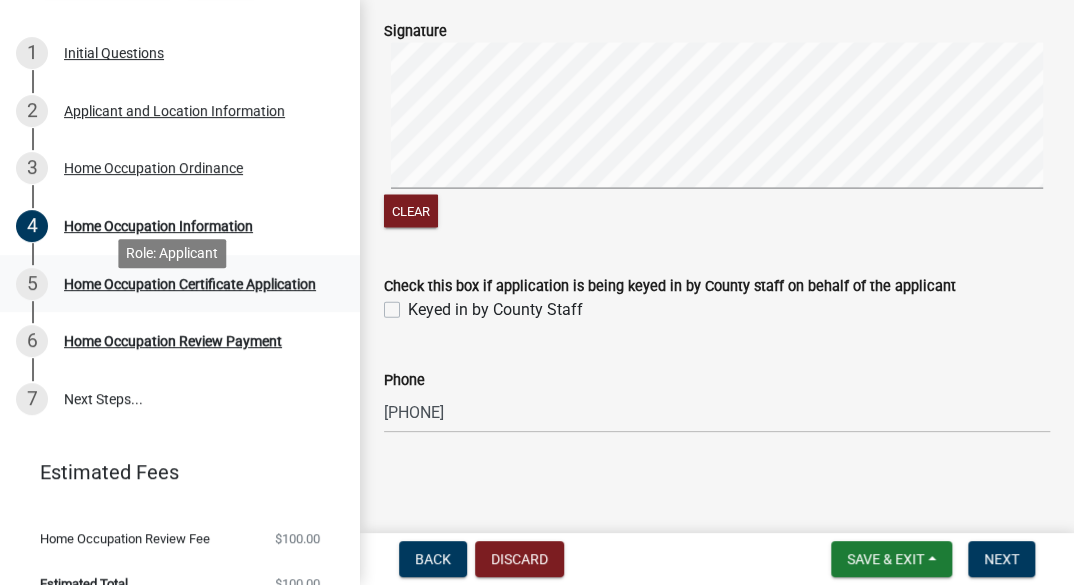 click on "Home Occupation Certificate Application" at bounding box center [190, 284] 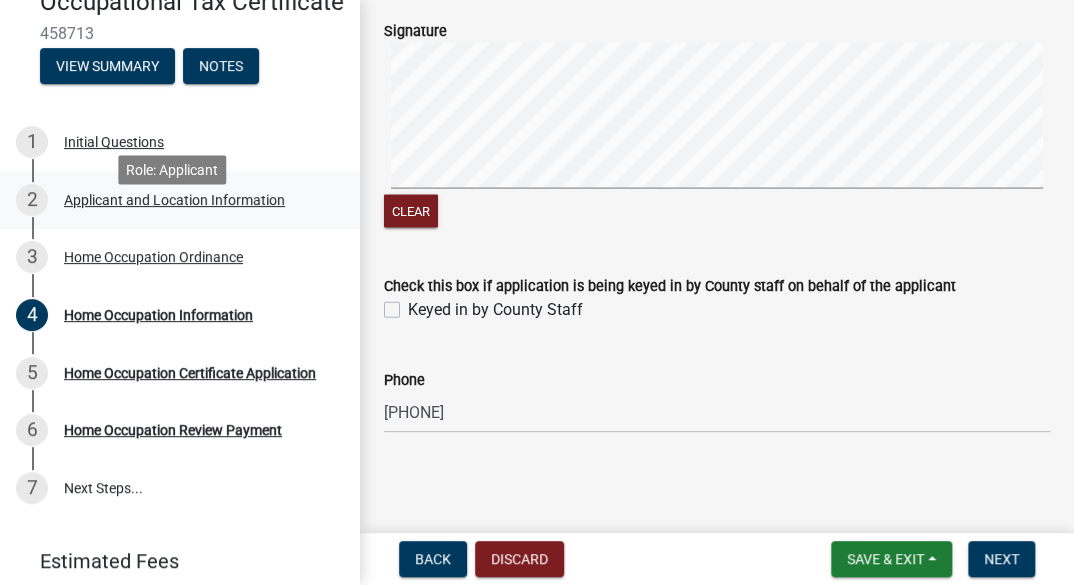 scroll, scrollTop: 155, scrollLeft: 0, axis: vertical 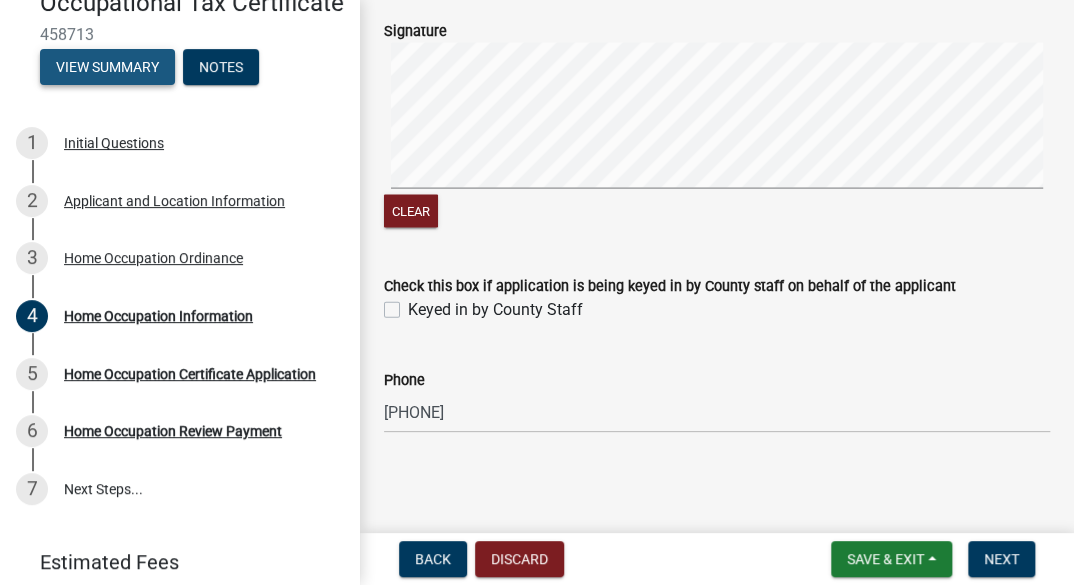 click on "View Summary" at bounding box center [107, 67] 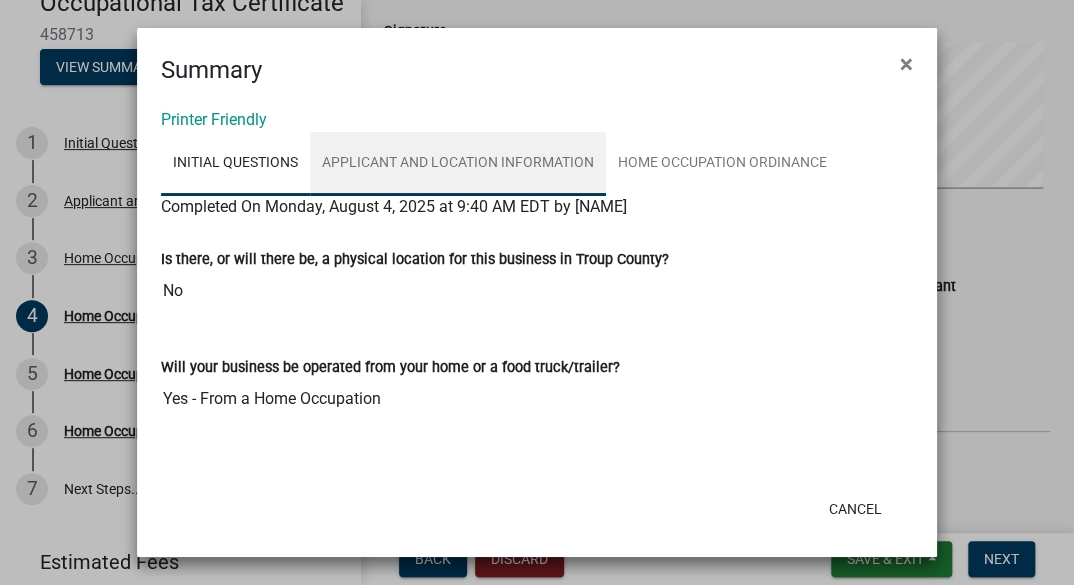 click on "Applicant and Location Information" at bounding box center (458, 164) 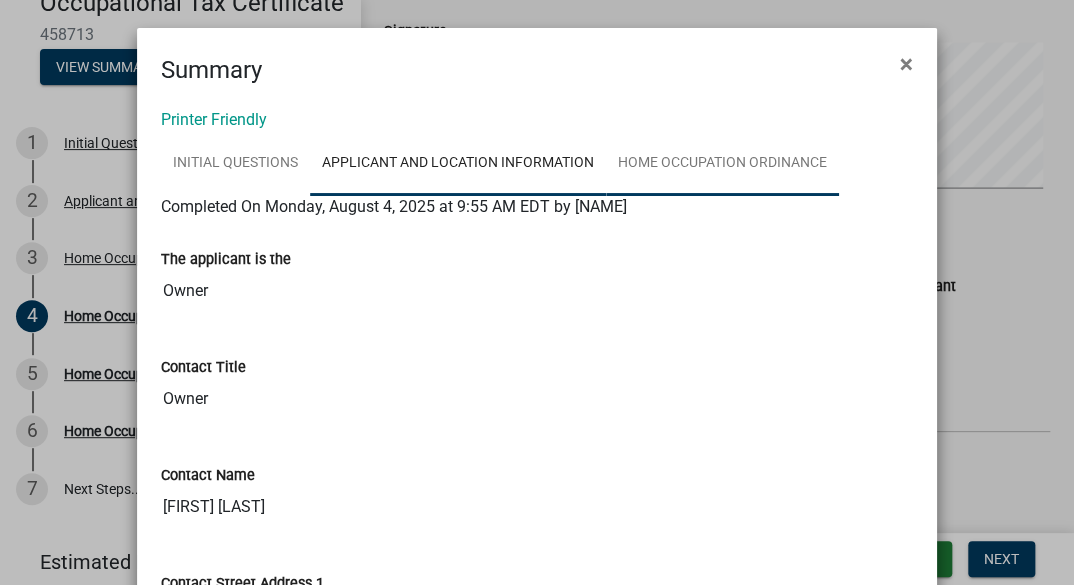 click on "Home Occupation Ordinance" at bounding box center [722, 164] 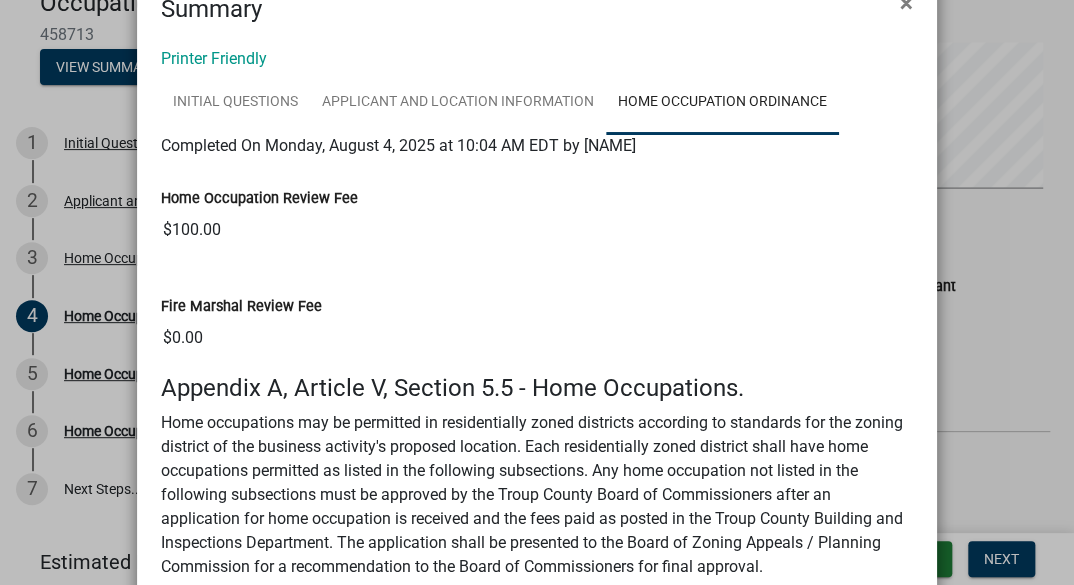 scroll, scrollTop: 0, scrollLeft: 0, axis: both 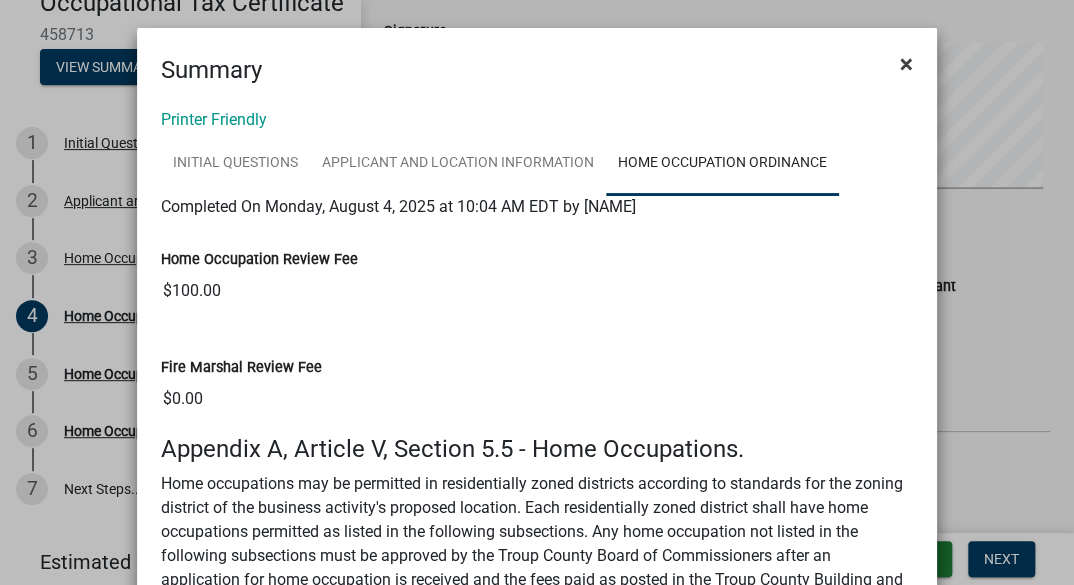 click on "×" 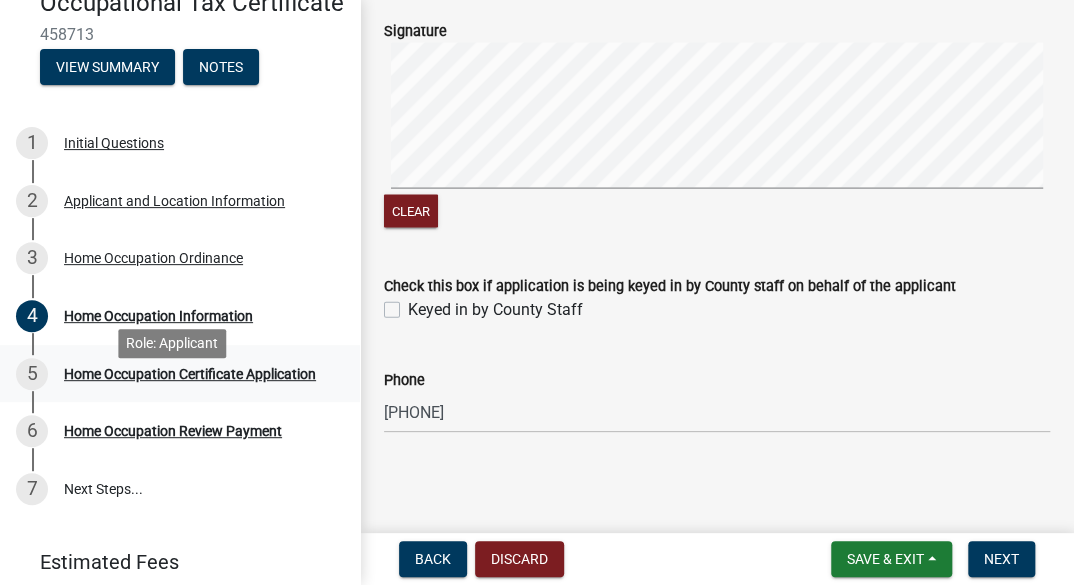 click on "Home Occupation Certificate Application" at bounding box center (190, 374) 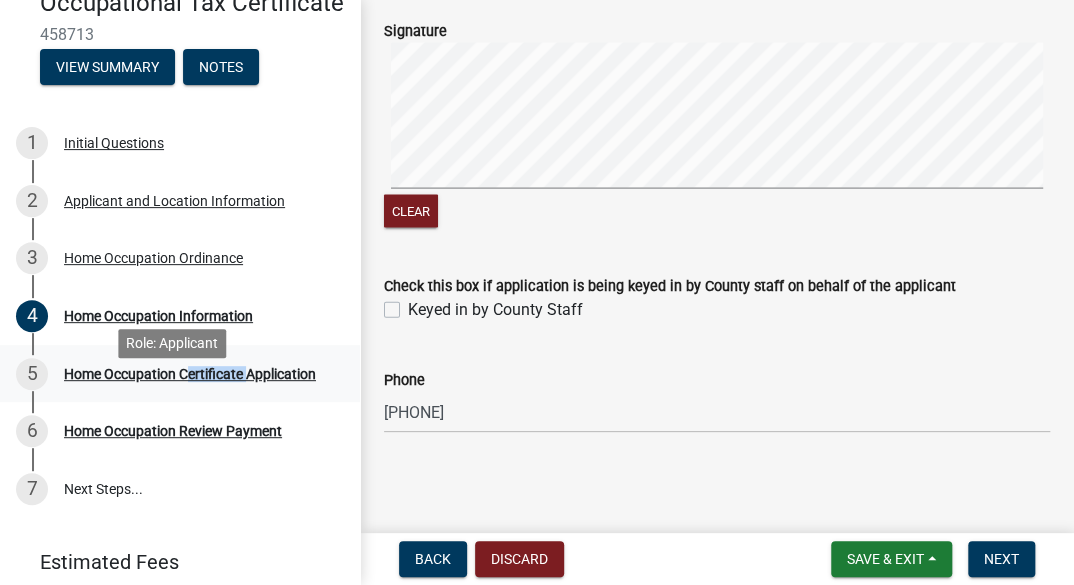 click on "Home Occupation Certificate Application" at bounding box center (190, 374) 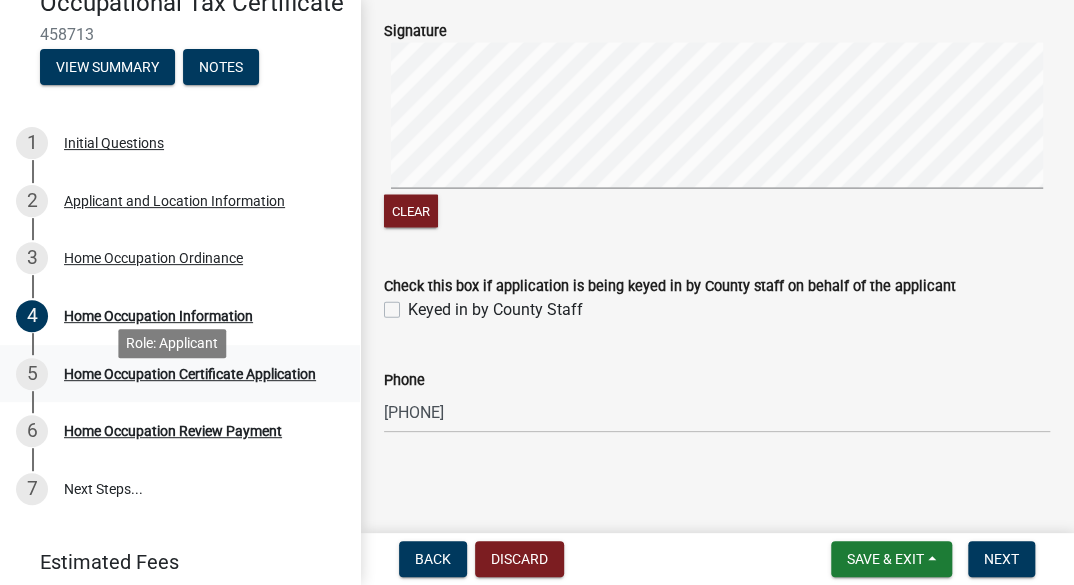 click on "5" at bounding box center [32, 374] 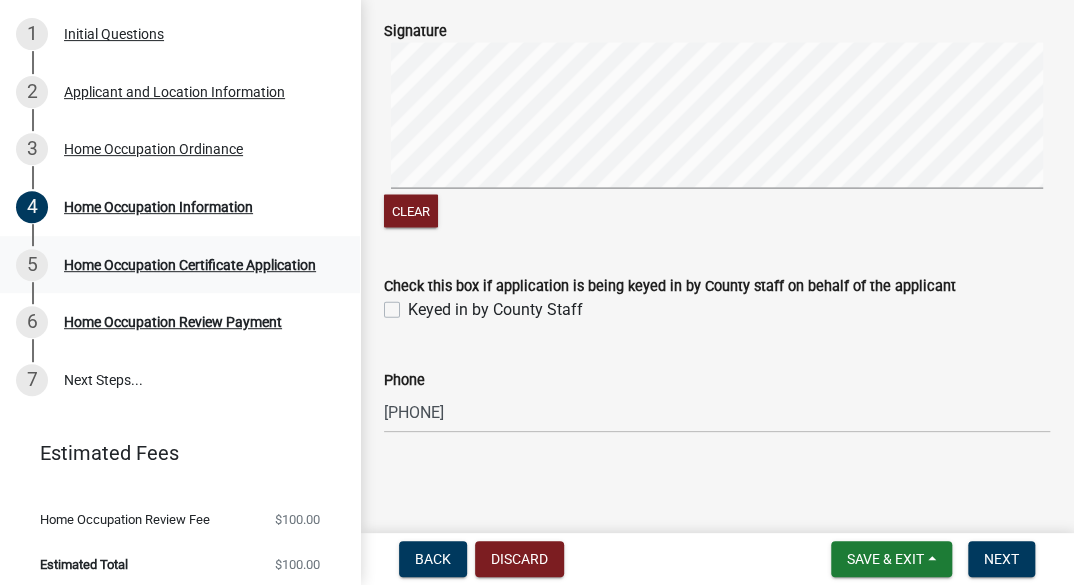scroll, scrollTop: 298, scrollLeft: 0, axis: vertical 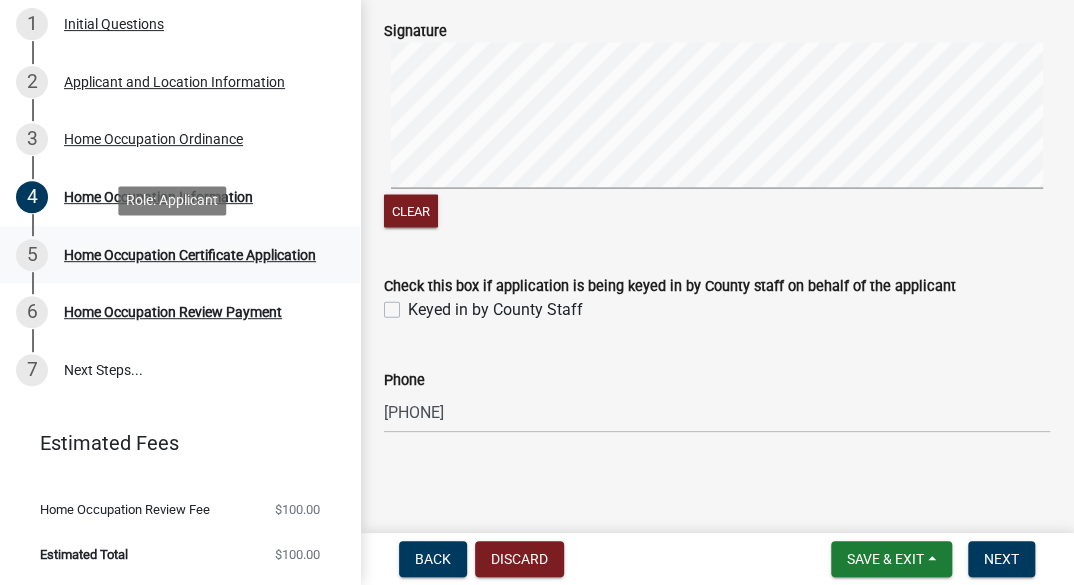 click on "Home Occupation Certificate Application" at bounding box center [190, 255] 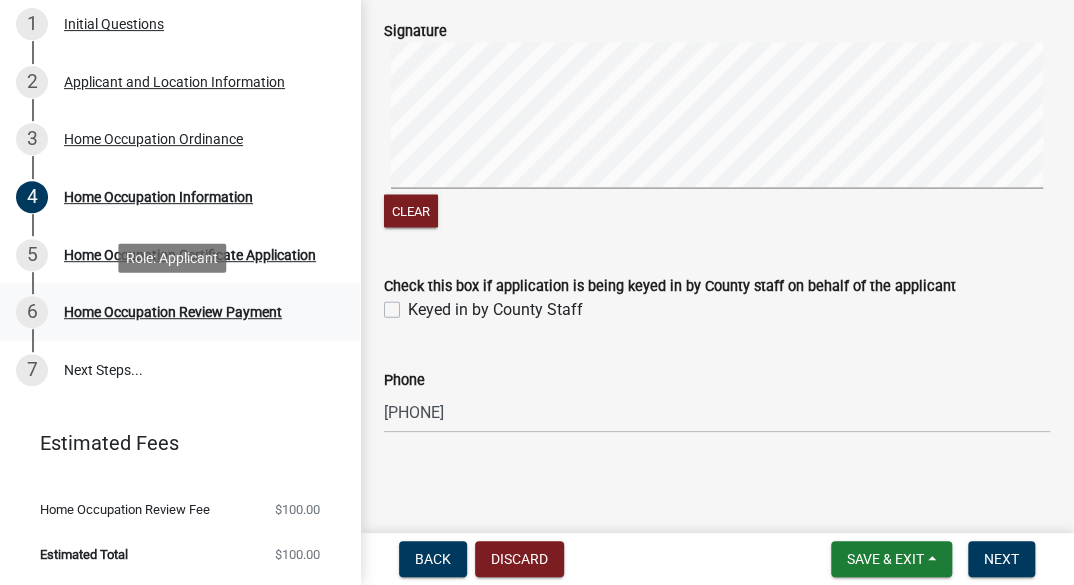 click on "Home Occupation Review Payment" at bounding box center (173, 312) 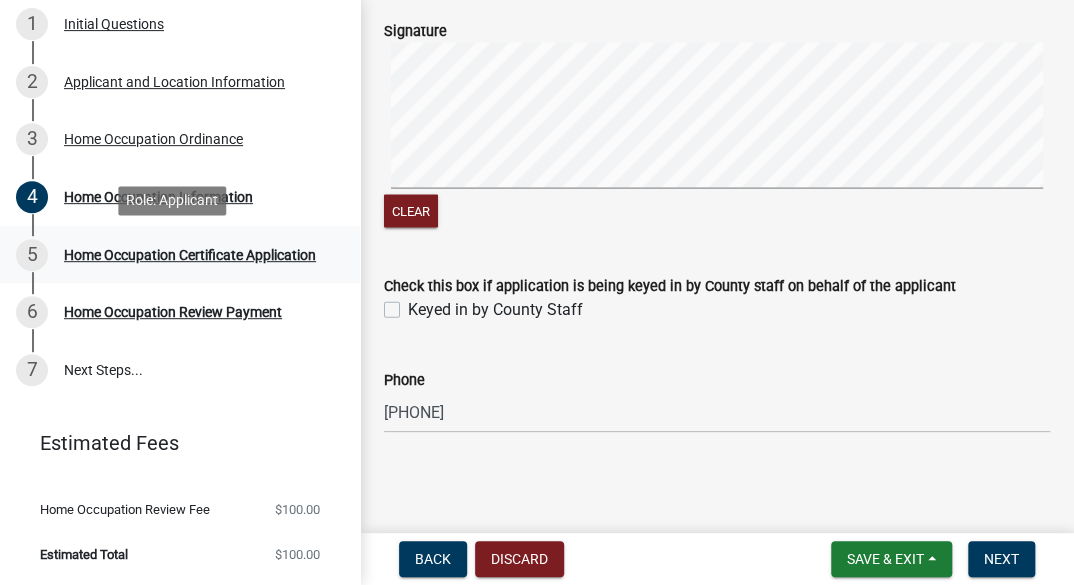click on "5" at bounding box center (32, 255) 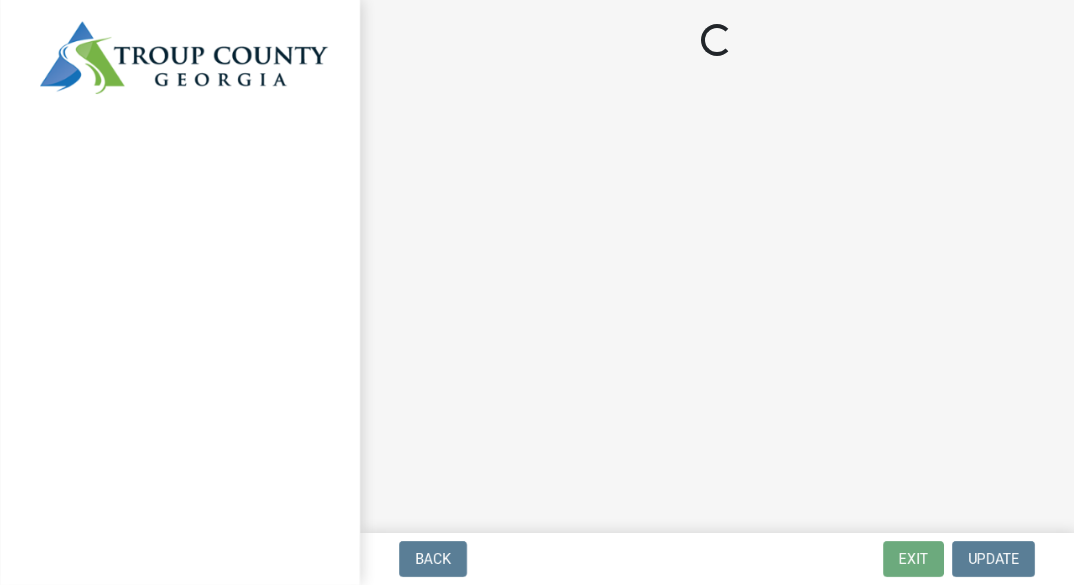 scroll, scrollTop: 0, scrollLeft: 0, axis: both 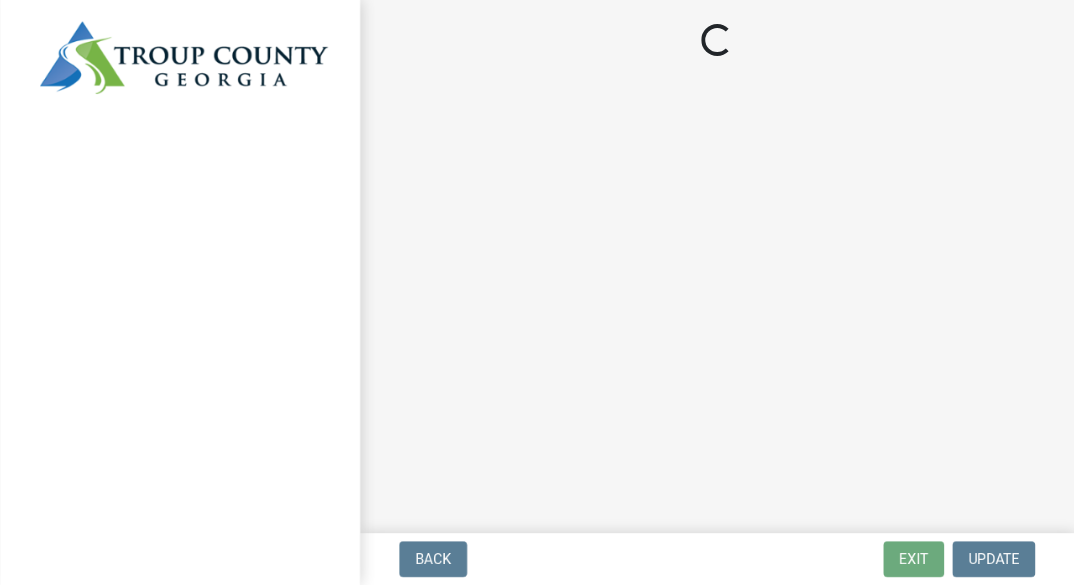 select on "c07f1ab6-e644-42a0-b83b-a148f73bcc0e" 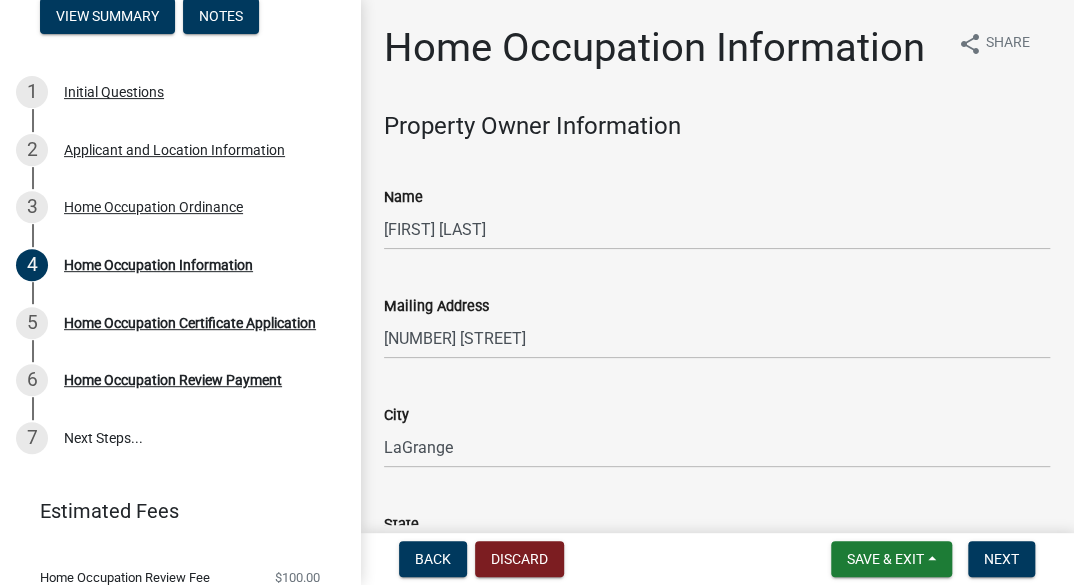 scroll, scrollTop: 249, scrollLeft: 0, axis: vertical 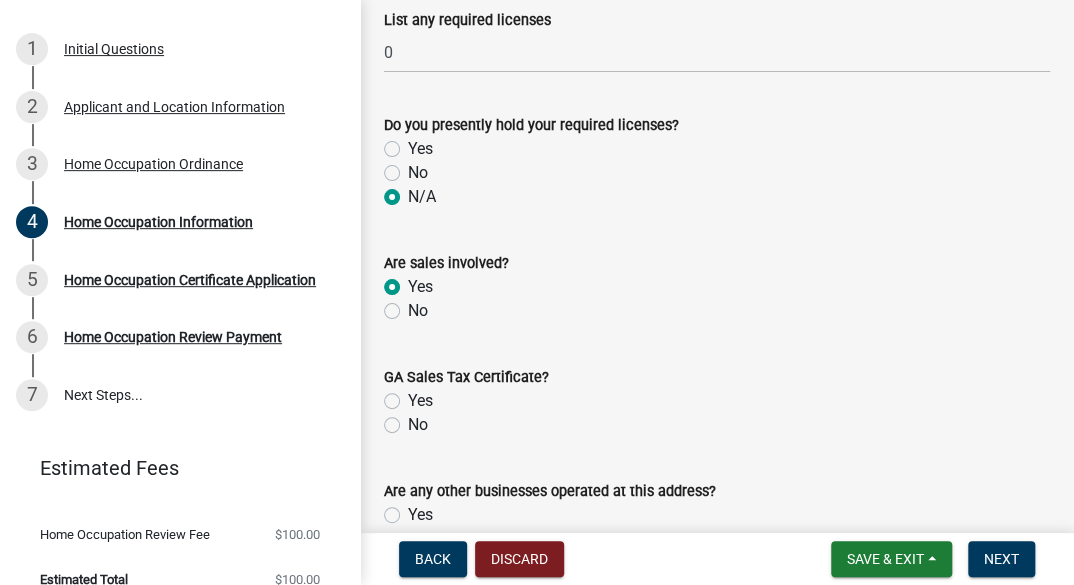 click on "GA Sales Tax Certificate?" 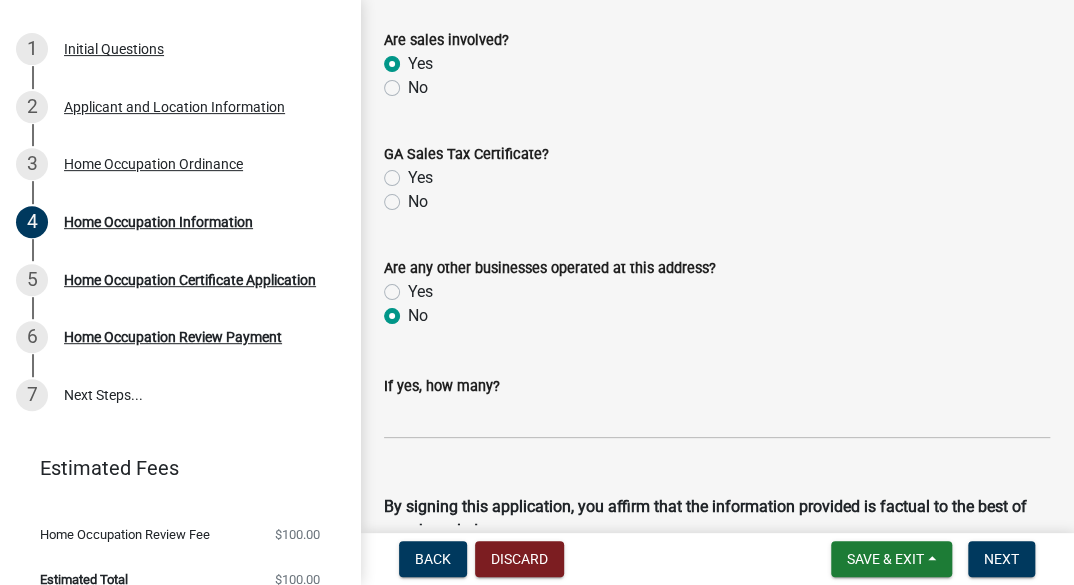 scroll, scrollTop: 3827, scrollLeft: 0, axis: vertical 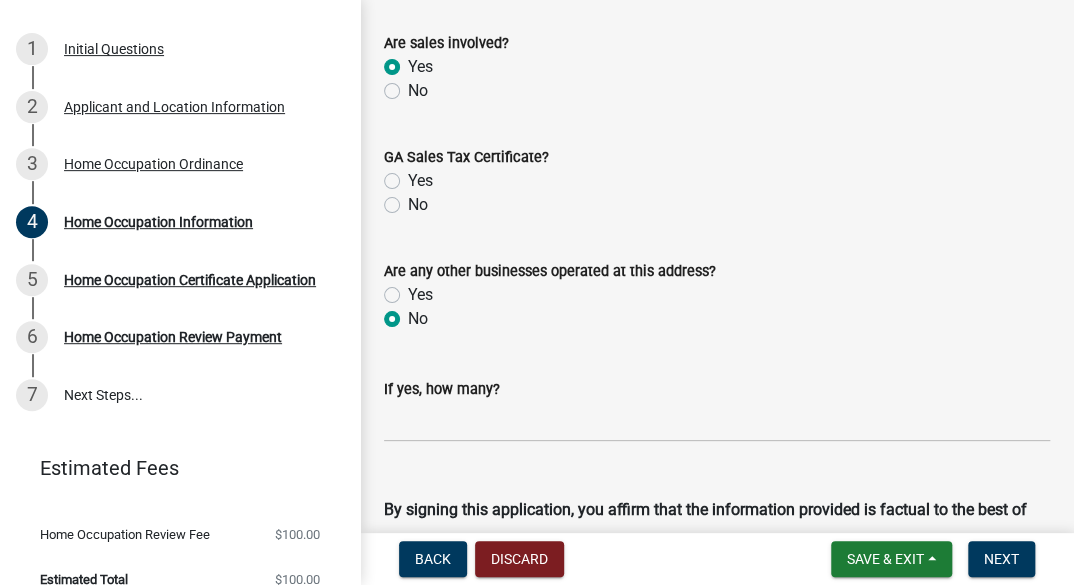 click on "Yes" 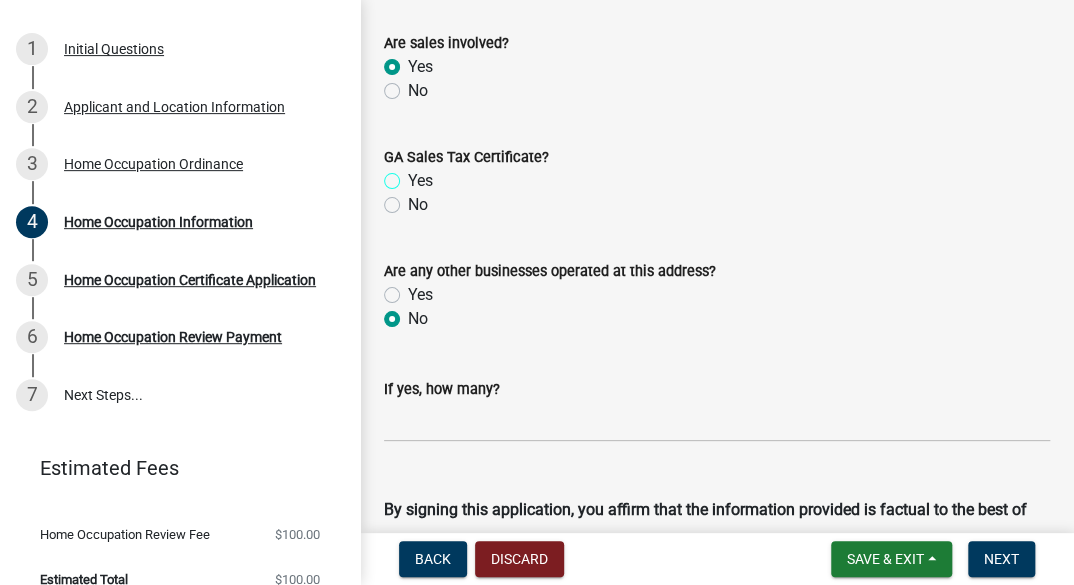 click on "Yes" at bounding box center (414, 175) 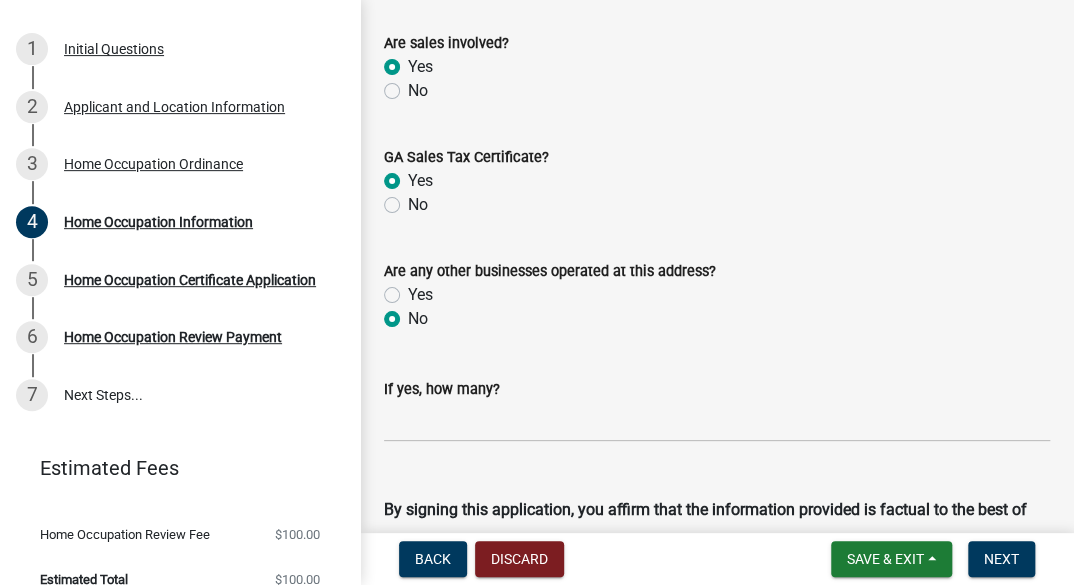 radio on "true" 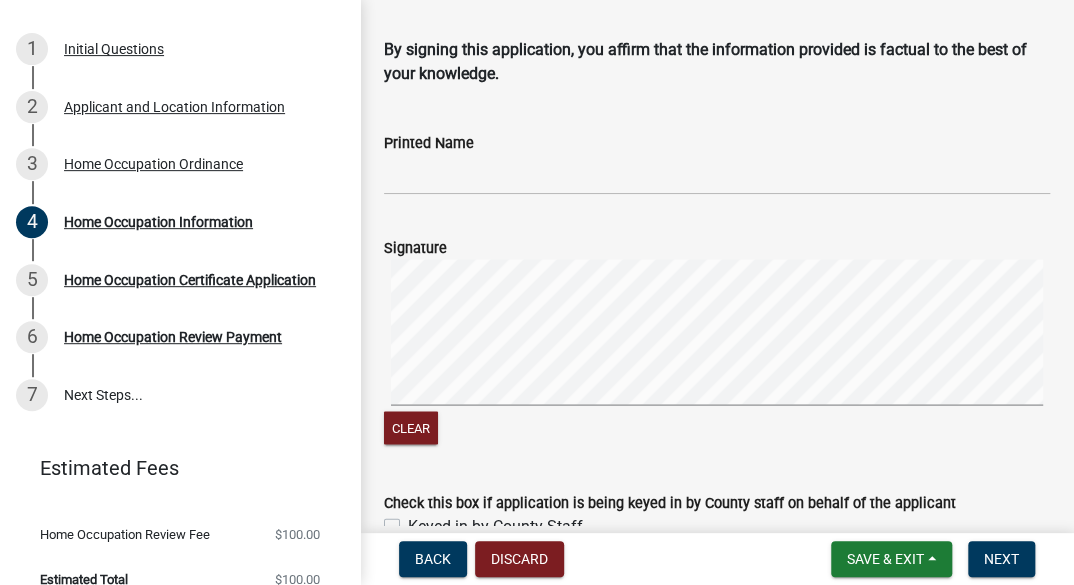 scroll, scrollTop: 4280, scrollLeft: 0, axis: vertical 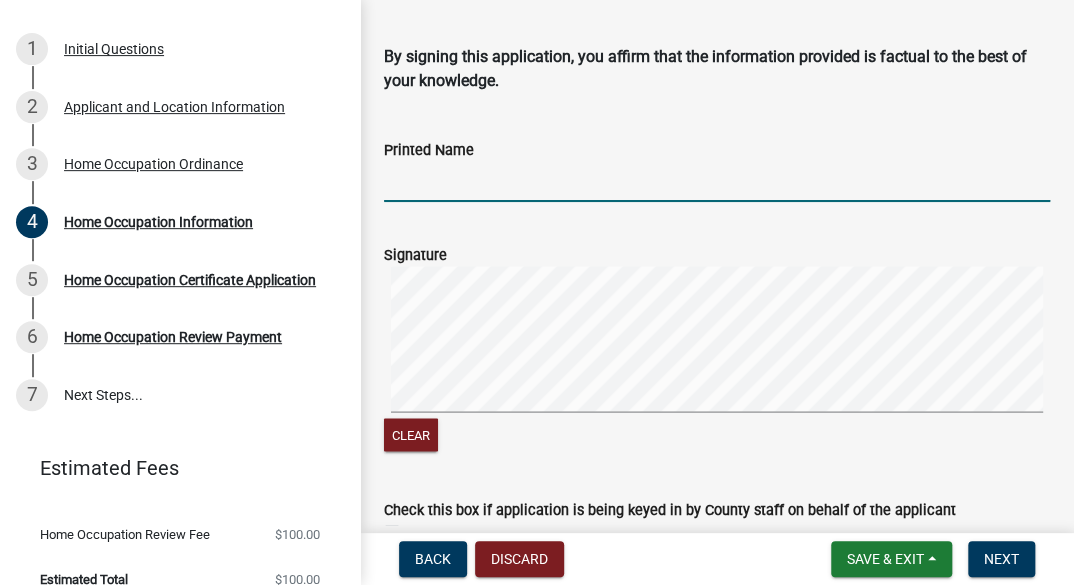 click on "Printed Name" at bounding box center (717, 181) 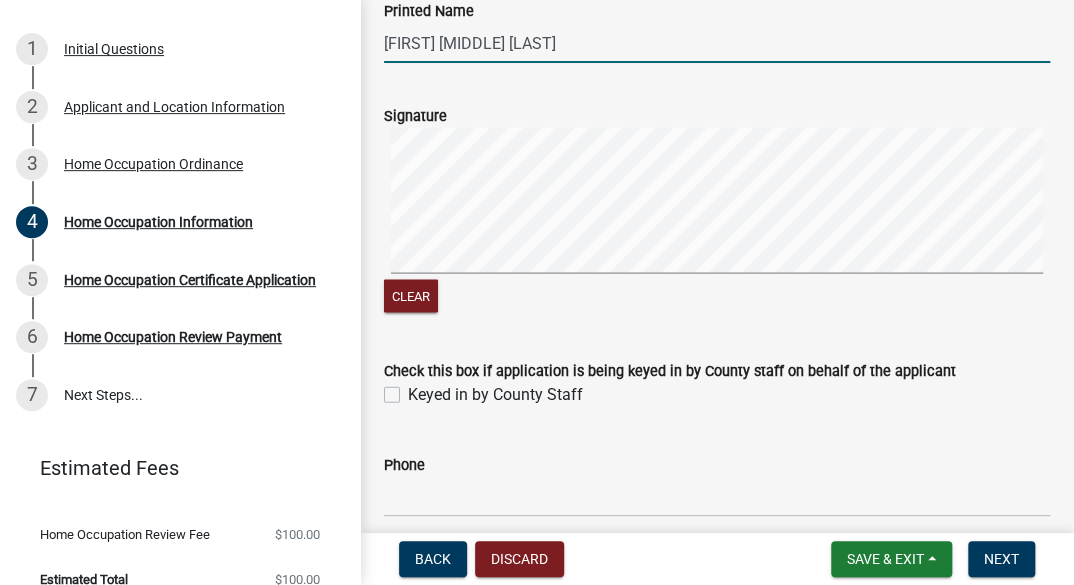 scroll, scrollTop: 4423, scrollLeft: 0, axis: vertical 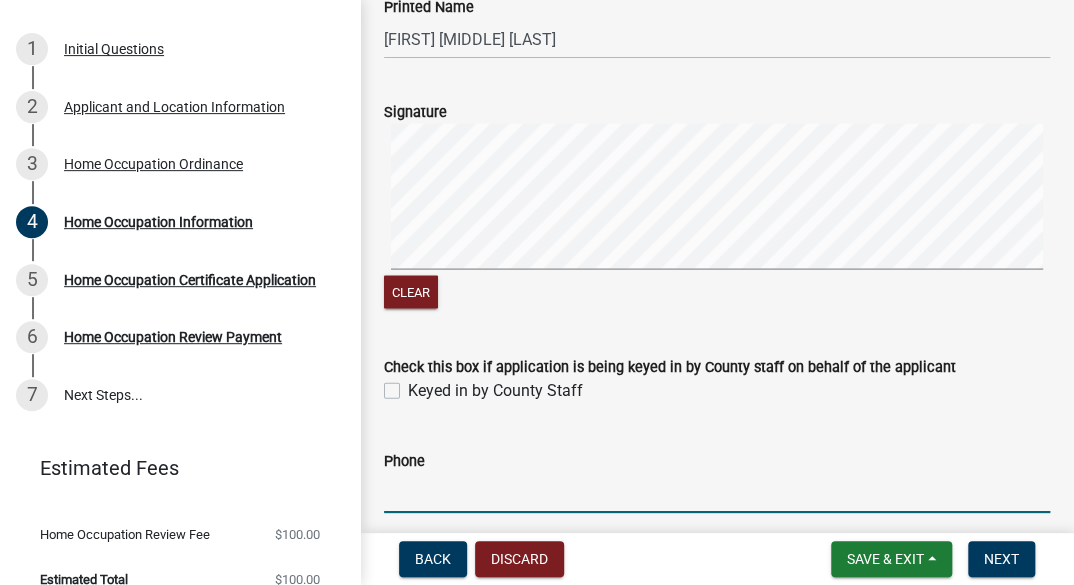 click on "Phone" at bounding box center [717, 492] 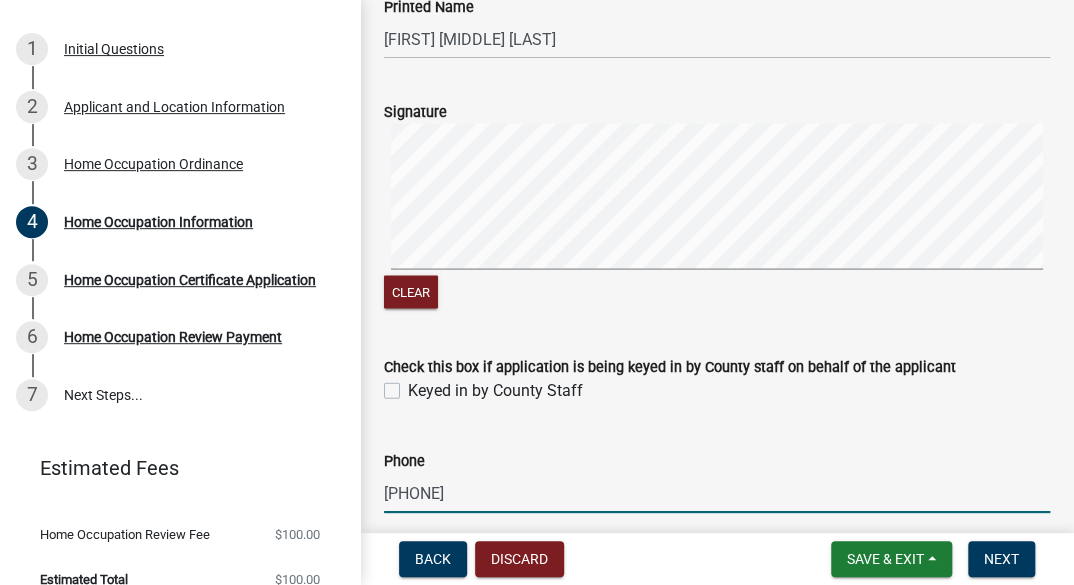 scroll, scrollTop: 4503, scrollLeft: 0, axis: vertical 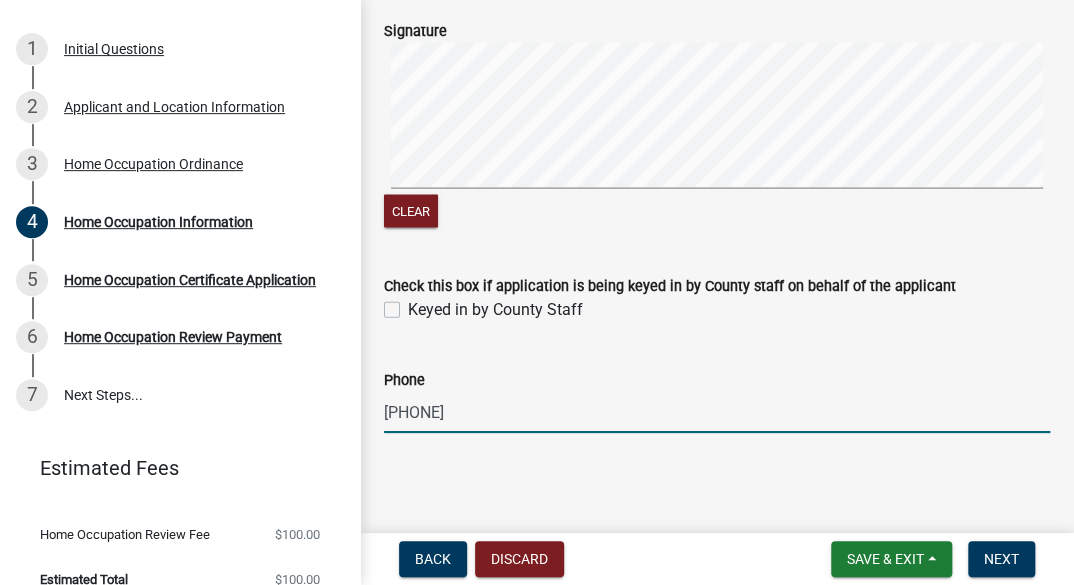 type on "[PHONE]" 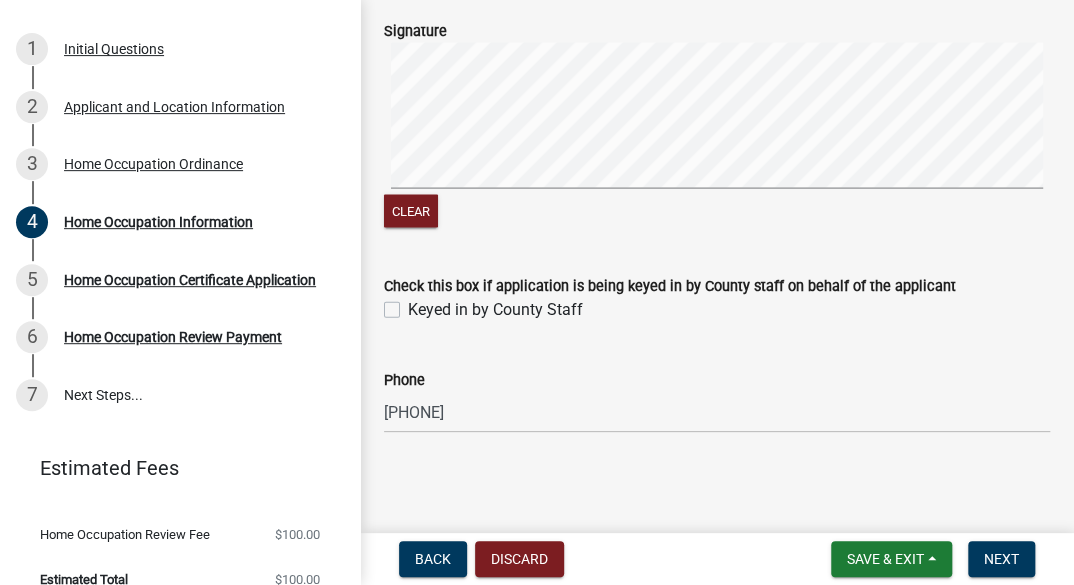 click on "Home Occupation Information share Share Property Owner Information  Name  [FIRST] [LAST]  Mailing Address  [NUMBER] [STREET]  City  [CITY]  State  [STATE]  Zip  [POSTAL_CODE] Property Information  Total Square Feet  2504  Square Feet for Home Occupation  400  Number of Acres  10  Zoning District   Select Item...   01-AG   01-AGR   01-CRVP   01-GC   01-GI   01-LC   01-LR   01-LRR   01-MFR   01-MHP   01-NHC   01-PUD   01-RR   01-SFMD   01-SPLIT   01-SPLIT (se   01-Unavailab   01-USD   16-30-1   16-C-1   16-C-2   16-C-3   16-C3/R44   16-G-I   16-GI   16-GI/C3   16-GI/R44   16-H-I   16-HDR-LU   16-MPH-1   16-MXD   16-MXD-North   16-OIR-1   16-PUD   16-R-1   16-R-2   16-R-2M   16-R-3   16-R-44   16-R-5. A-10   16-R-5. A-12   16-R-5. A-15   16-R-5. A-16   16-R-5. A-80   16-R3   16-R44   16-RR   16-SFMD   17-CBD   17-CEM   17-CGN   17-I-1   17-MXD-1   17-R-1   17-R-1A   17-R-2   17-R/P   17-RR   17-SPLIT   18   18-C   18-CR   18-I   18-LI   18-P   18-R1   18-R2   18-R3   Present Use  Home office  Yes   No   Yes   No  North" 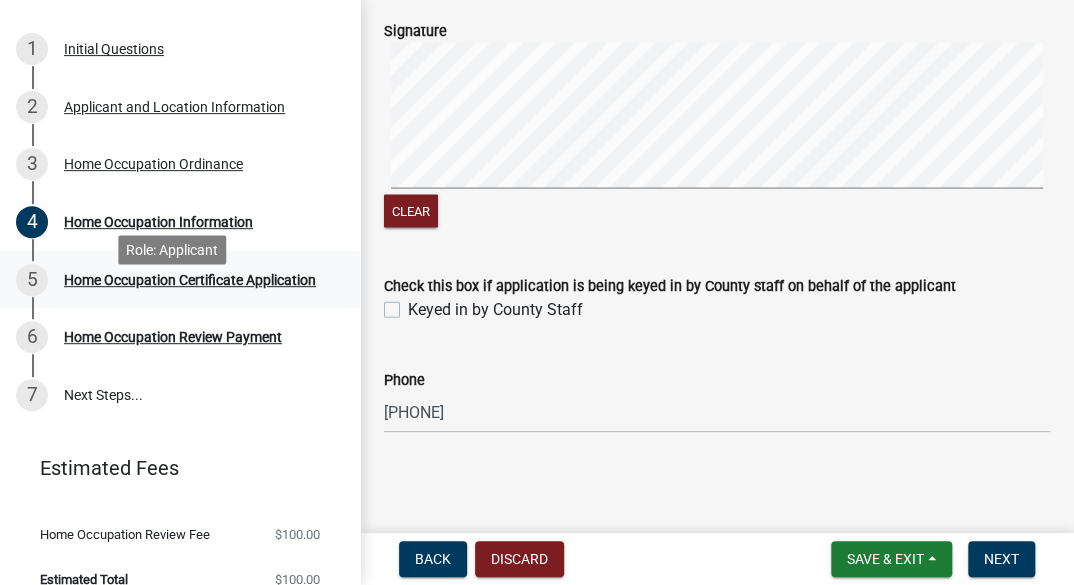 click on "Home Occupation Certificate Application" at bounding box center (190, 280) 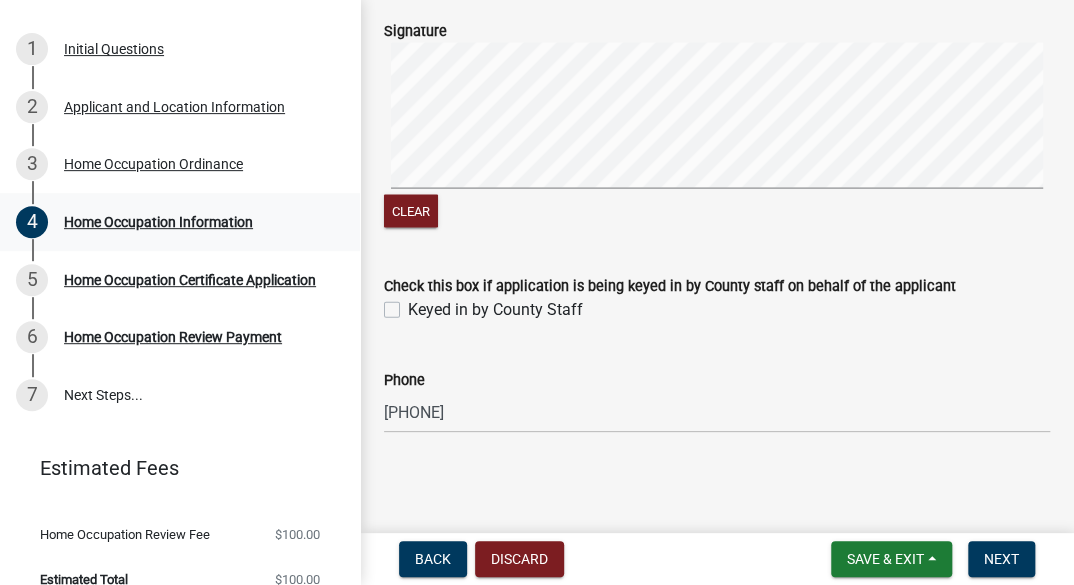 click on "Home Occupation Information" at bounding box center (158, 222) 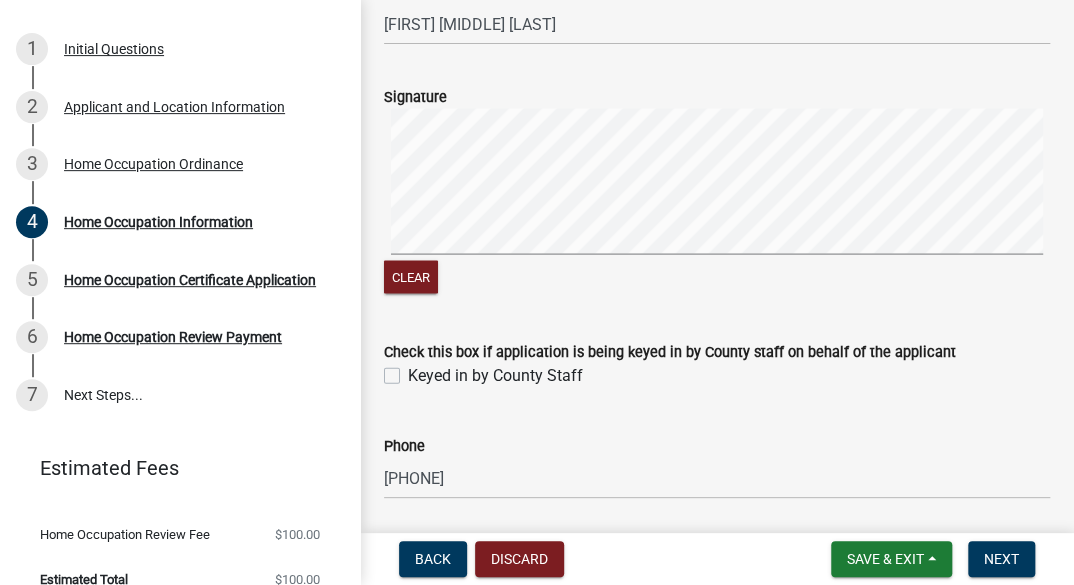scroll, scrollTop: 4503, scrollLeft: 0, axis: vertical 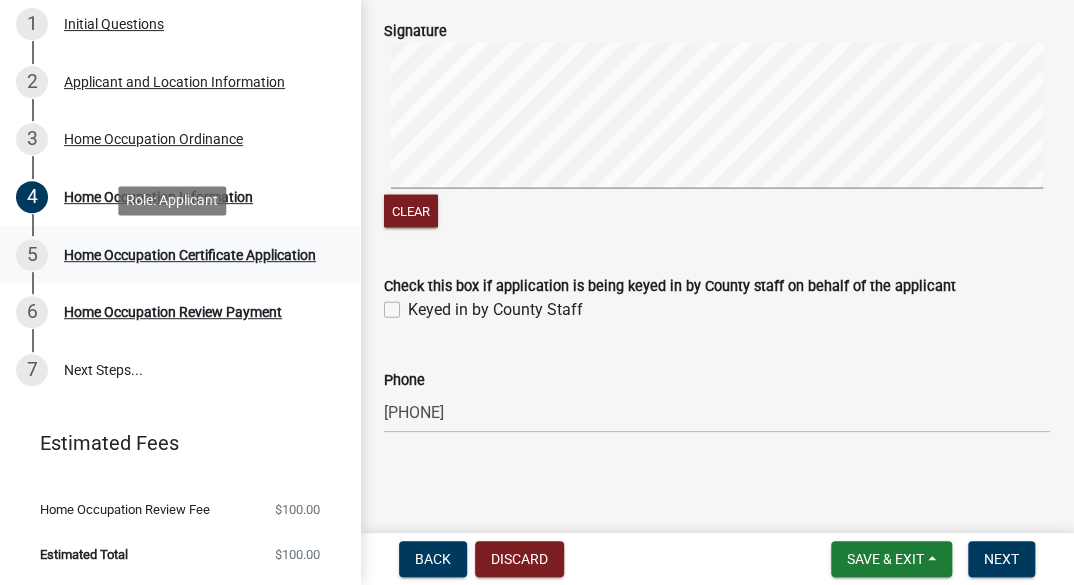 click on "5" at bounding box center [32, 255] 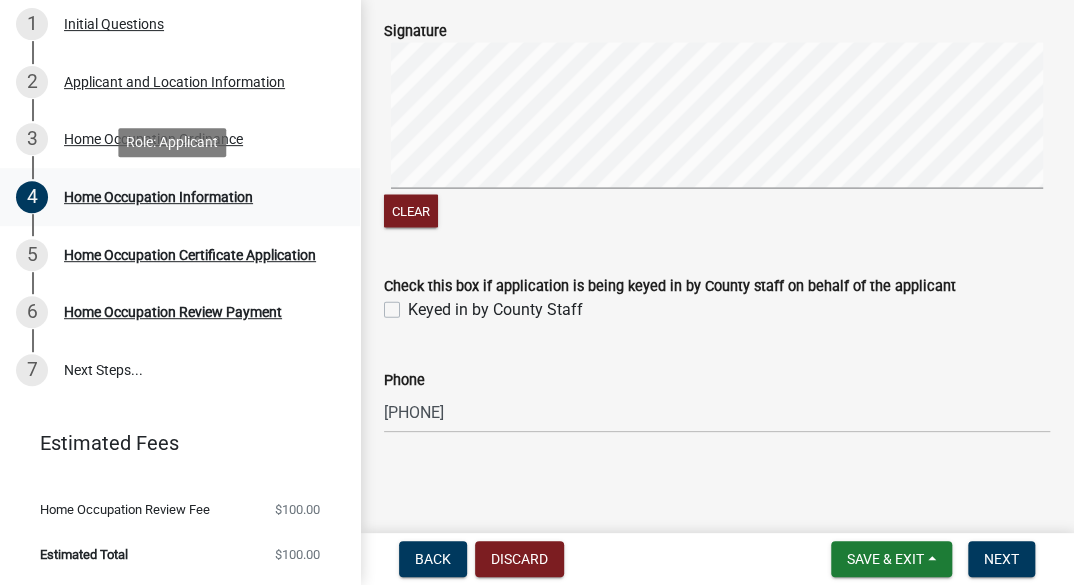 scroll, scrollTop: 0, scrollLeft: 0, axis: both 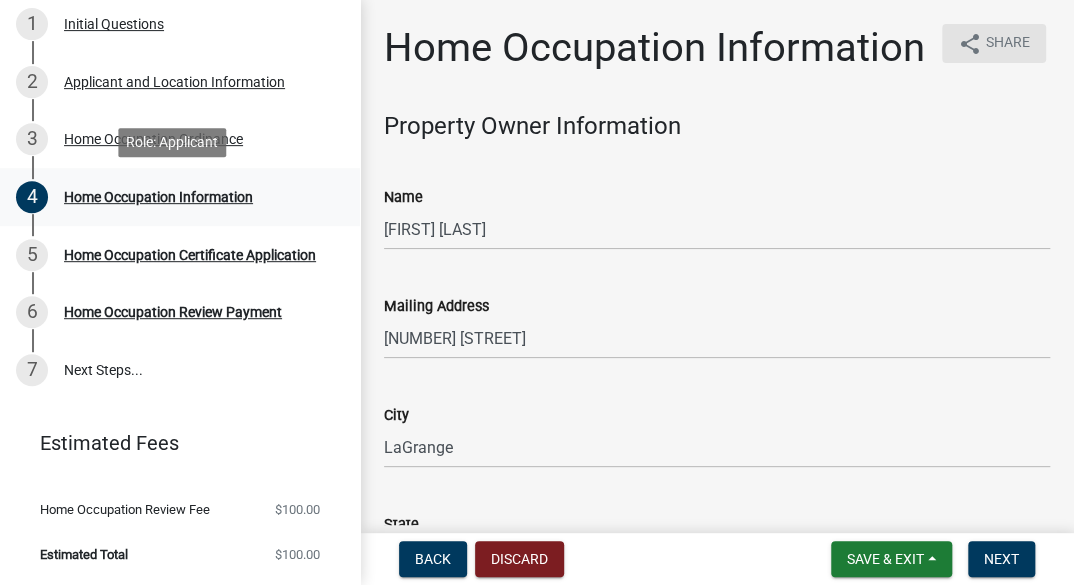 type 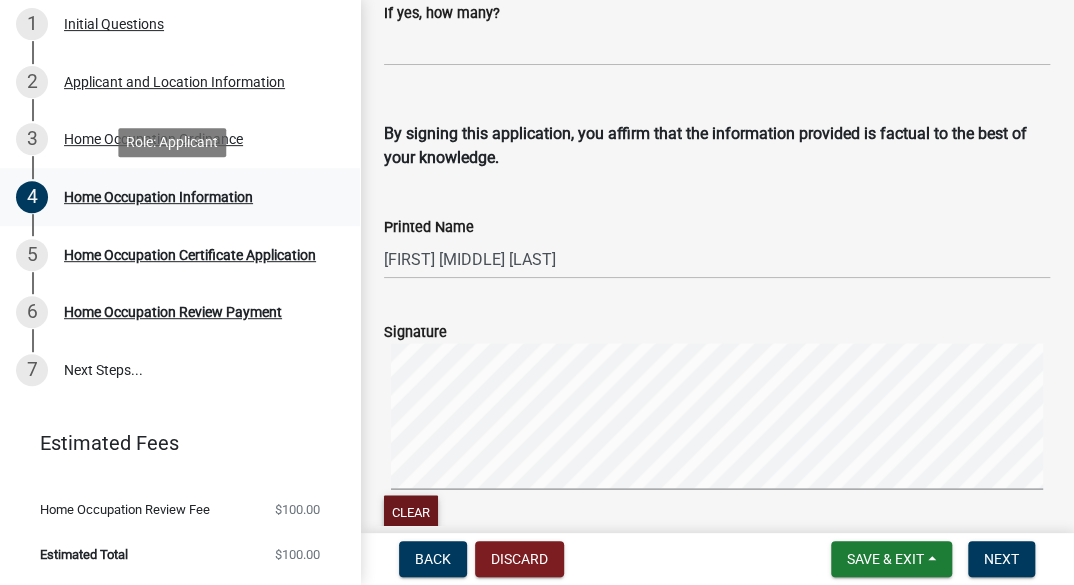 type 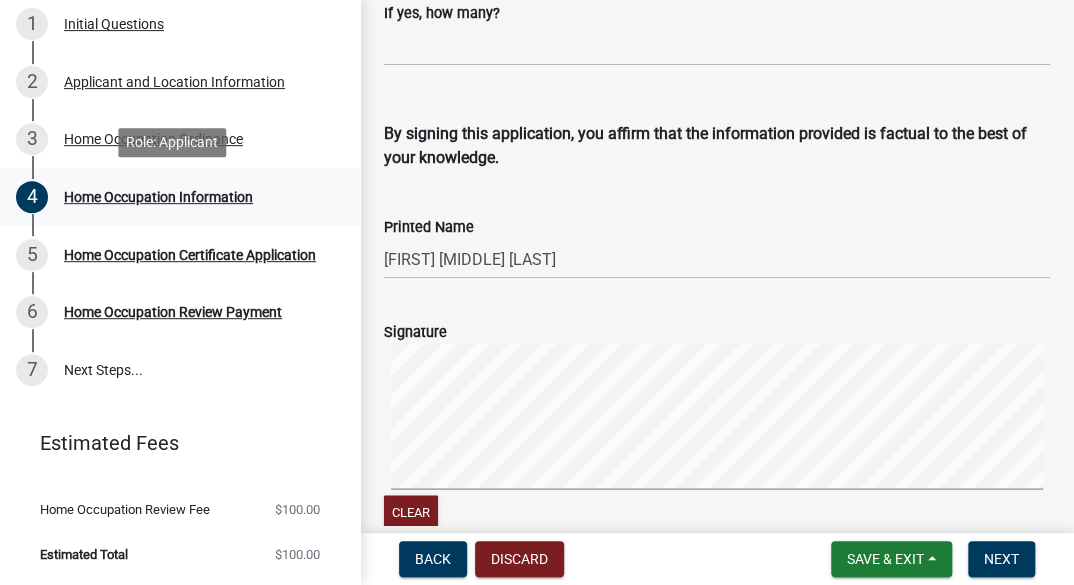 scroll, scrollTop: 4503, scrollLeft: 0, axis: vertical 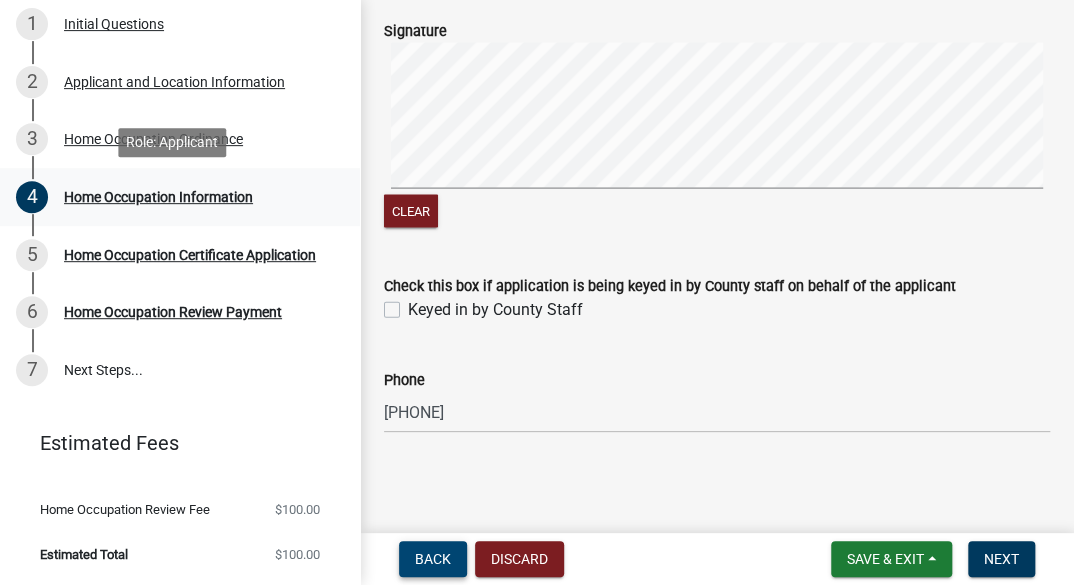 type 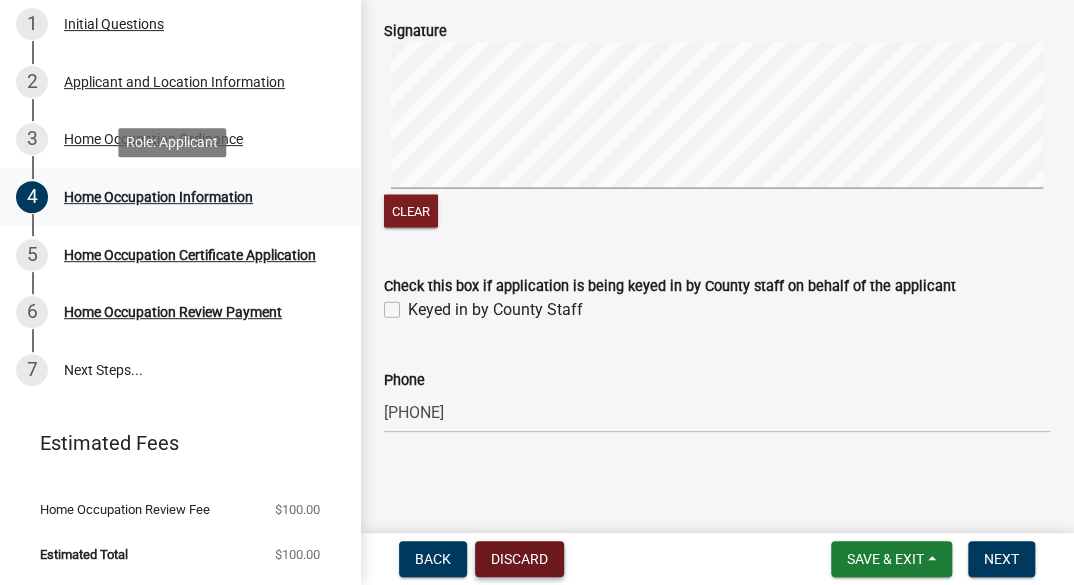 type 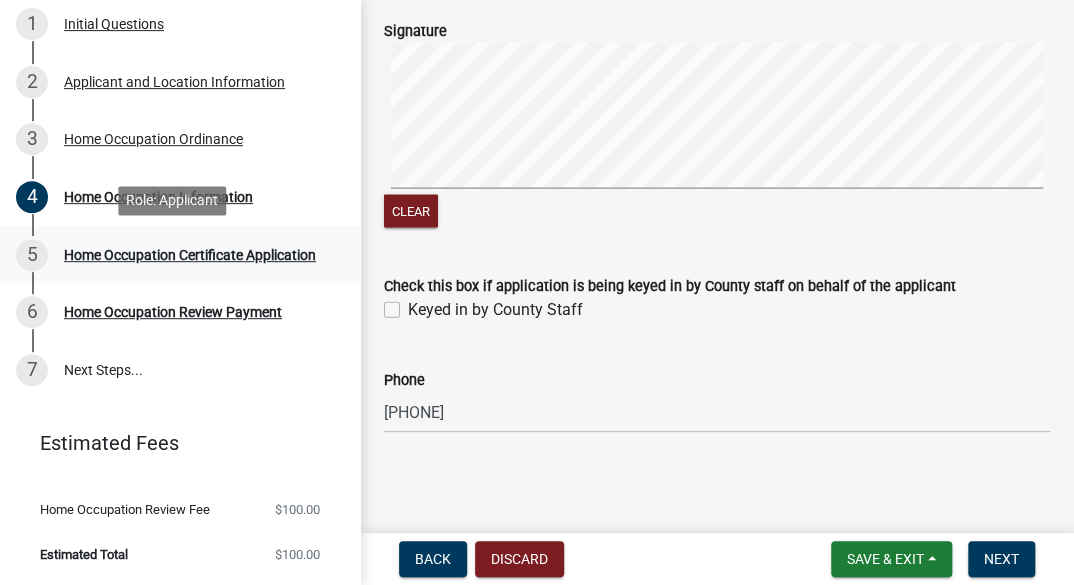 click on "Home Occupation Certificate Application" at bounding box center [190, 255] 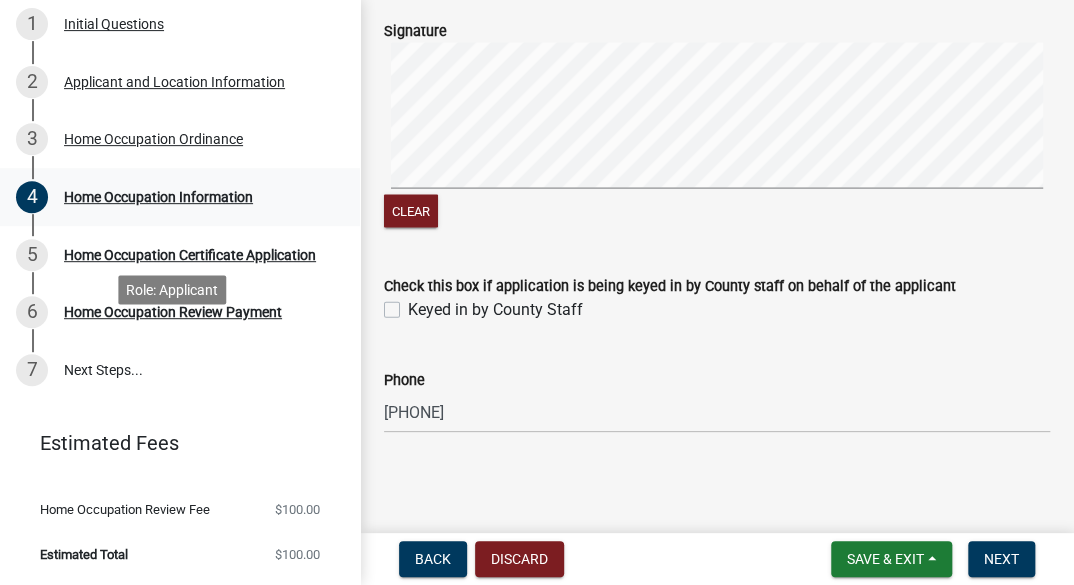 scroll, scrollTop: 0, scrollLeft: 0, axis: both 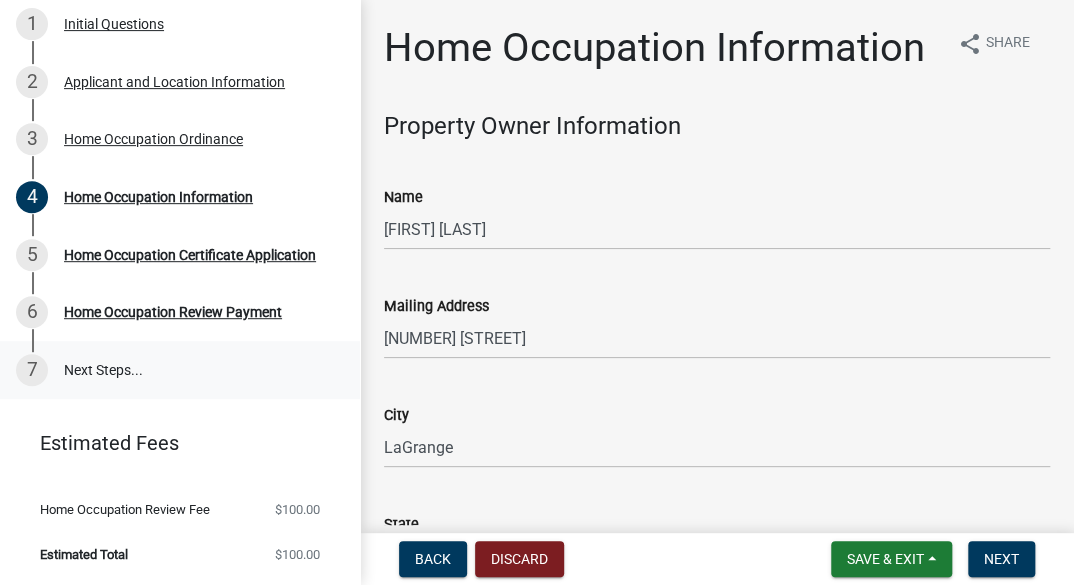 click on "7   Next Steps..." at bounding box center (180, 370) 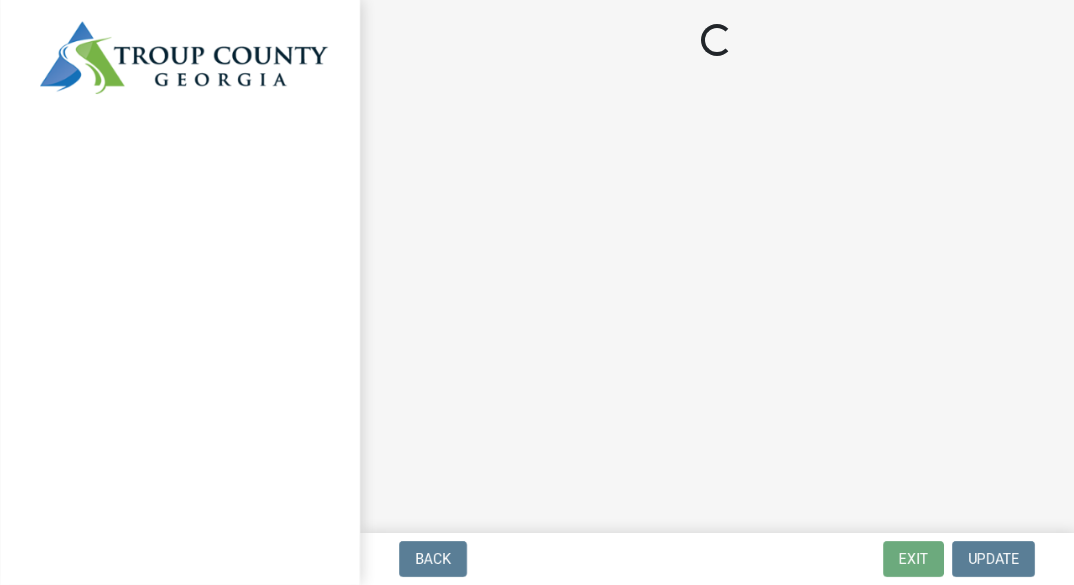 scroll, scrollTop: 0, scrollLeft: 0, axis: both 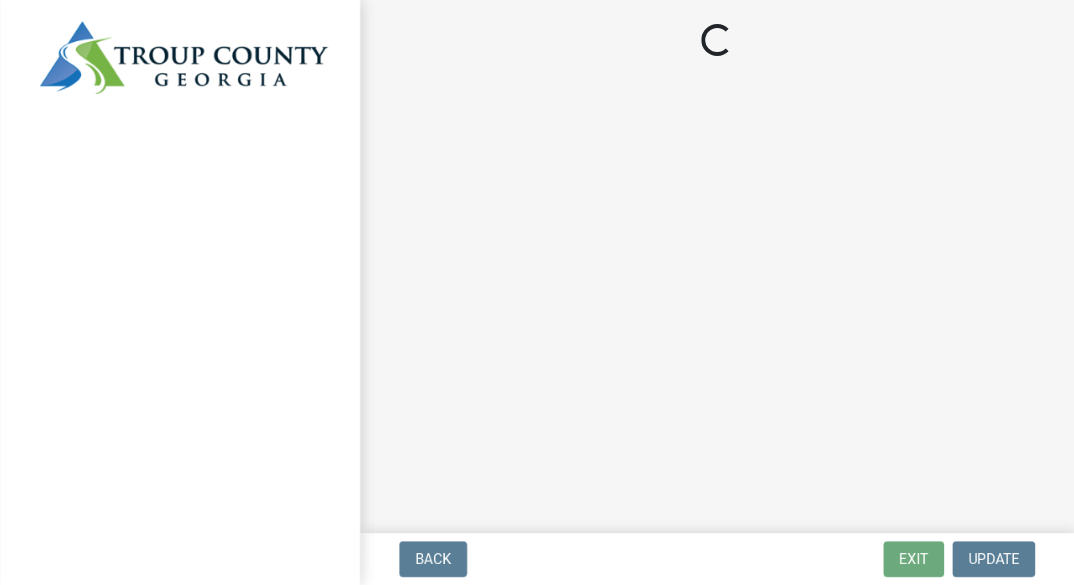 select on "c07f1ab6-e644-42a0-b83b-a148f73bcc0e" 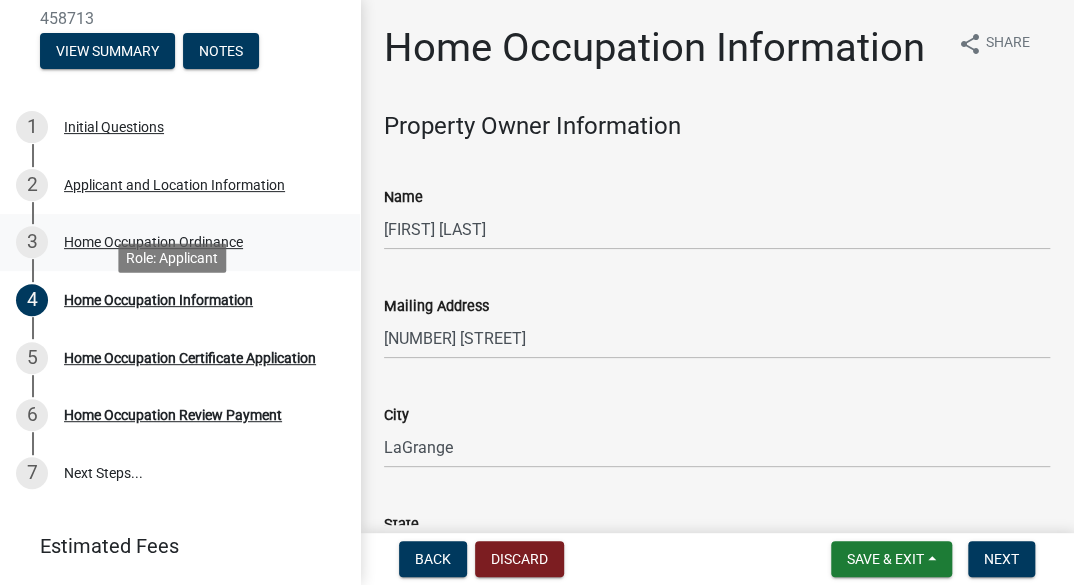 scroll, scrollTop: 298, scrollLeft: 0, axis: vertical 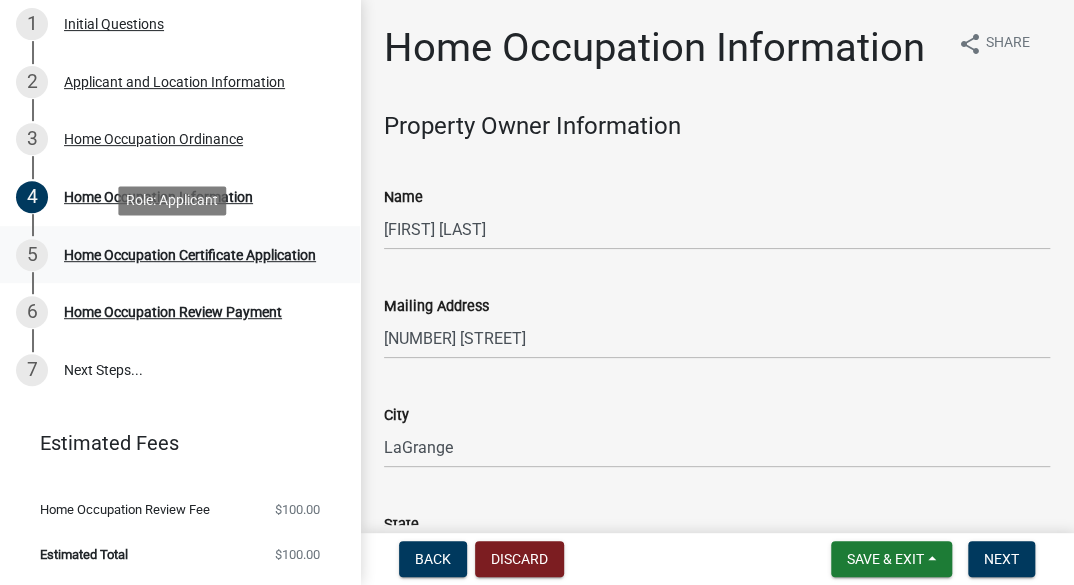click on "Home Occupation Certificate Application" at bounding box center [190, 255] 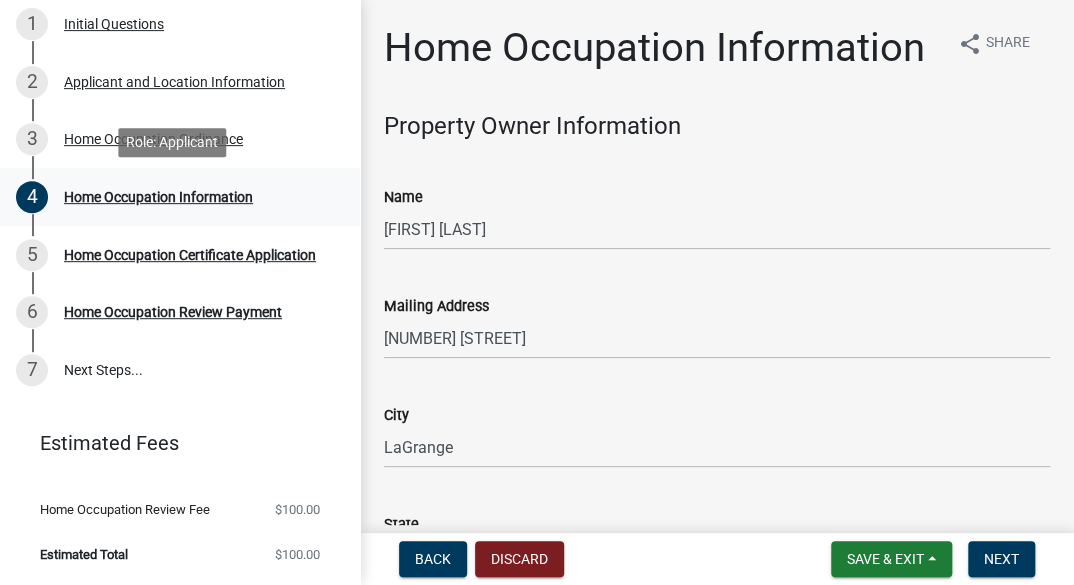 click on "Home Occupation Information" at bounding box center (158, 197) 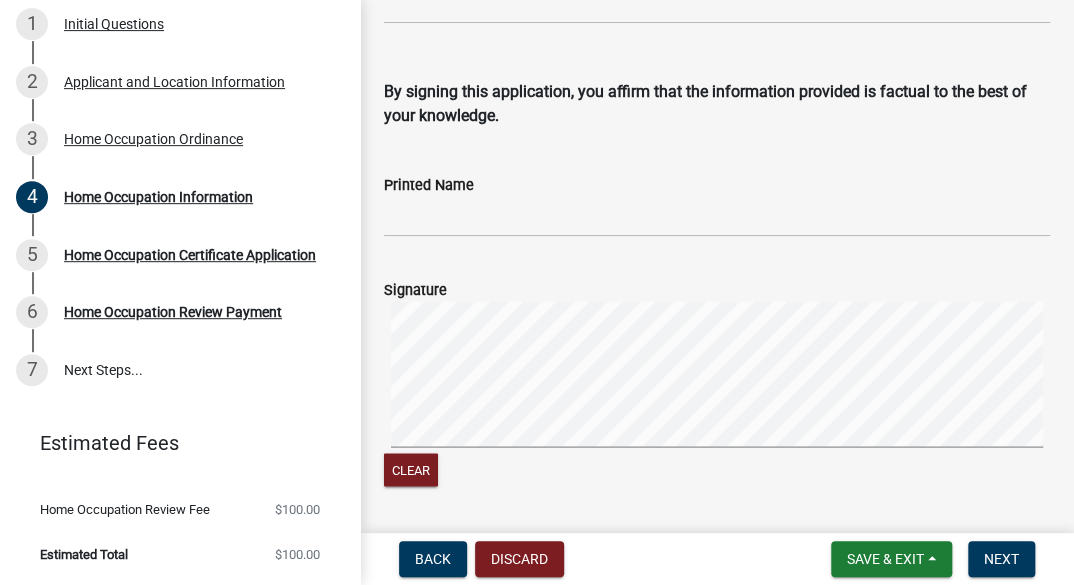 scroll, scrollTop: 4503, scrollLeft: 0, axis: vertical 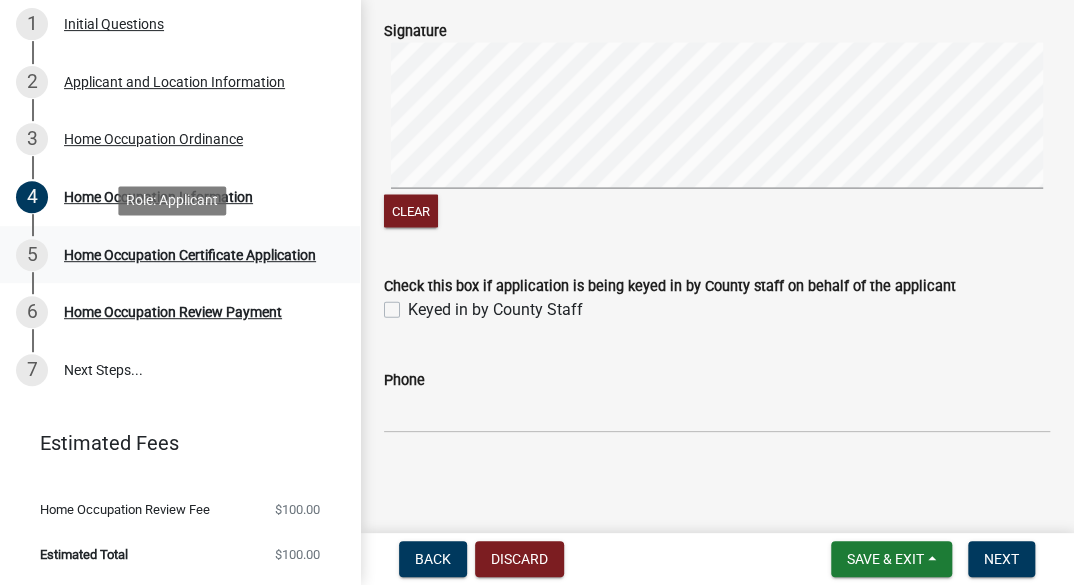 click on "Home Occupation Certificate Application" at bounding box center (190, 255) 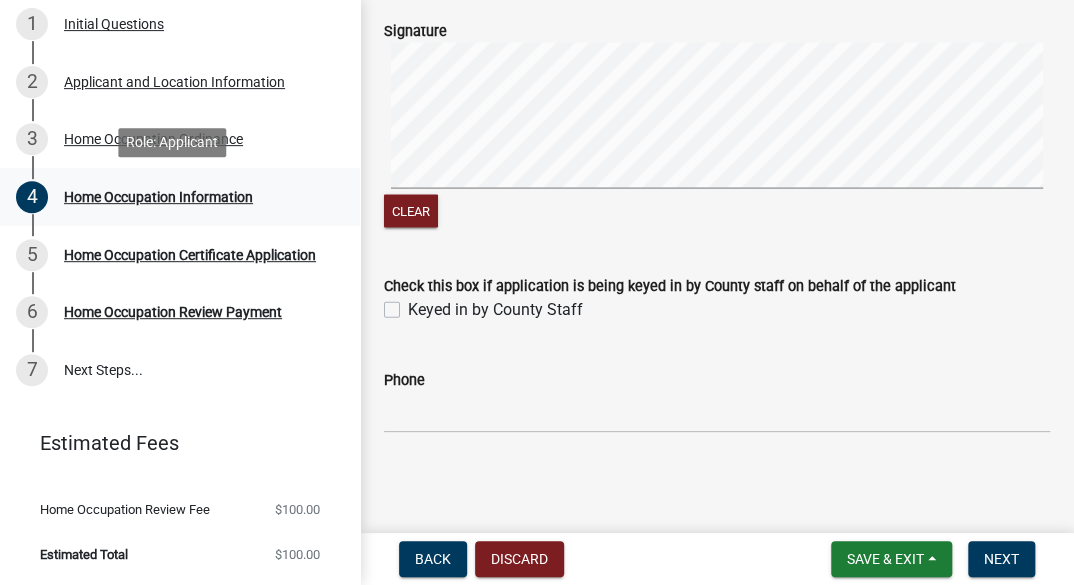 click on "4" at bounding box center [32, 197] 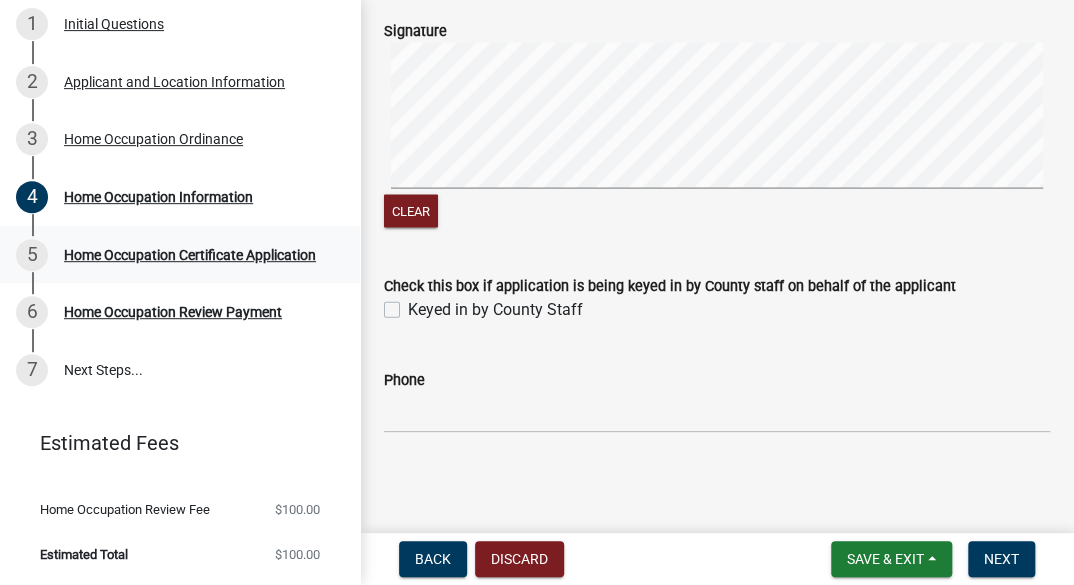 click on "5" at bounding box center (32, 255) 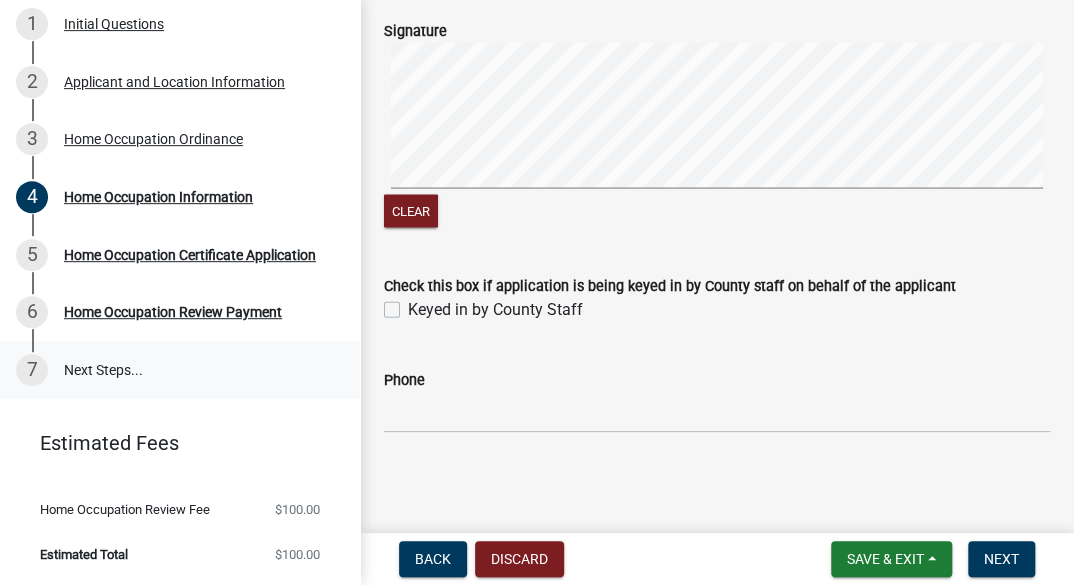 click on "7   Next Steps..." at bounding box center [180, 370] 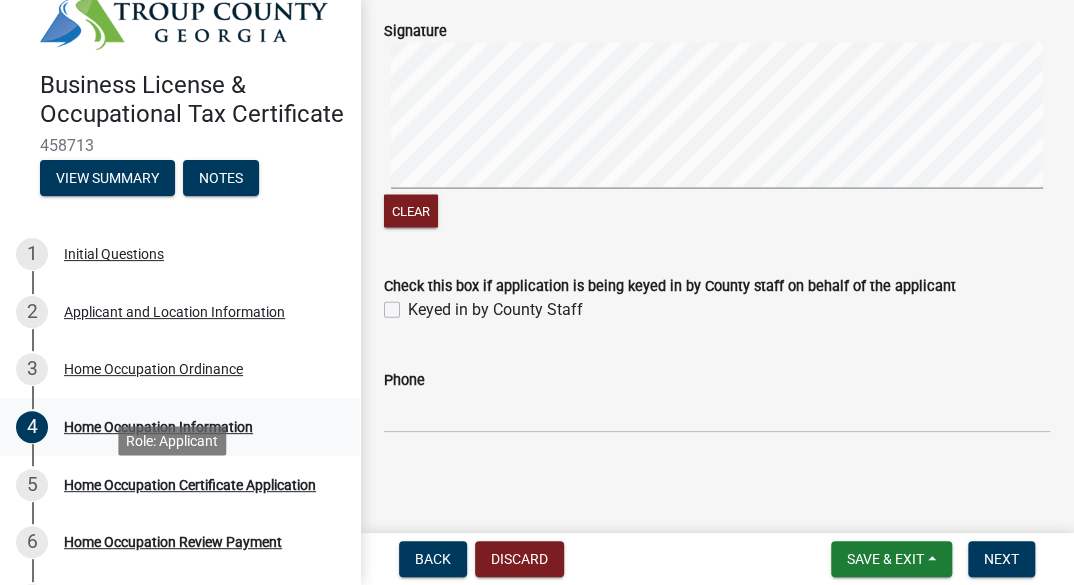 scroll, scrollTop: 0, scrollLeft: 0, axis: both 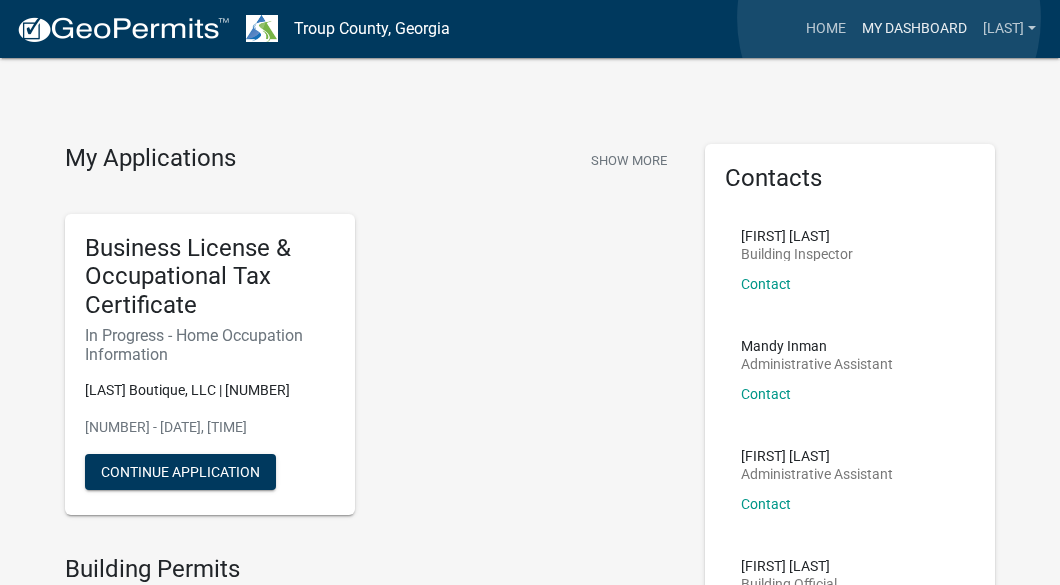 click on "My Dashboard" at bounding box center [914, 29] 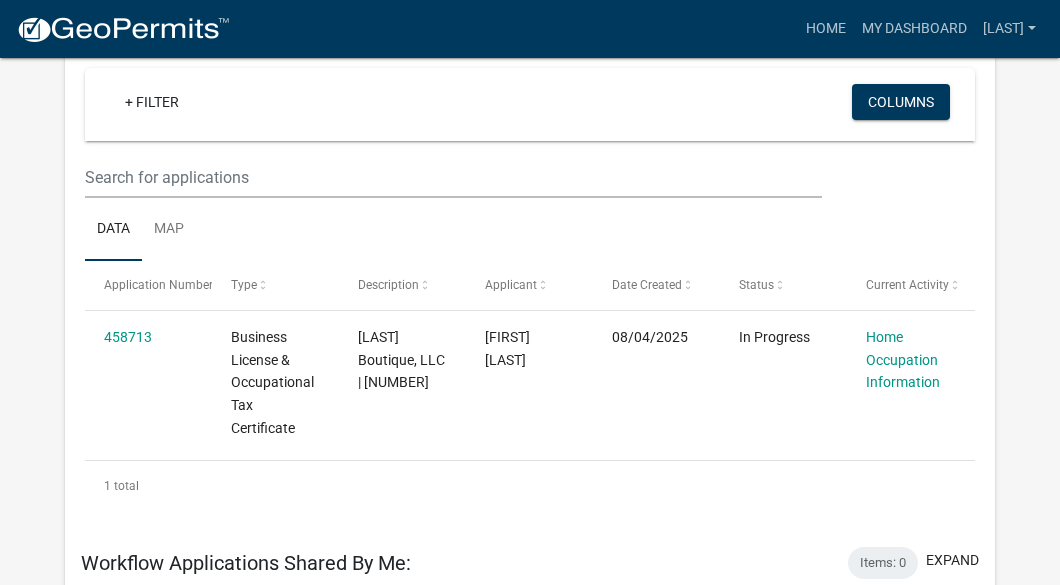 scroll, scrollTop: 174, scrollLeft: 0, axis: vertical 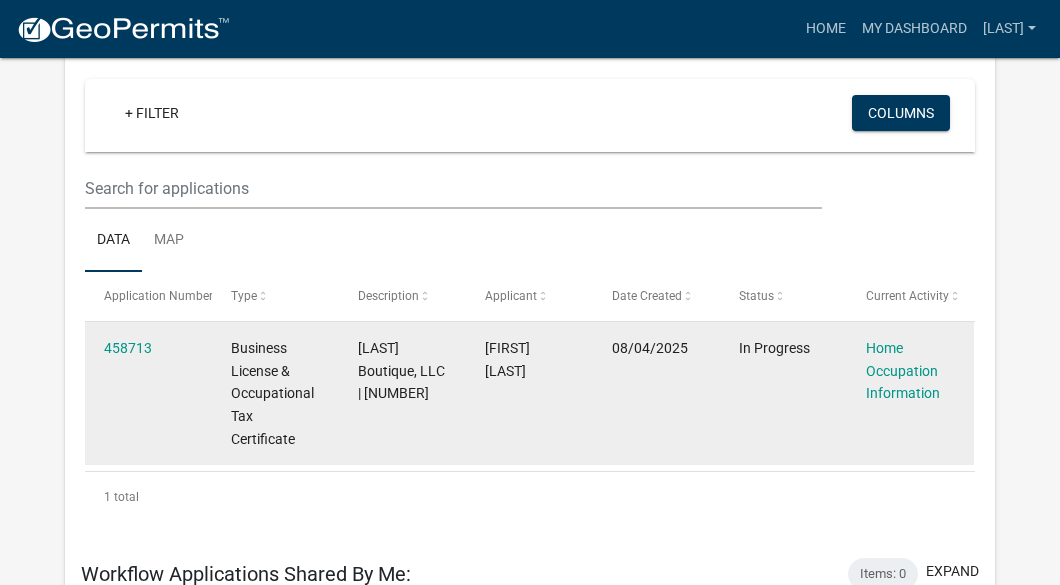 click on "[FIRST] [LAST]" 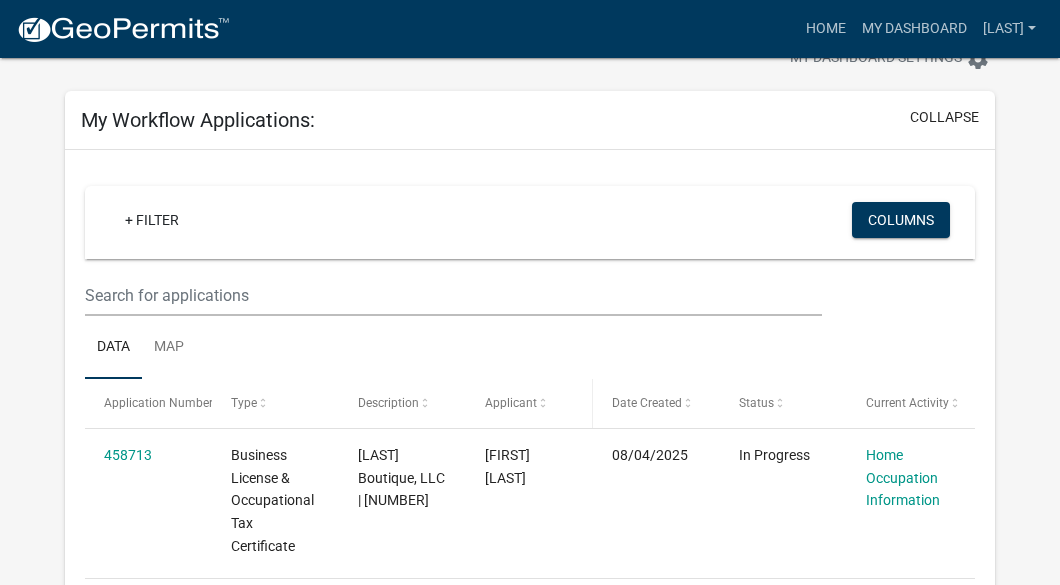 scroll, scrollTop: 0, scrollLeft: 0, axis: both 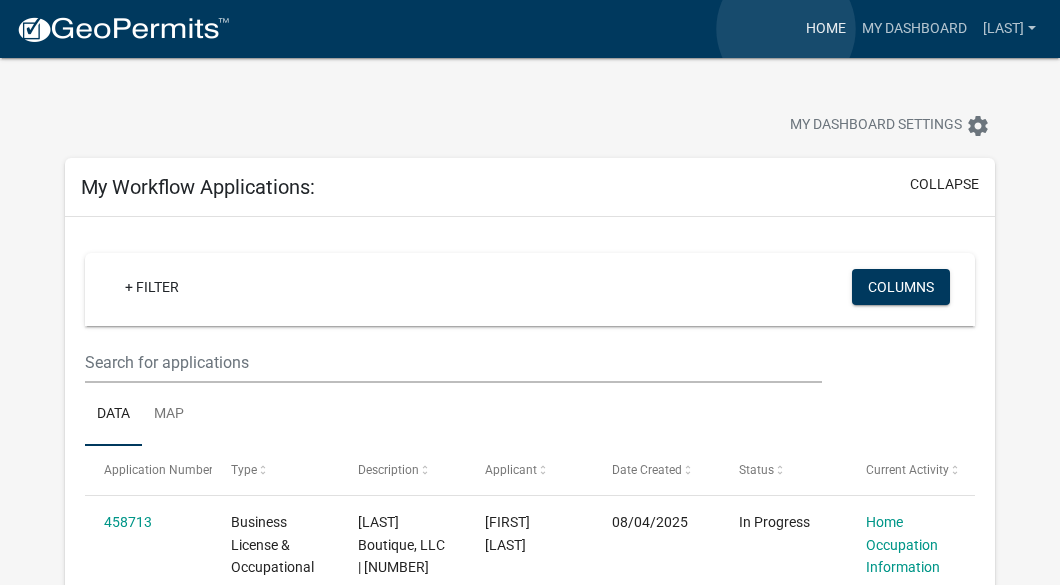 click on "Home" at bounding box center [826, 29] 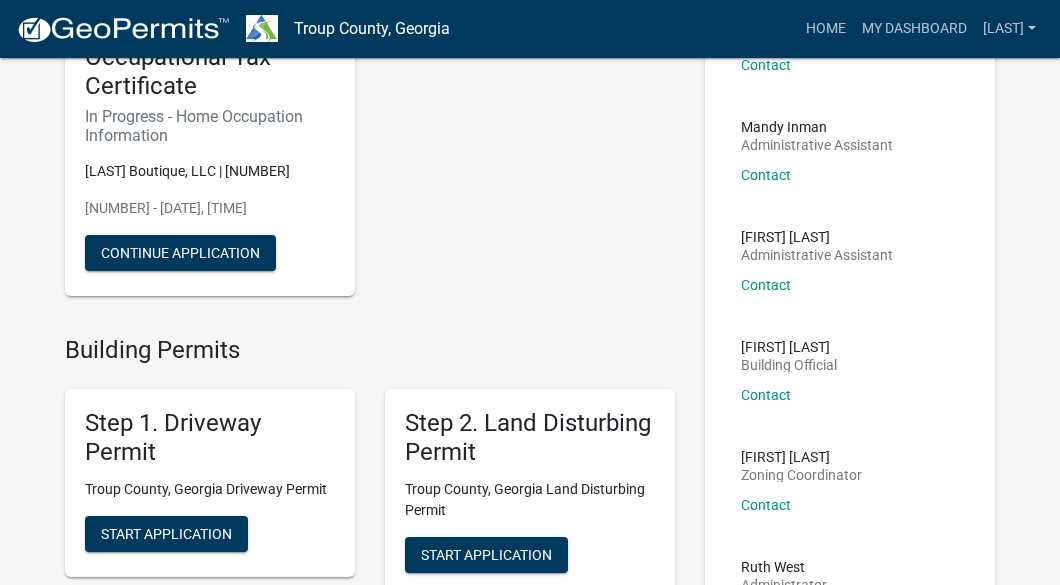 scroll, scrollTop: 213, scrollLeft: 0, axis: vertical 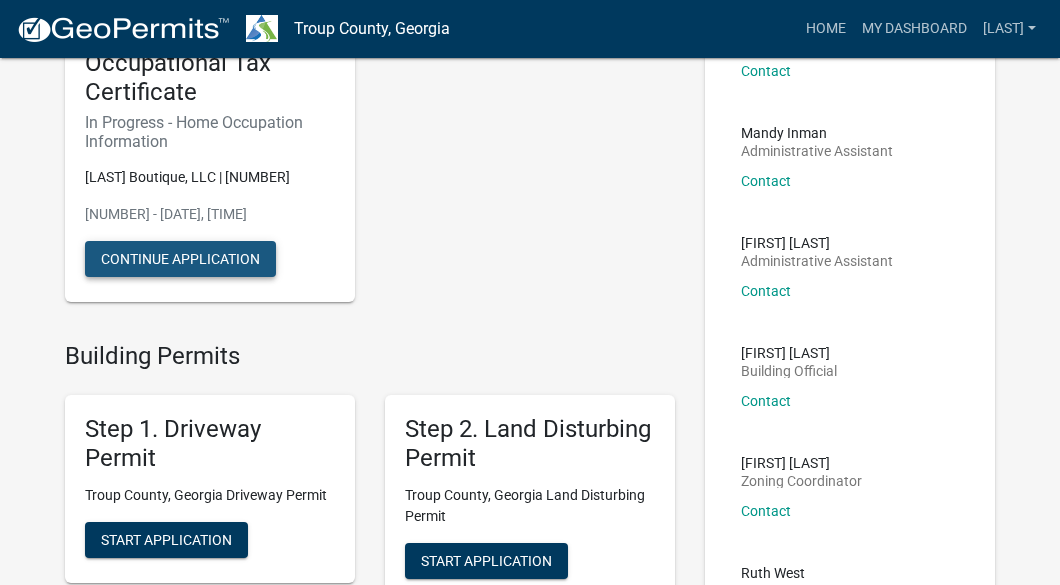 click on "Continue Application" 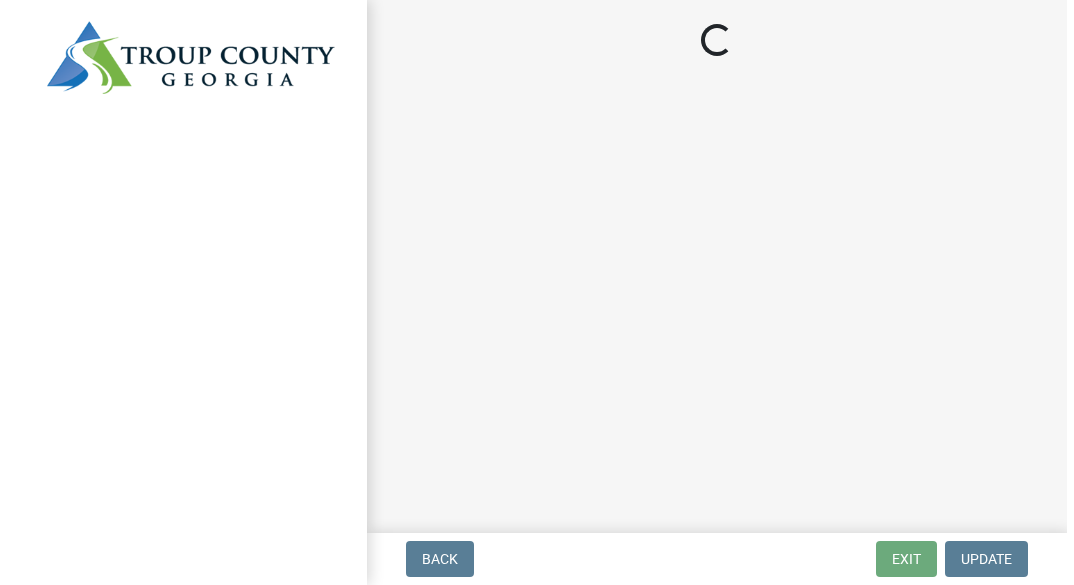 scroll, scrollTop: 0, scrollLeft: 0, axis: both 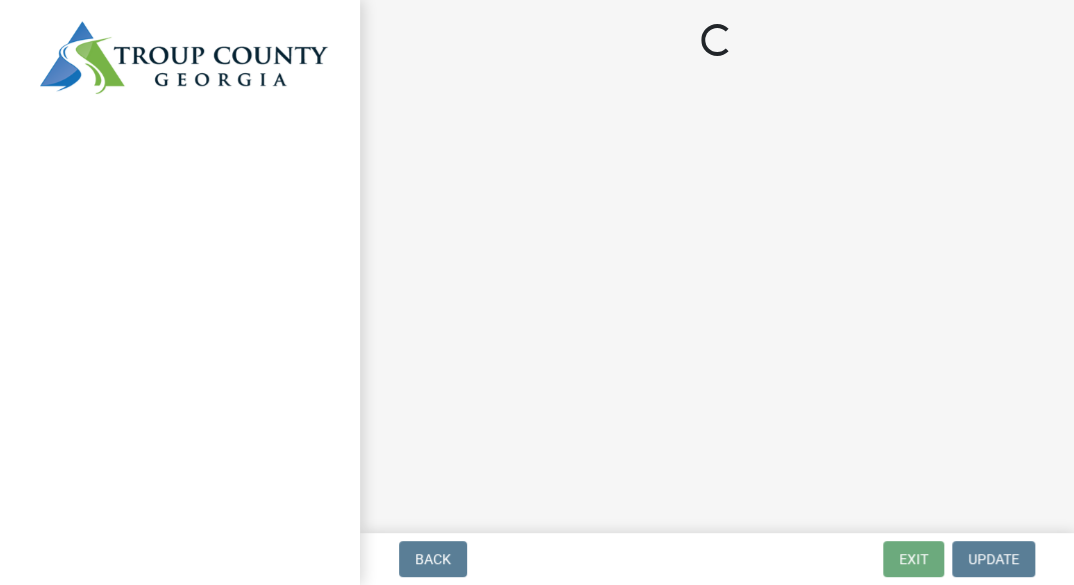 select on "c07f1ab6-e644-42a0-b83b-a148f73bcc0e" 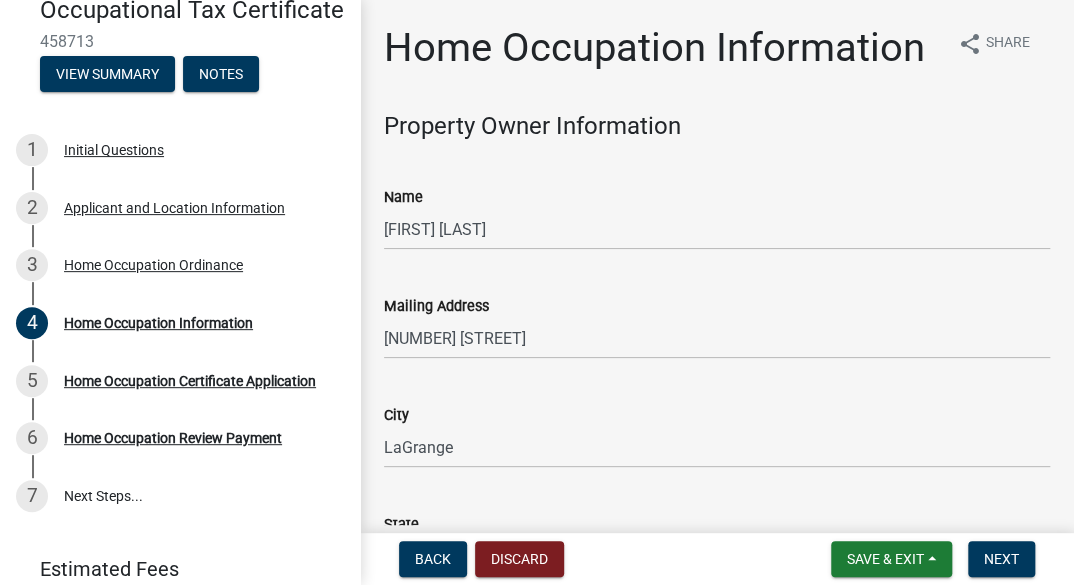 scroll, scrollTop: 163, scrollLeft: 0, axis: vertical 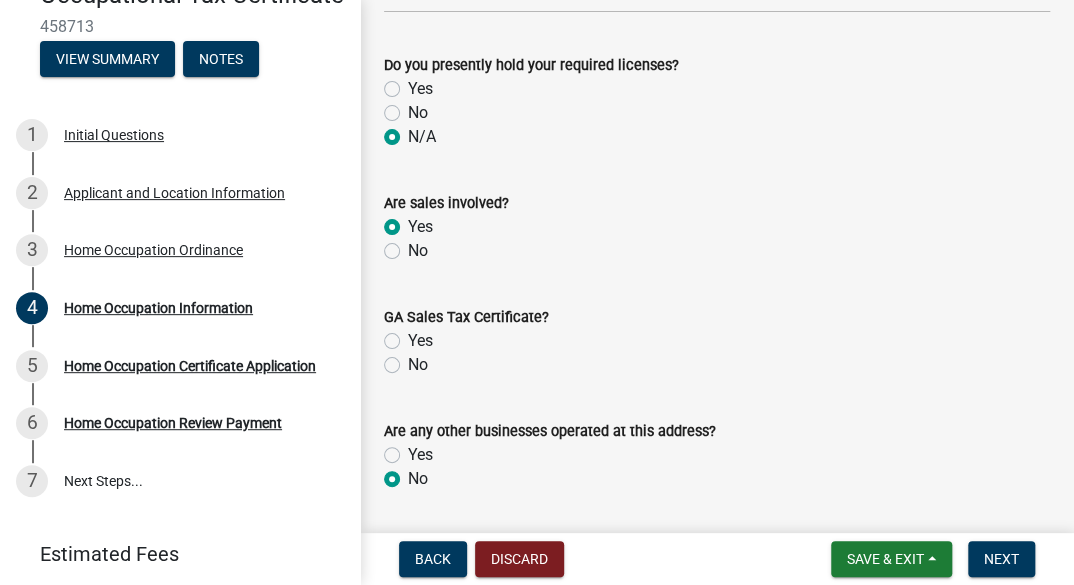 click on "Yes" 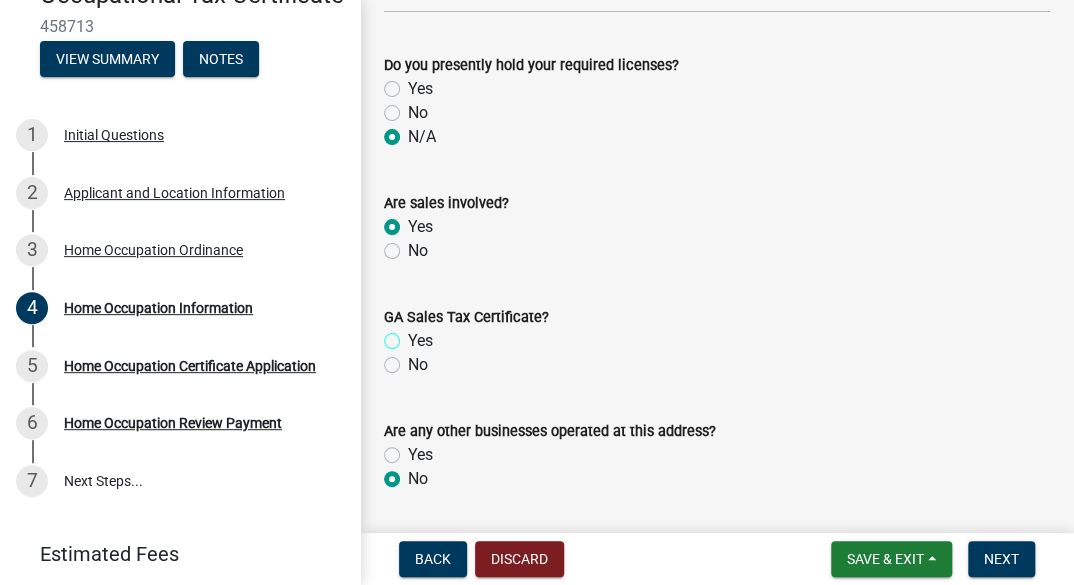click on "Yes" at bounding box center [414, 335] 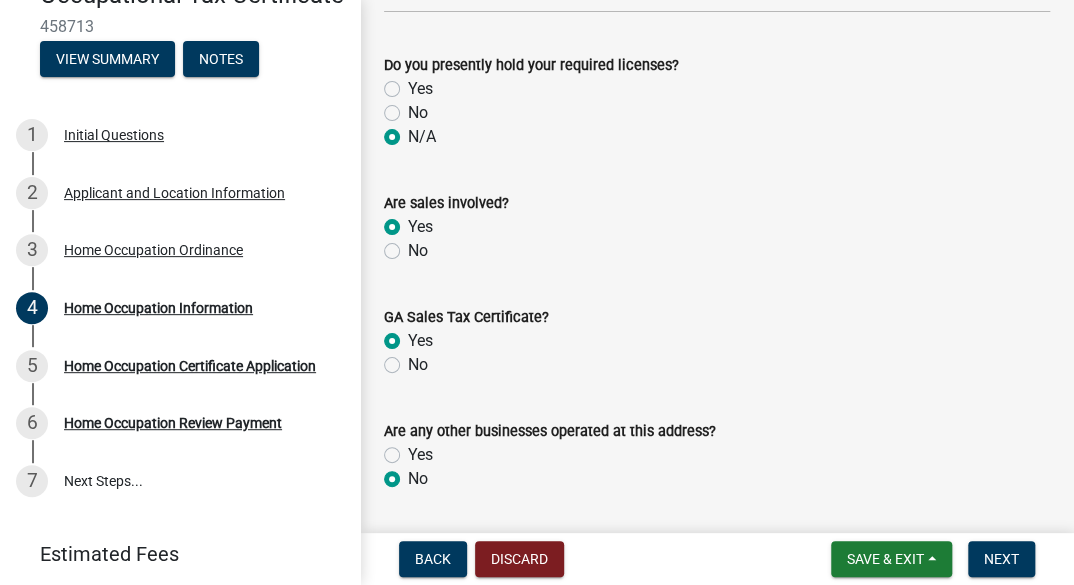 radio on "true" 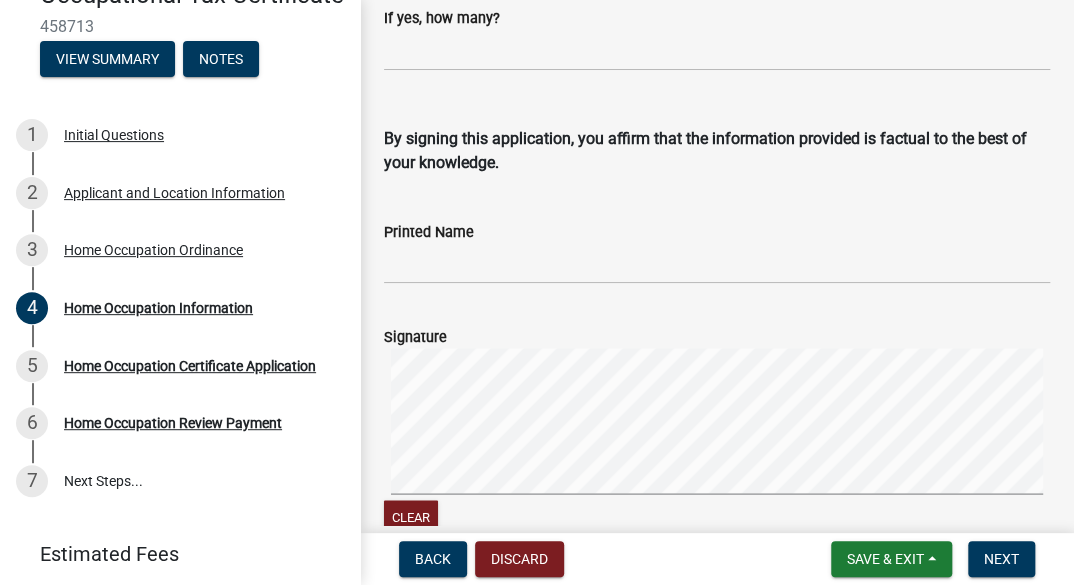 scroll, scrollTop: 4195, scrollLeft: 0, axis: vertical 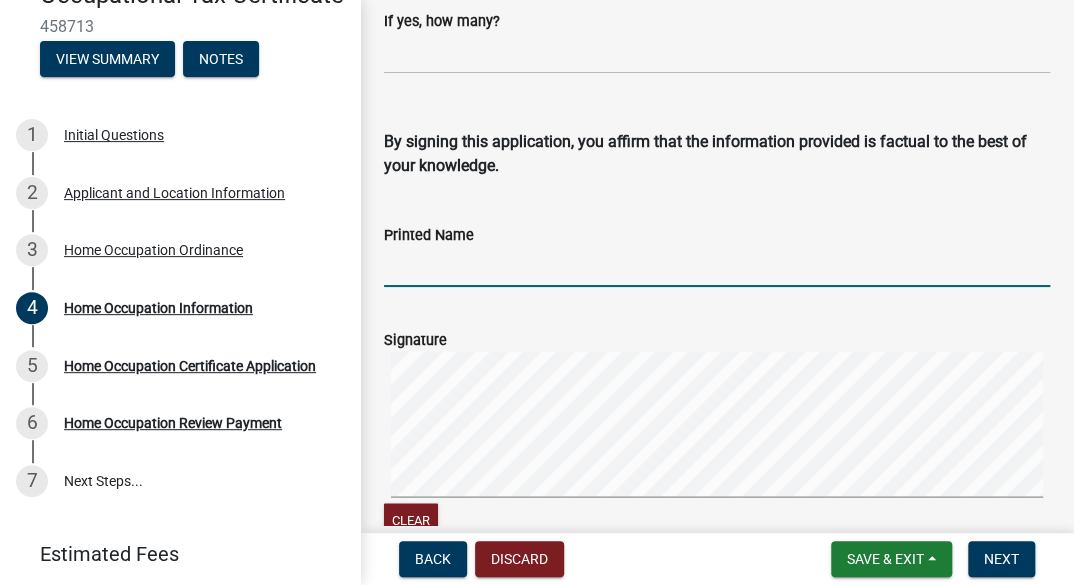 click on "Printed Name" at bounding box center (717, 266) 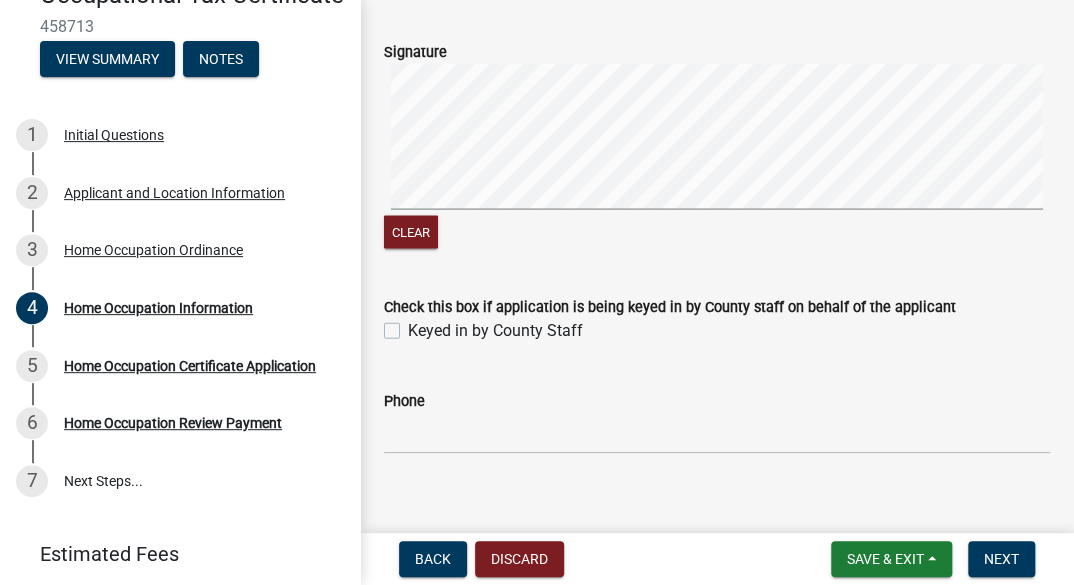 scroll, scrollTop: 4483, scrollLeft: 0, axis: vertical 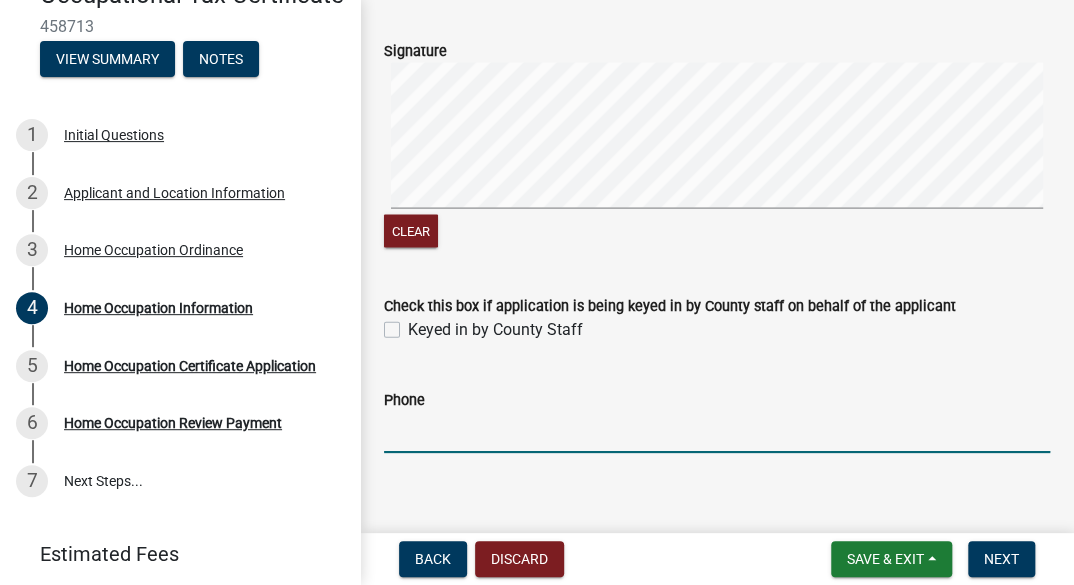 click on "Phone" at bounding box center (717, 432) 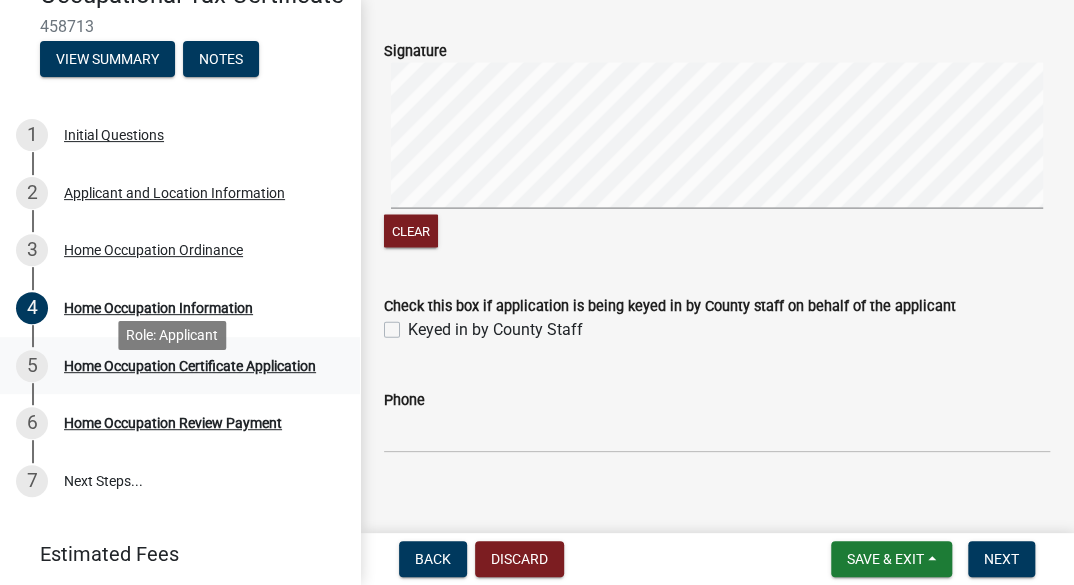 click on "Home Occupation Certificate Application" at bounding box center [190, 366] 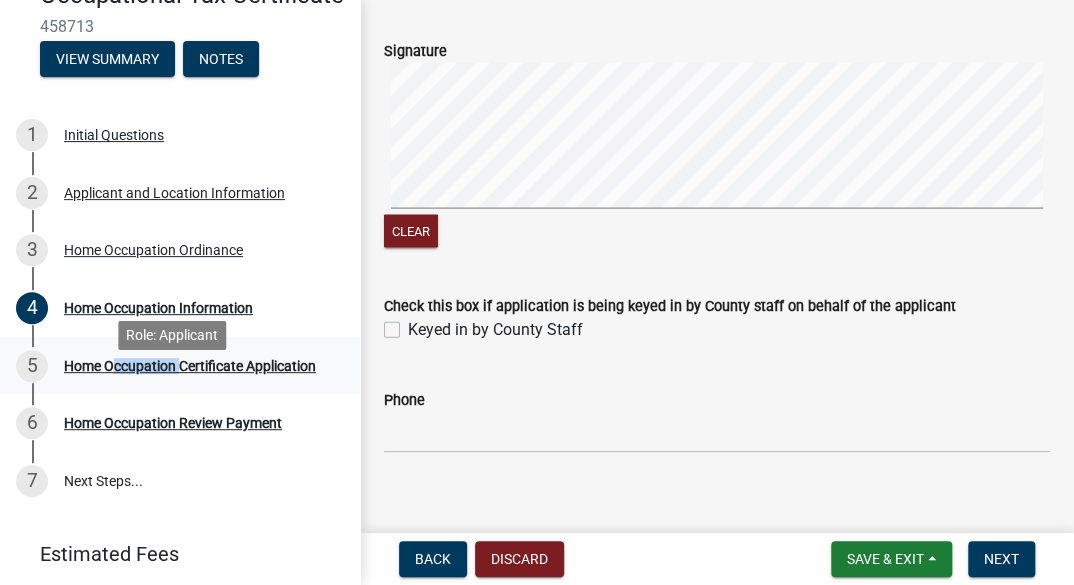 click on "Home Occupation Certificate Application" at bounding box center (190, 366) 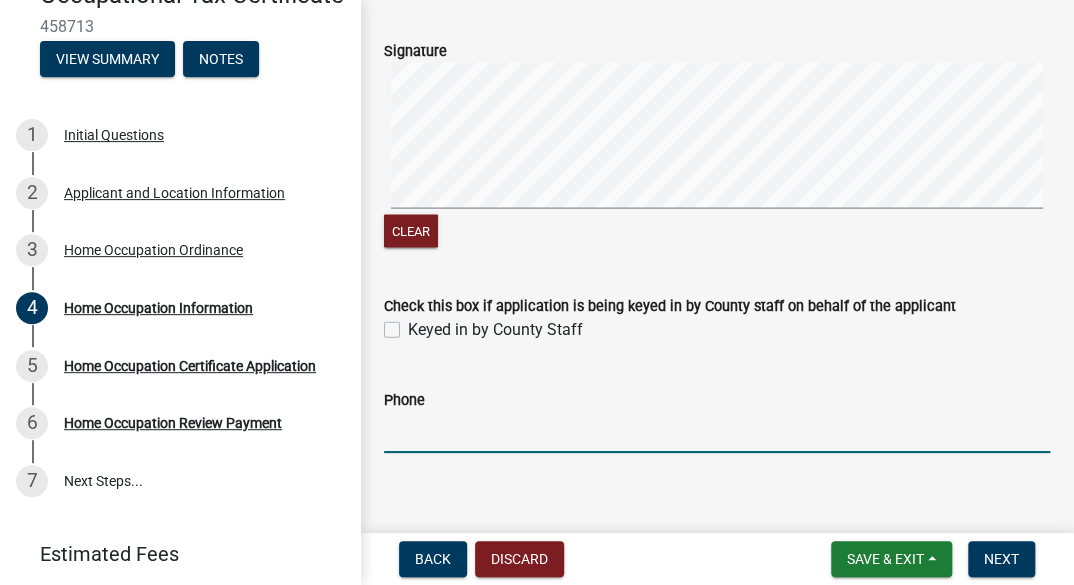 click on "Phone" at bounding box center [717, 432] 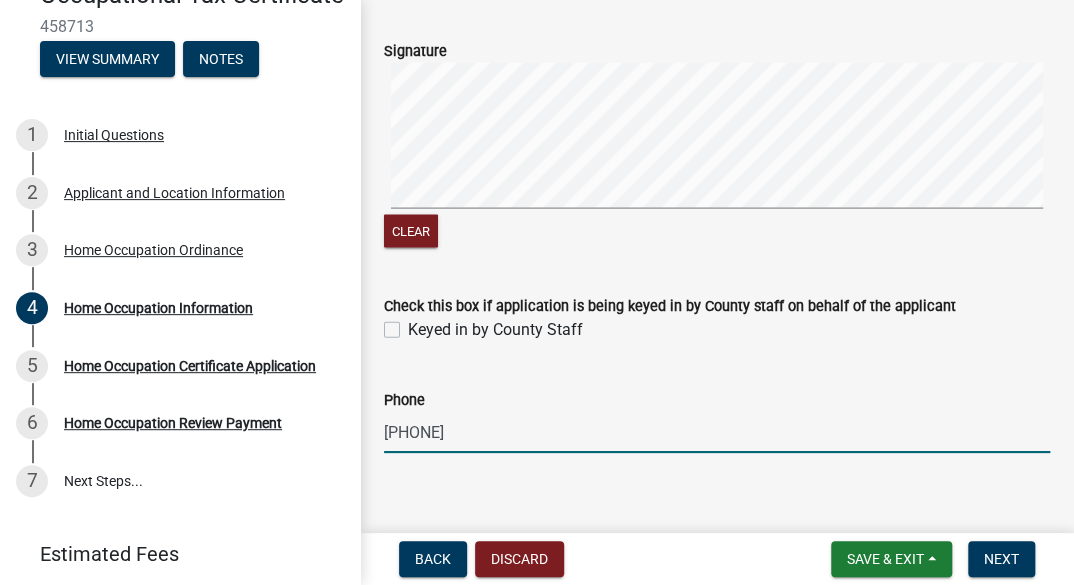 click on "7065236135" at bounding box center (717, 432) 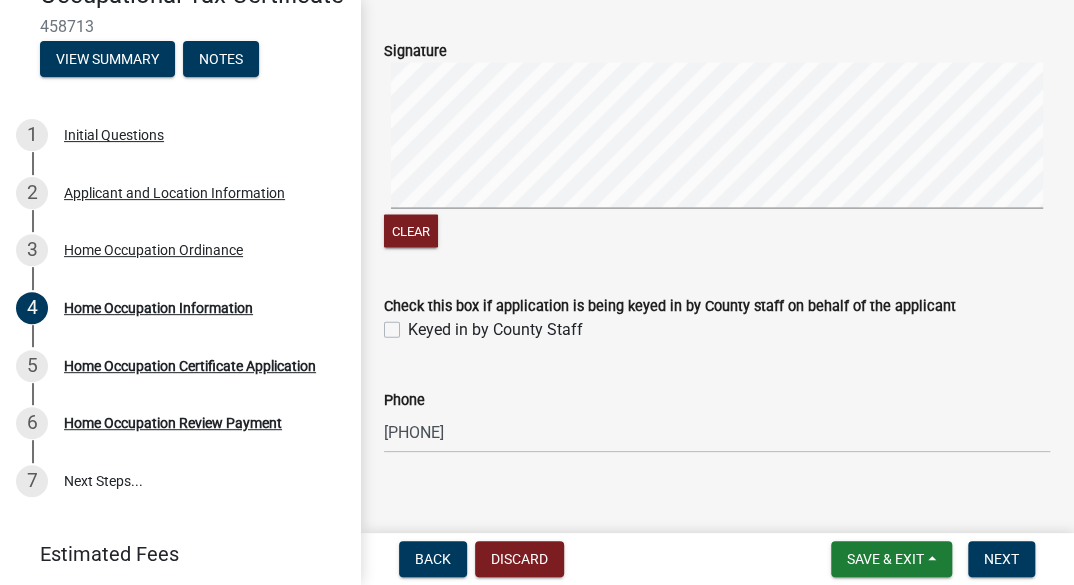 click on "Phone  706-523-6135" 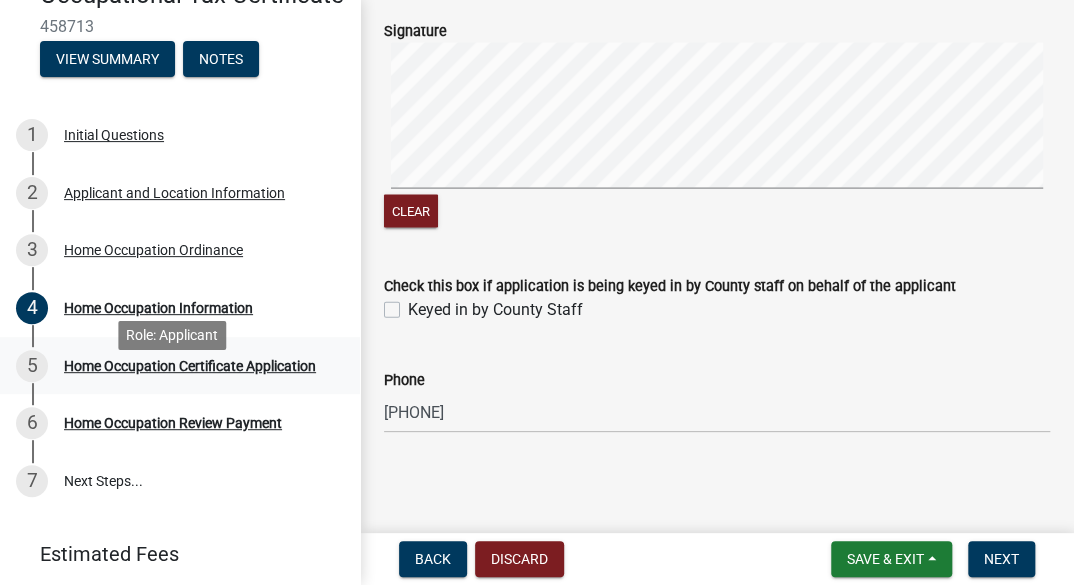click on "Home Occupation Certificate Application" at bounding box center (190, 366) 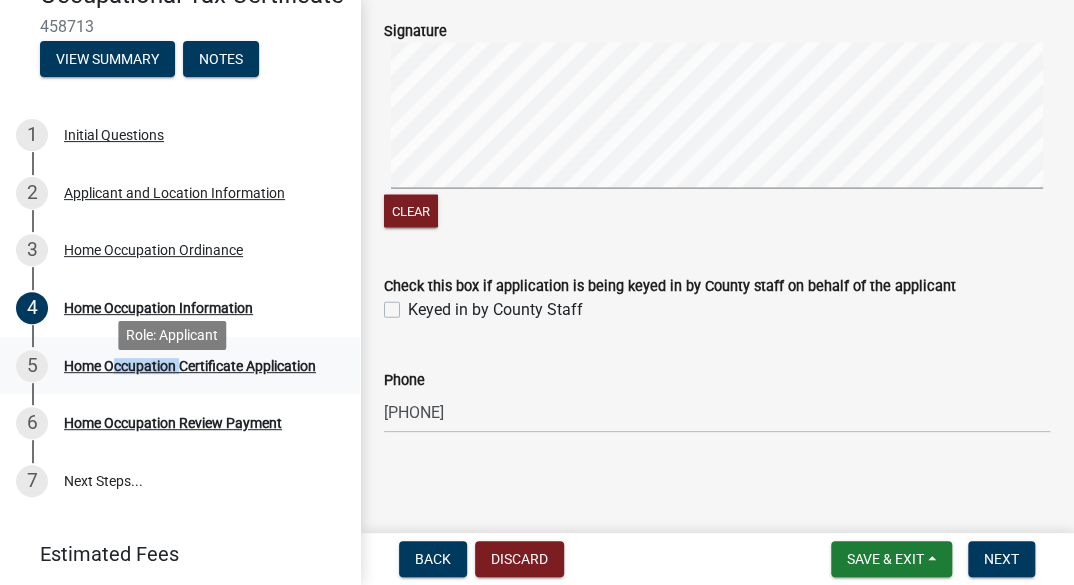 click on "Home Occupation Certificate Application" at bounding box center (190, 366) 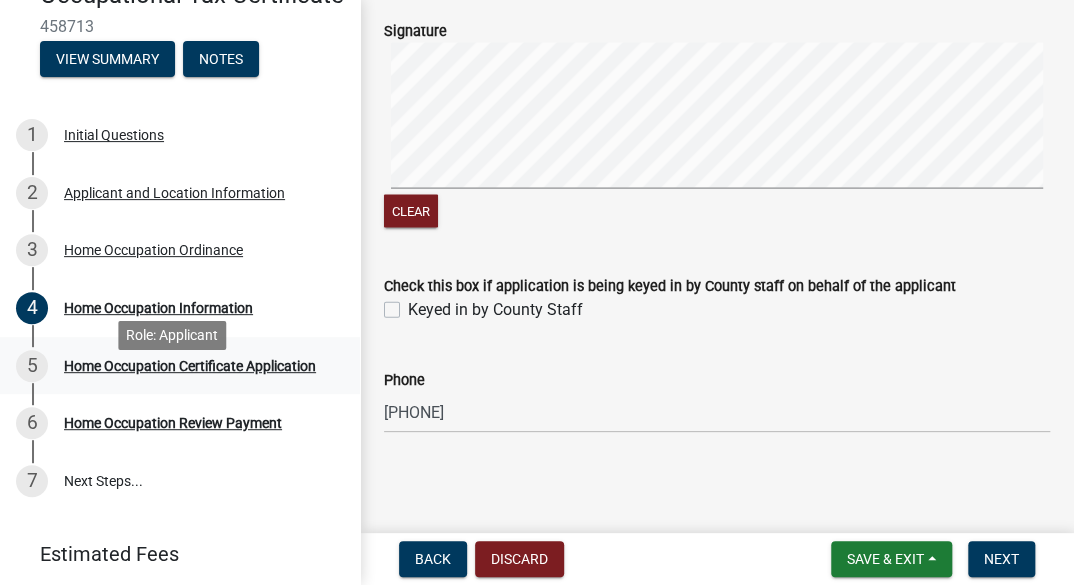 click on "5" at bounding box center (32, 366) 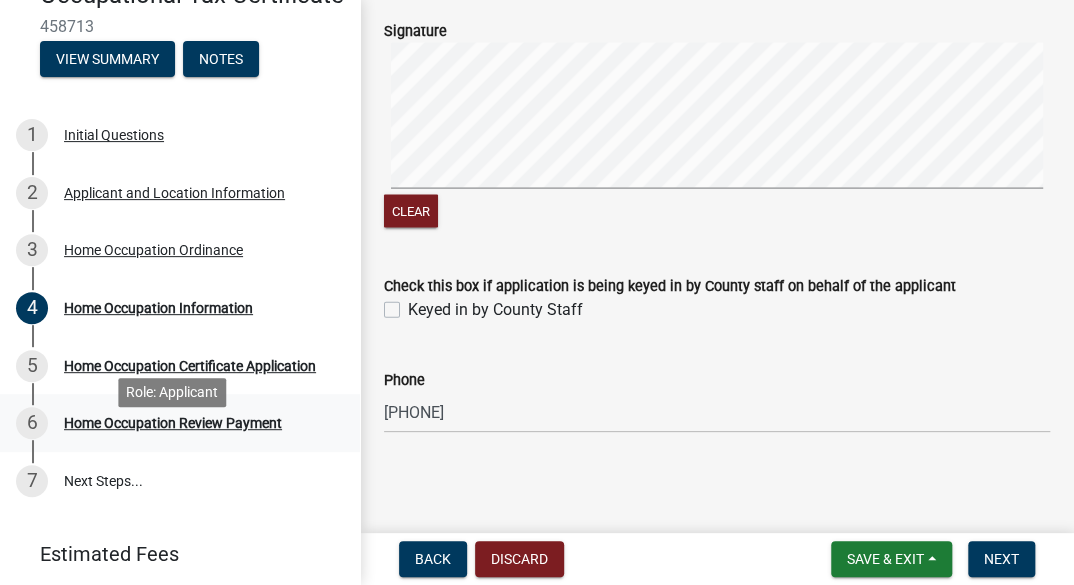 click on "Home Occupation Review Payment" at bounding box center (173, 423) 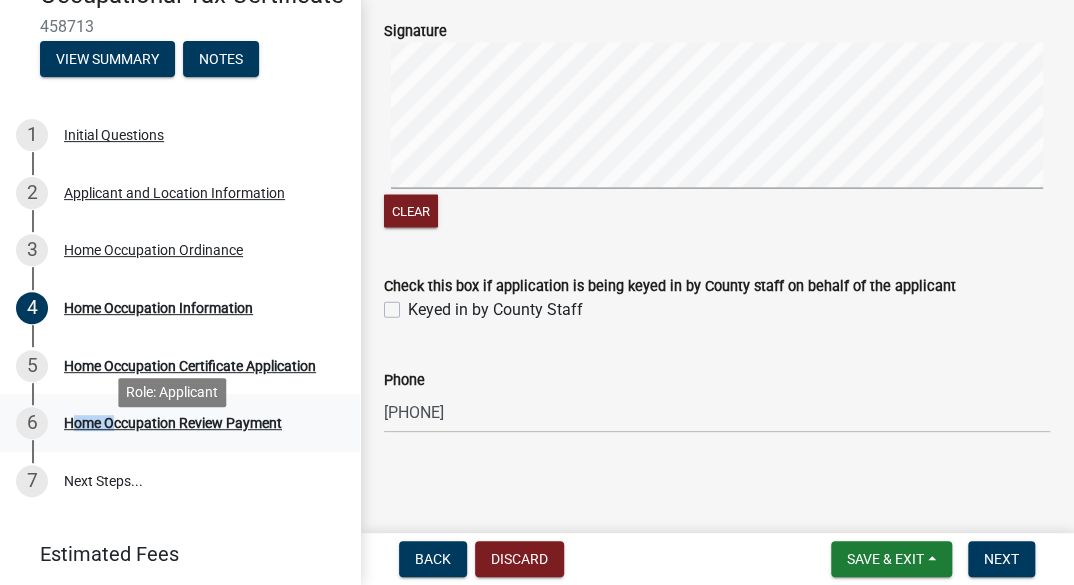 click on "Home Occupation Review Payment" at bounding box center (173, 423) 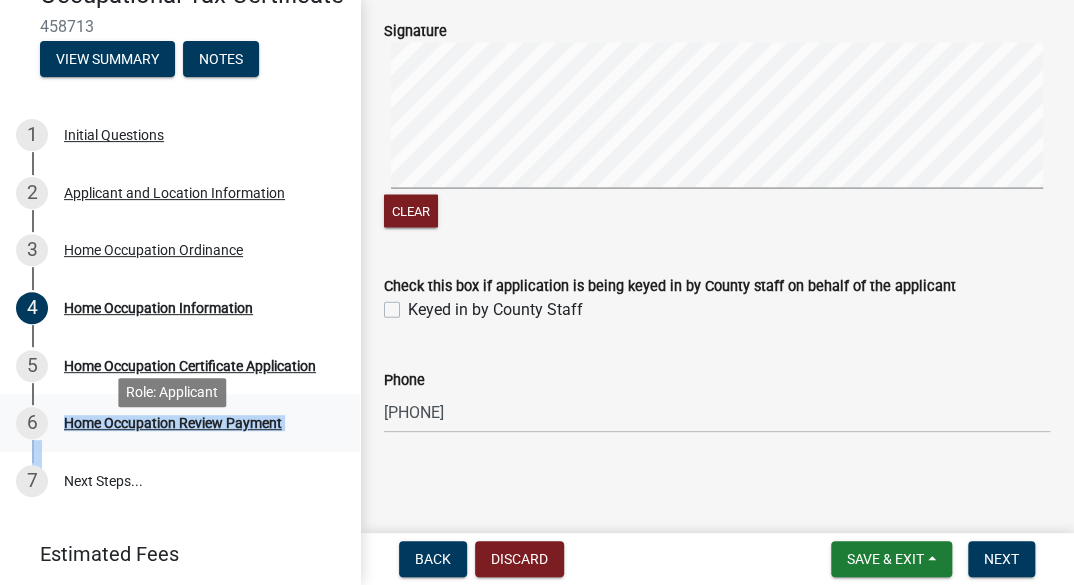 drag, startPoint x: 86, startPoint y: 446, endPoint x: 35, endPoint y: 439, distance: 51.47815 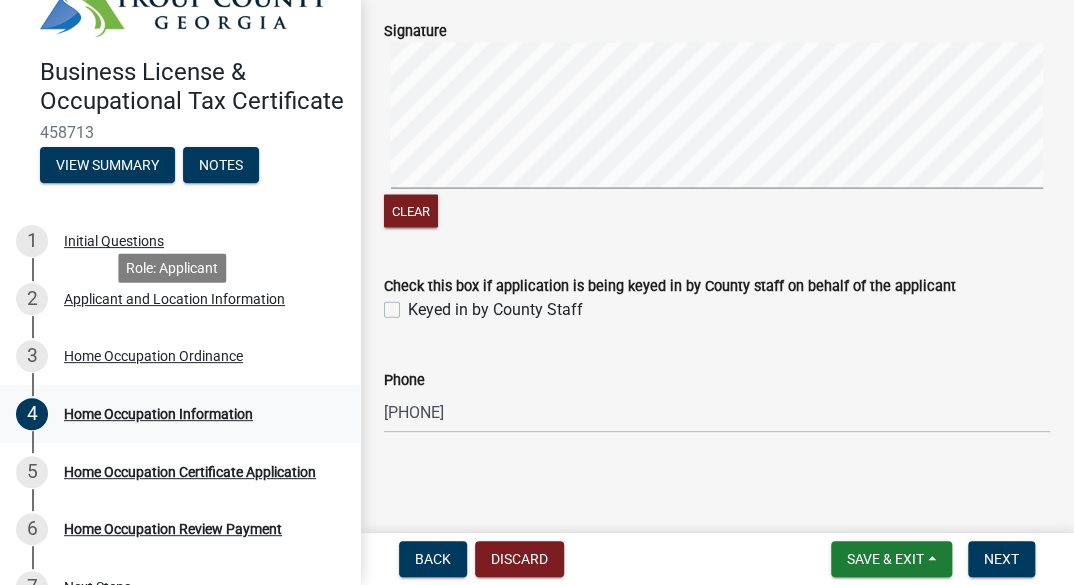 scroll, scrollTop: 0, scrollLeft: 0, axis: both 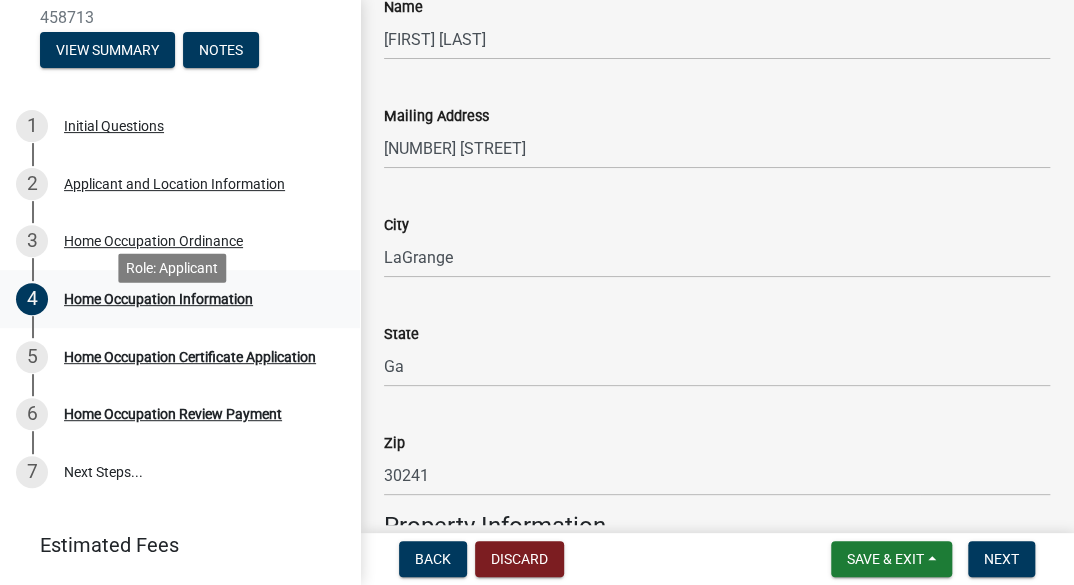click on "4" at bounding box center (32, 299) 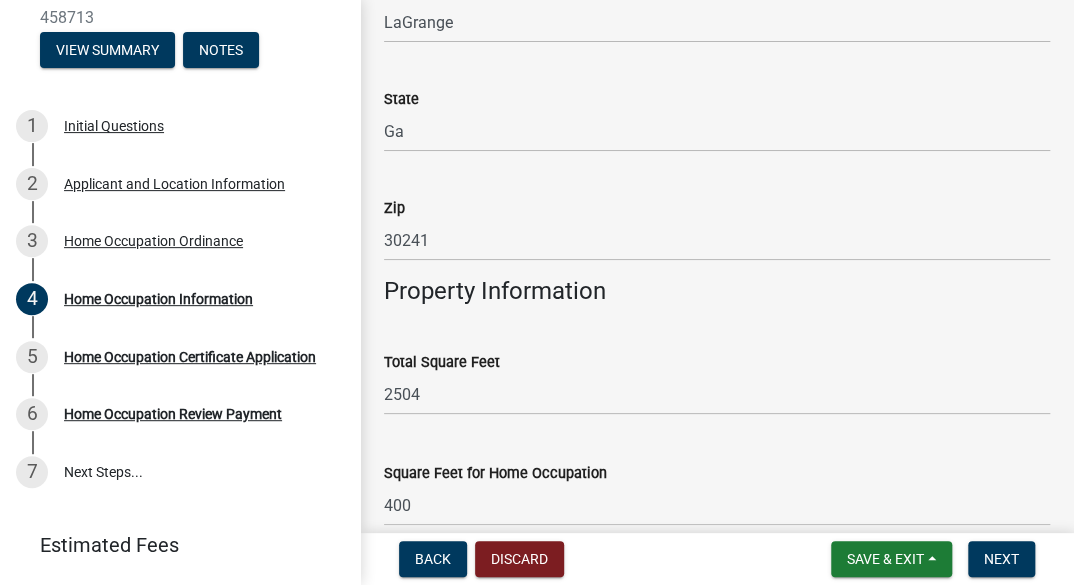 scroll, scrollTop: 426, scrollLeft: 0, axis: vertical 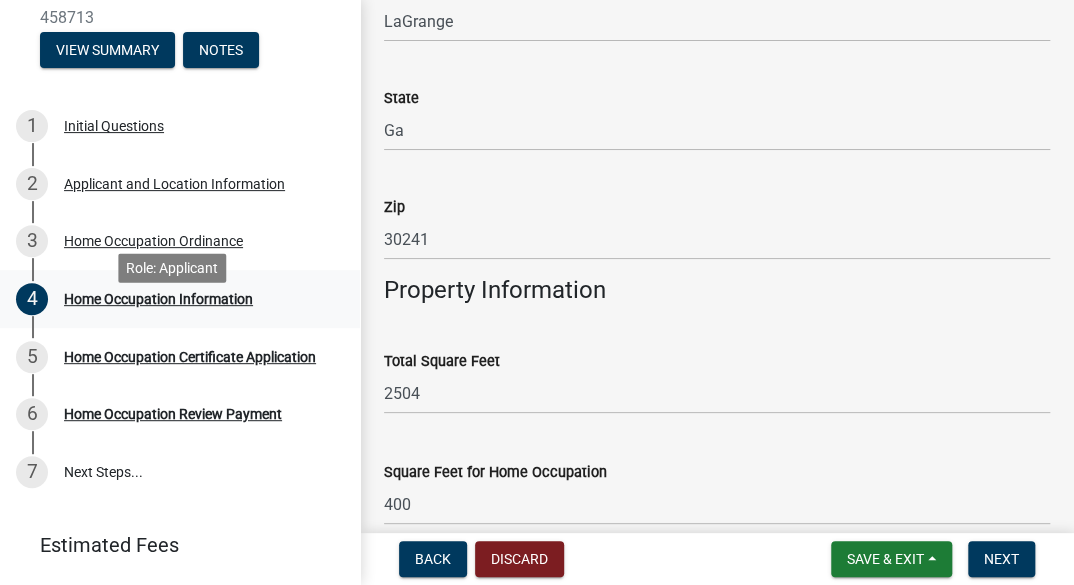 click on "Home Occupation Information" at bounding box center [158, 299] 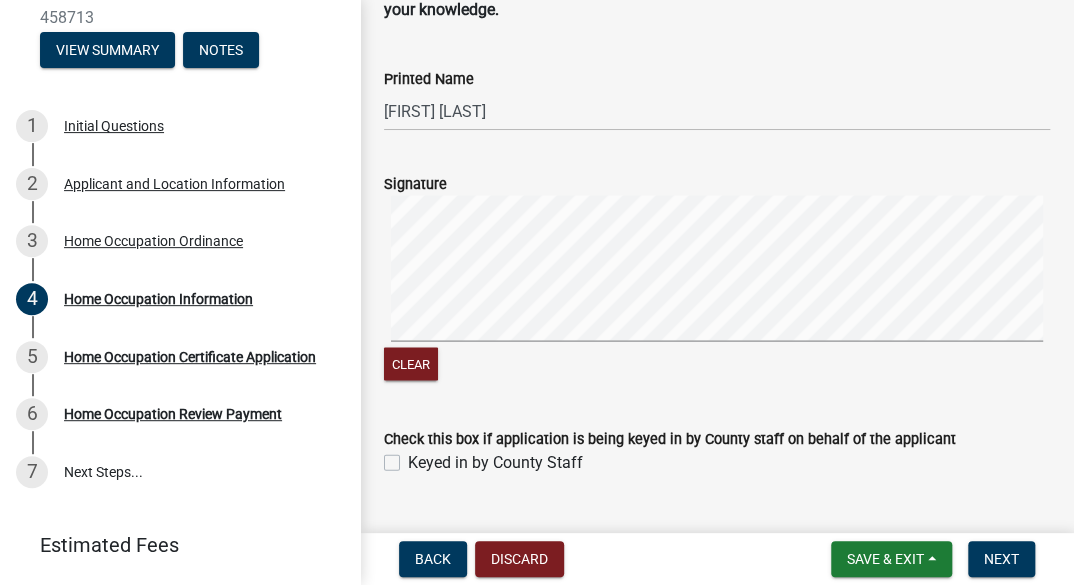 scroll, scrollTop: 4503, scrollLeft: 0, axis: vertical 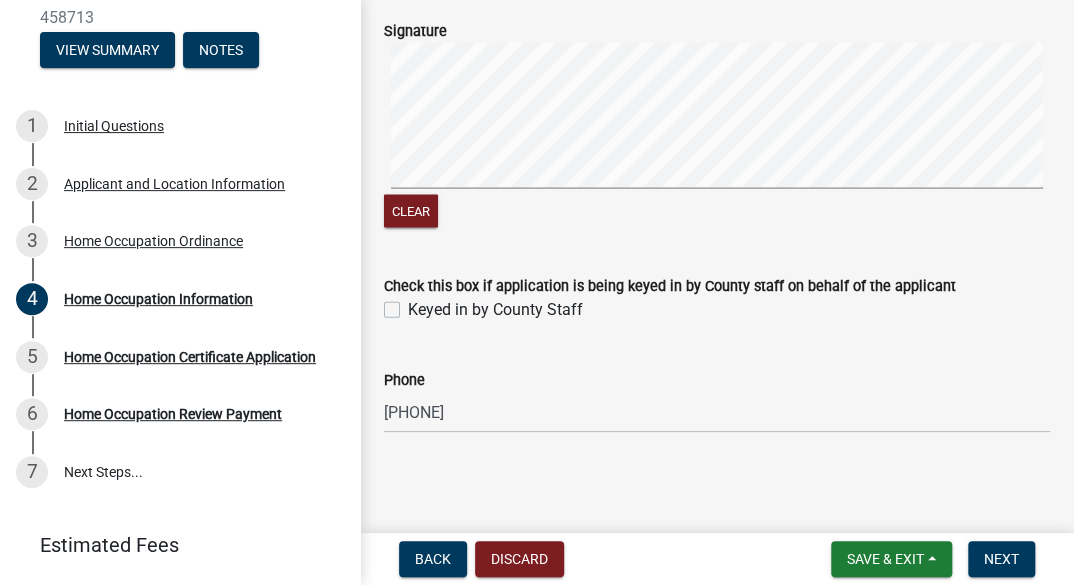 click on "Phone" 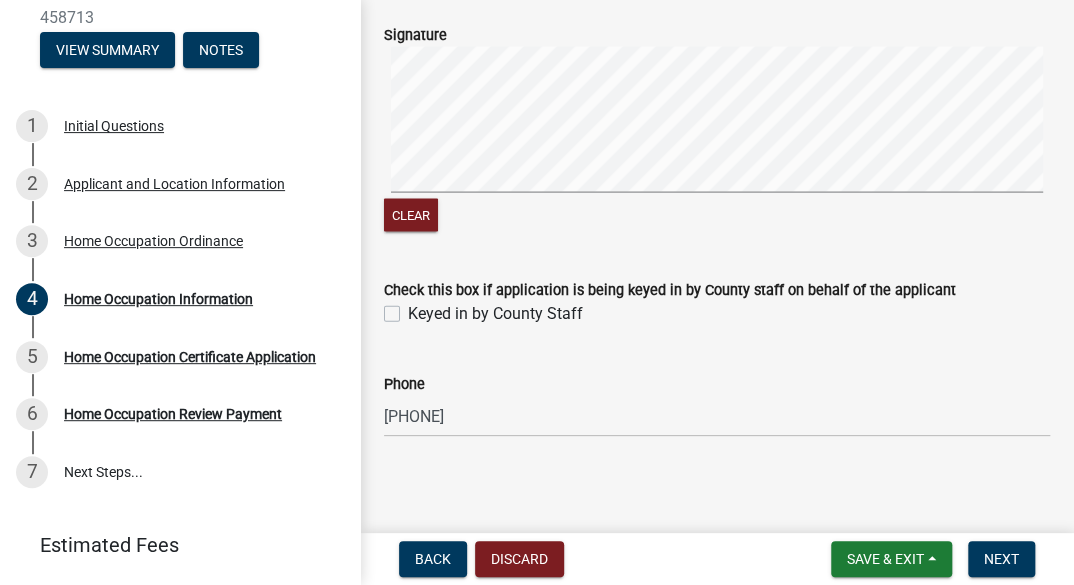 scroll, scrollTop: 4503, scrollLeft: 0, axis: vertical 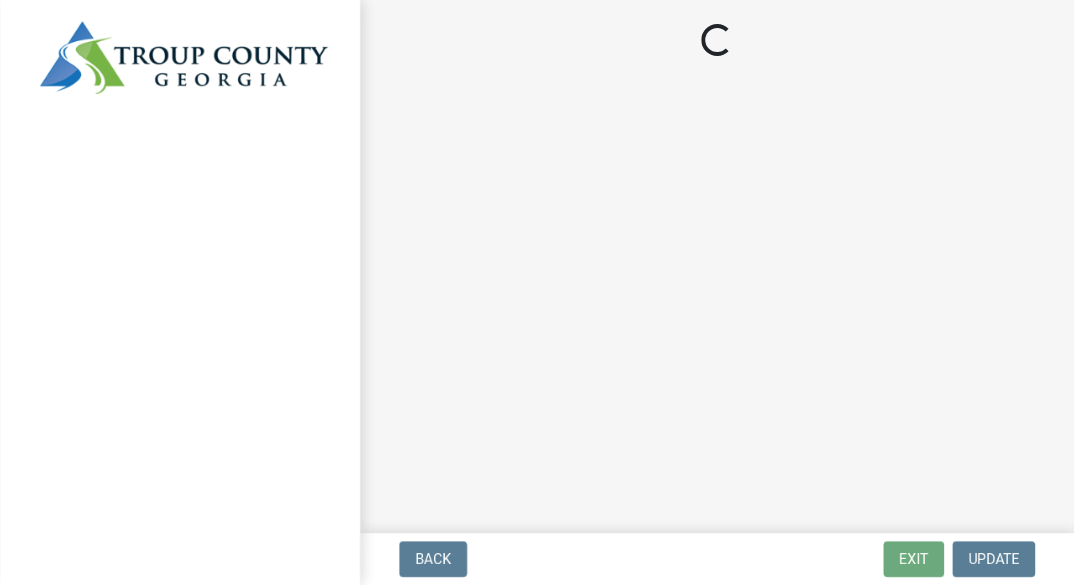 select on "c07f1ab6-e644-42a0-b83b-a148f73bcc0e" 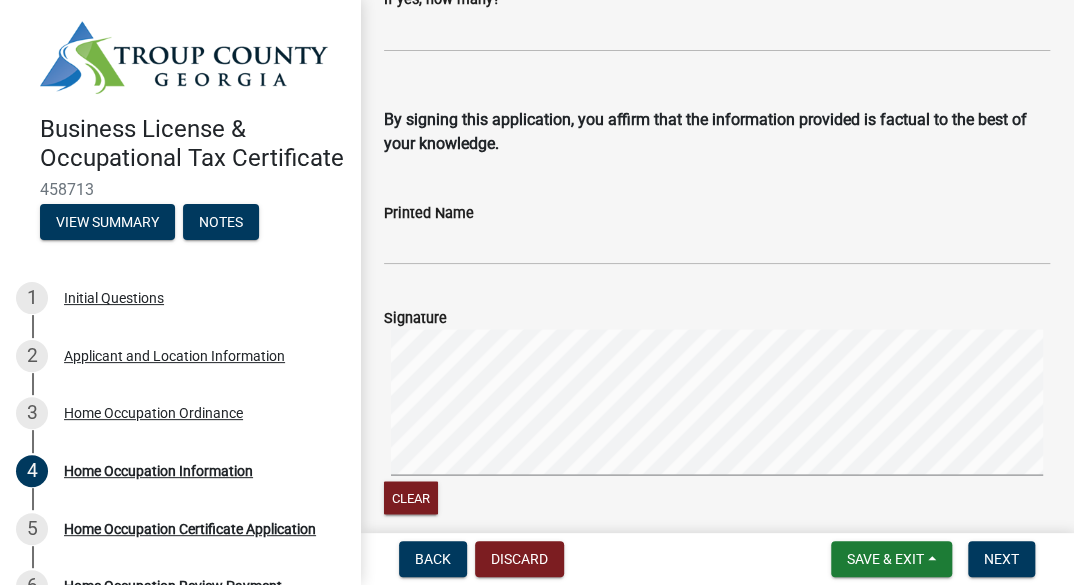 scroll, scrollTop: 4218, scrollLeft: 0, axis: vertical 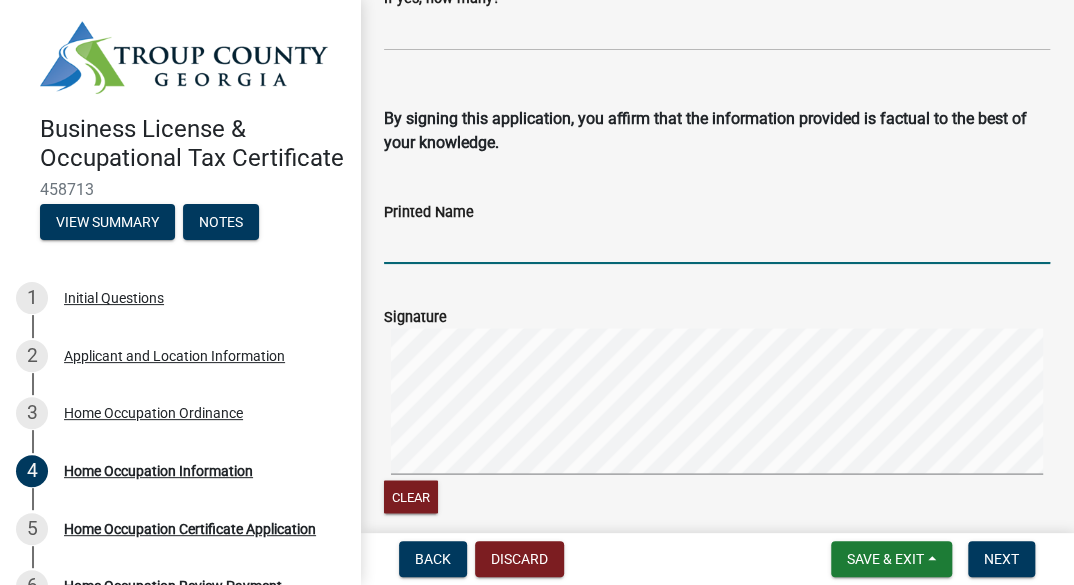 click on "Printed Name" at bounding box center [717, 243] 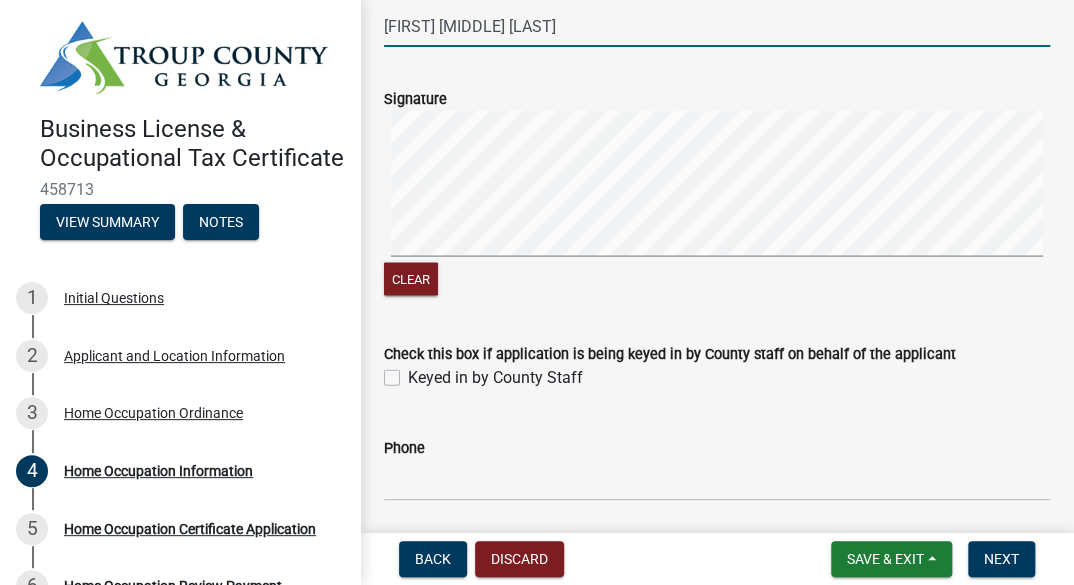 scroll, scrollTop: 4503, scrollLeft: 0, axis: vertical 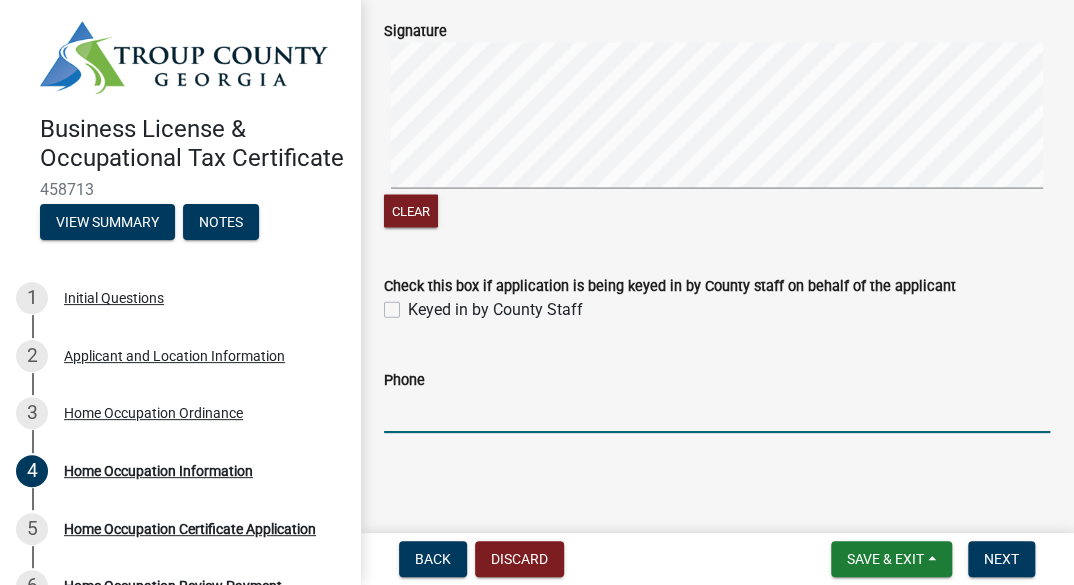 click on "Phone" at bounding box center [717, 412] 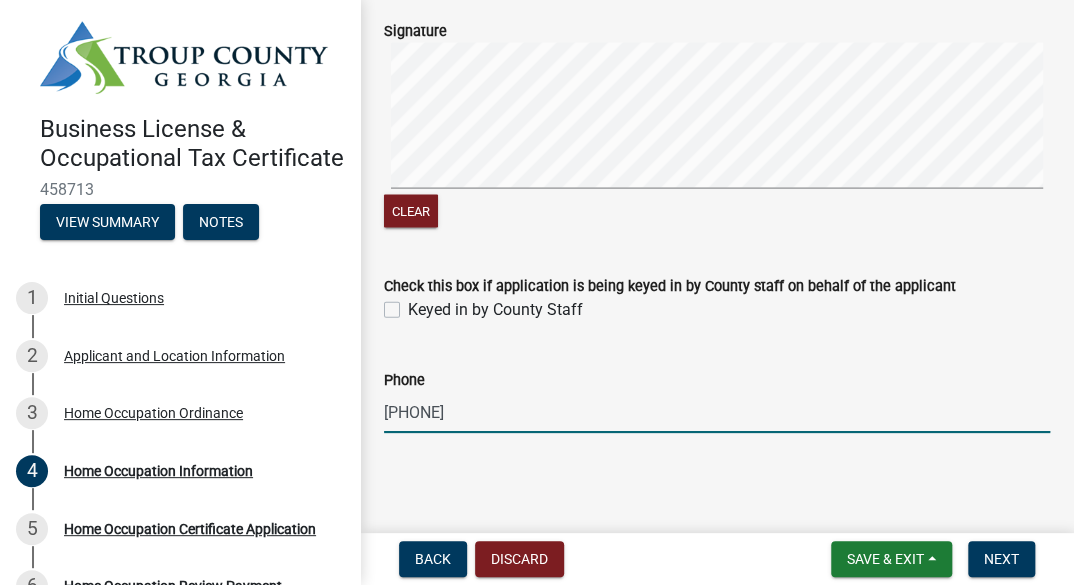 click on "[PHONE]" at bounding box center [717, 412] 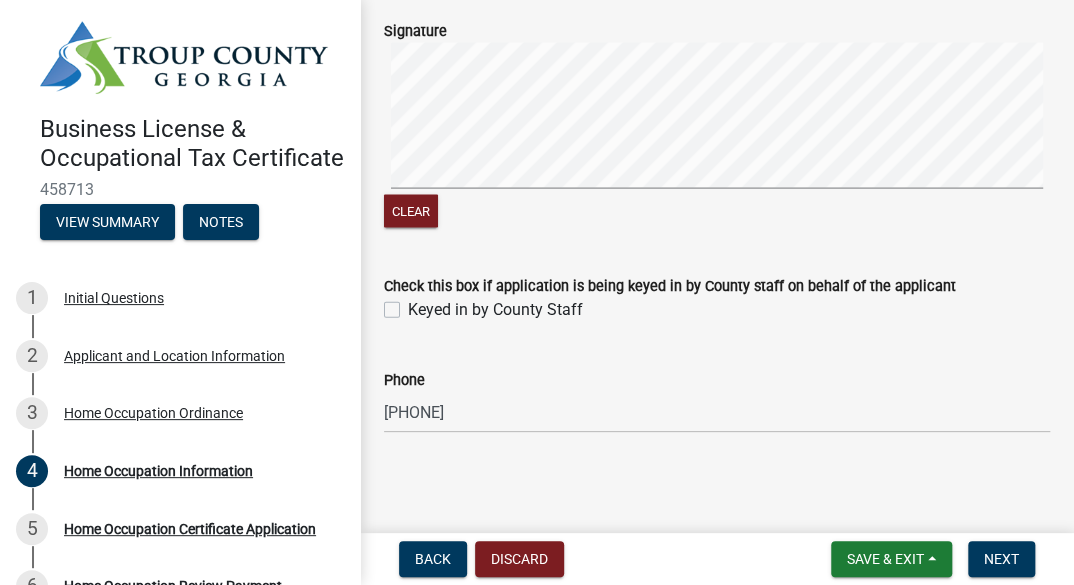 click on "Home Occupation Information share Share Property Owner Information  Name  [FIRST] [LAST]  Mailing Address  [NUMBER] [STREET]  City  [CITY]  State  [STATE]  Zip  [POSTAL_CODE] Property Information  Total Square Feet  2504  Square Feet for Home Occupation  400  Number of Acres  10  Zoning District   Select Item...   01-AG   01-AGR   01-CRVP   01-GC   01-GI   01-LC   01-LR   01-LRR   01-MFR   01-MHP   01-NHC   01-PUD   01-RR   01-SFMD   01-SPLIT   01-SPLIT (se   01-Unavailab   01-USD   16-30-1   16-C-1   16-C-2   16-C-3   16-C3/R44   16-G-I   16-GI   16-GI/C3   16-GI/R44   16-H-I   16-HDR-LU   16-MPH-1   16-MXD   16-MXD-North   16-OIR-1   16-PUD   16-R-1   16-R-2   16-R-2M   16-R-3   16-R-44   16-R-5. A-10   16-R-5. A-12   16-R-5. A-15   16-R-5. A-16   16-R-5. A-80   16-R3   16-R44   16-RR   16-SFMD   17-CBD   17-CEM   17-CGN   17-I-1   17-MXD-1   17-R-1   17-R-1A   17-R-2   17-R/P   17-RR   17-SPLIT   18   18-C   18-CR   18-I   18-LI   18-P   18-R1   18-R2   18-R3   Present Use  Home office  Yes   No   Yes   No  North" 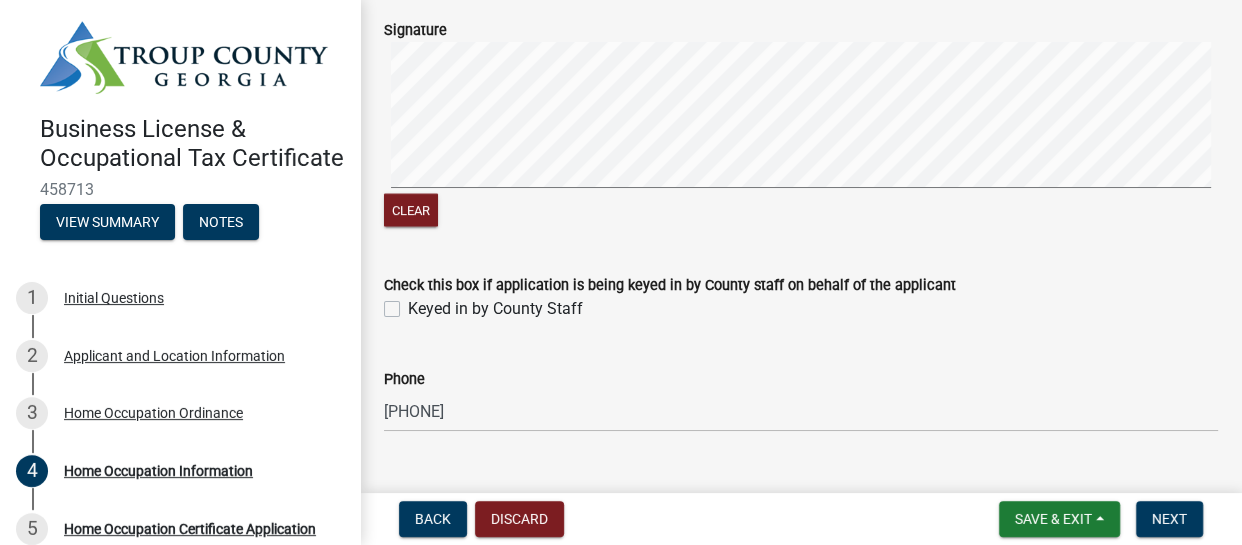 scroll, scrollTop: 4520, scrollLeft: 0, axis: vertical 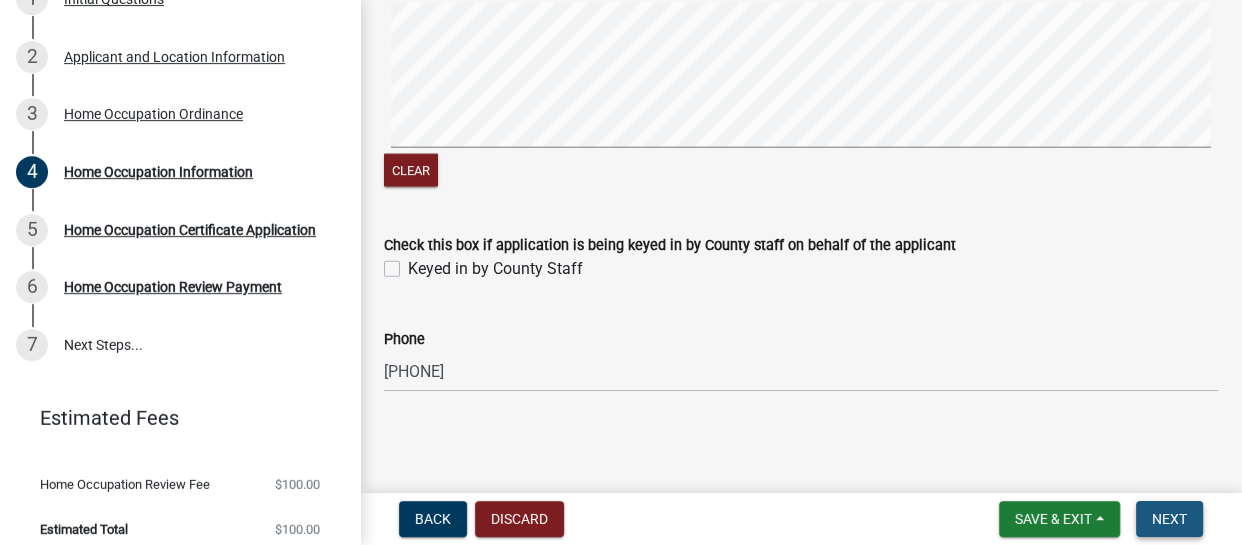 click on "Next" at bounding box center [1169, 519] 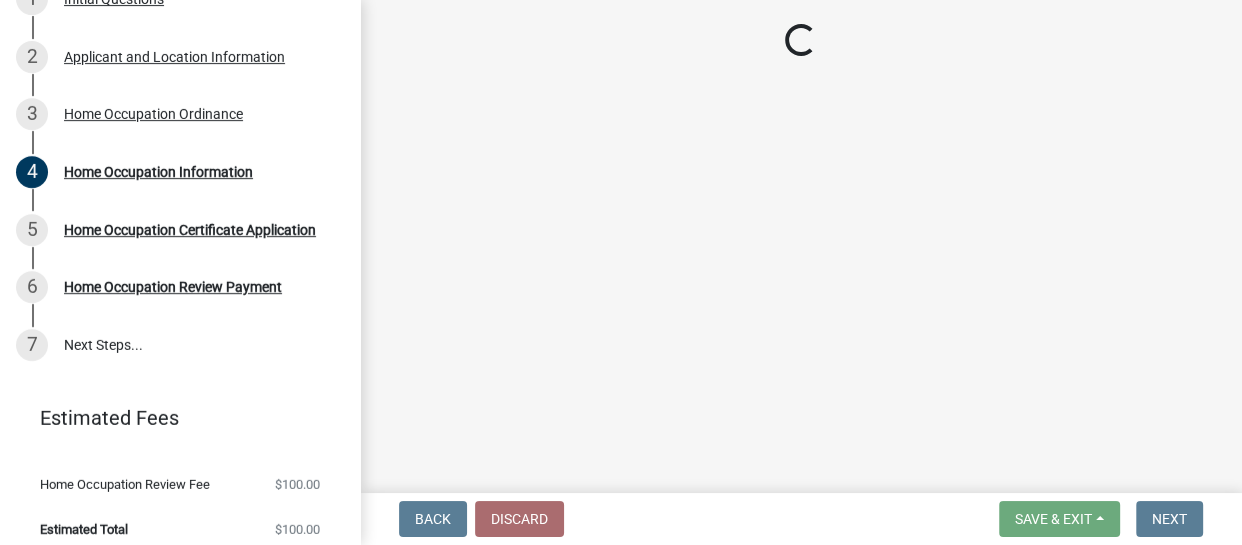select on "c07f1ab6-e644-42a0-b83b-a148f73bcc0e" 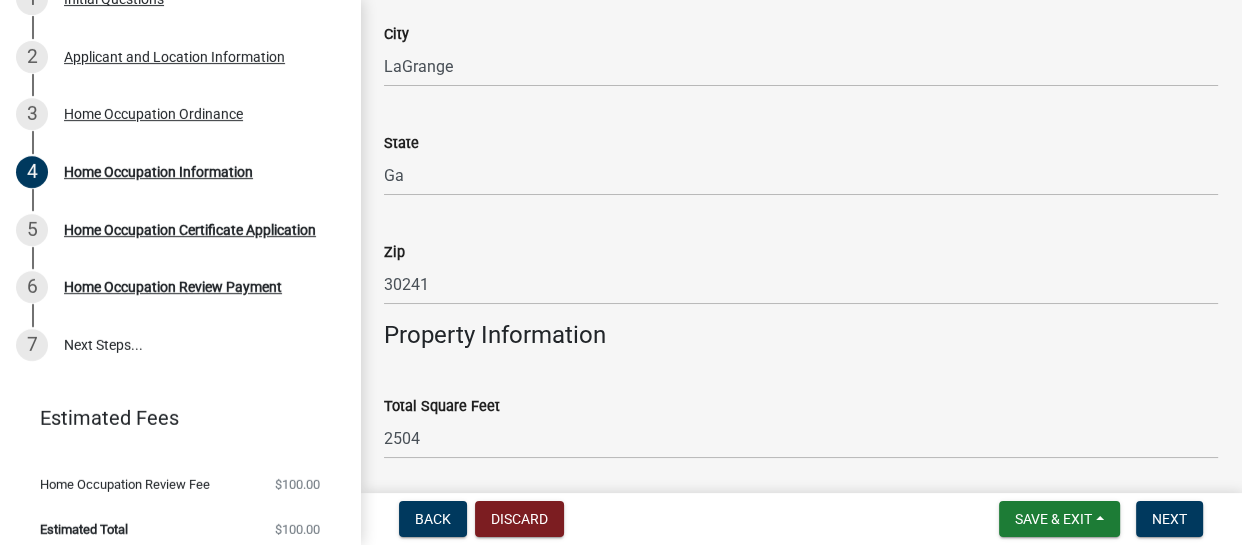 scroll, scrollTop: 382, scrollLeft: 0, axis: vertical 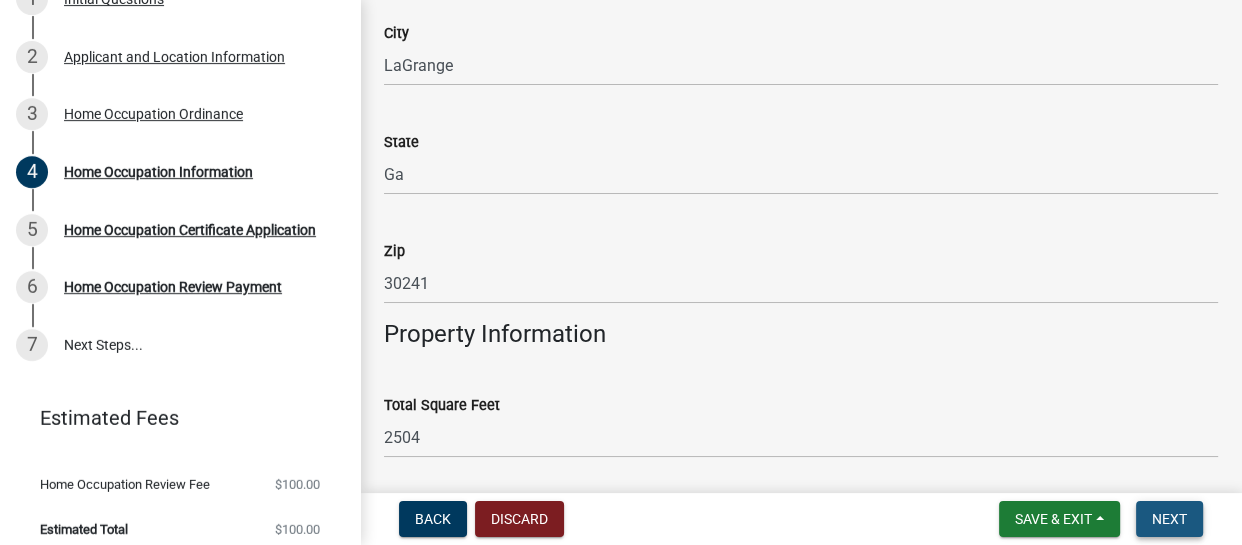 click on "Next" at bounding box center [1169, 519] 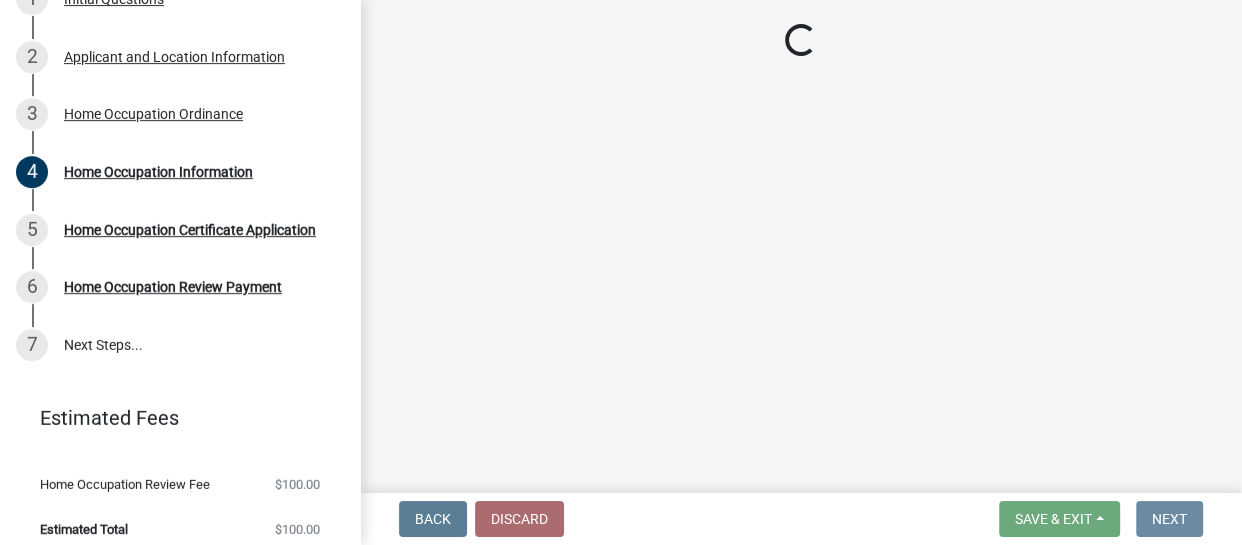 scroll, scrollTop: 0, scrollLeft: 0, axis: both 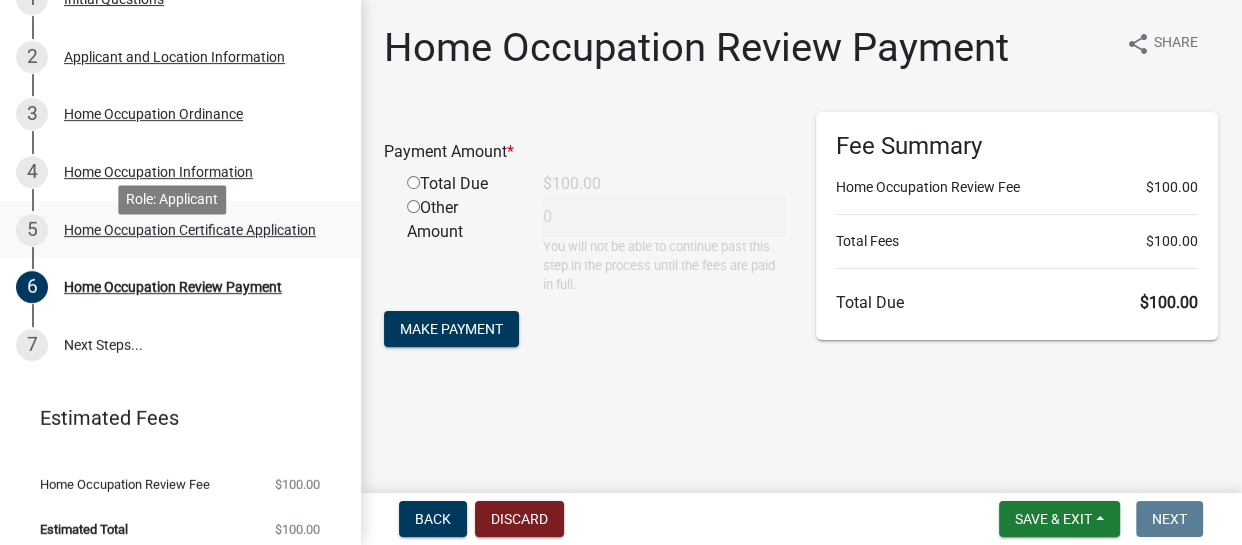 click on "Home Occupation Certificate Application" at bounding box center (190, 230) 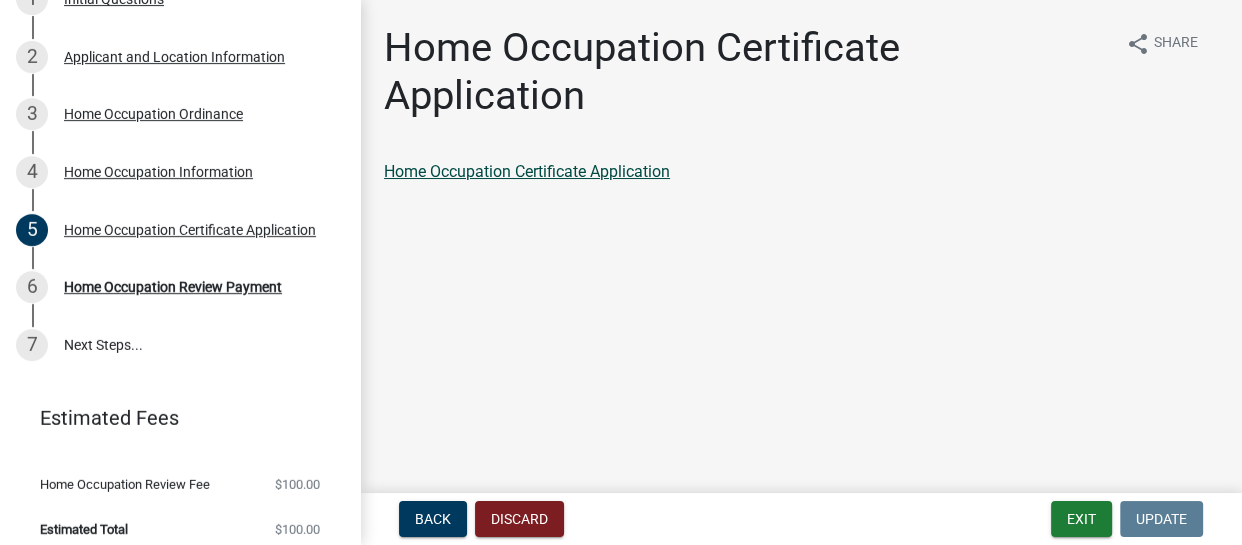 click on "Home Occupation Certificate Application" 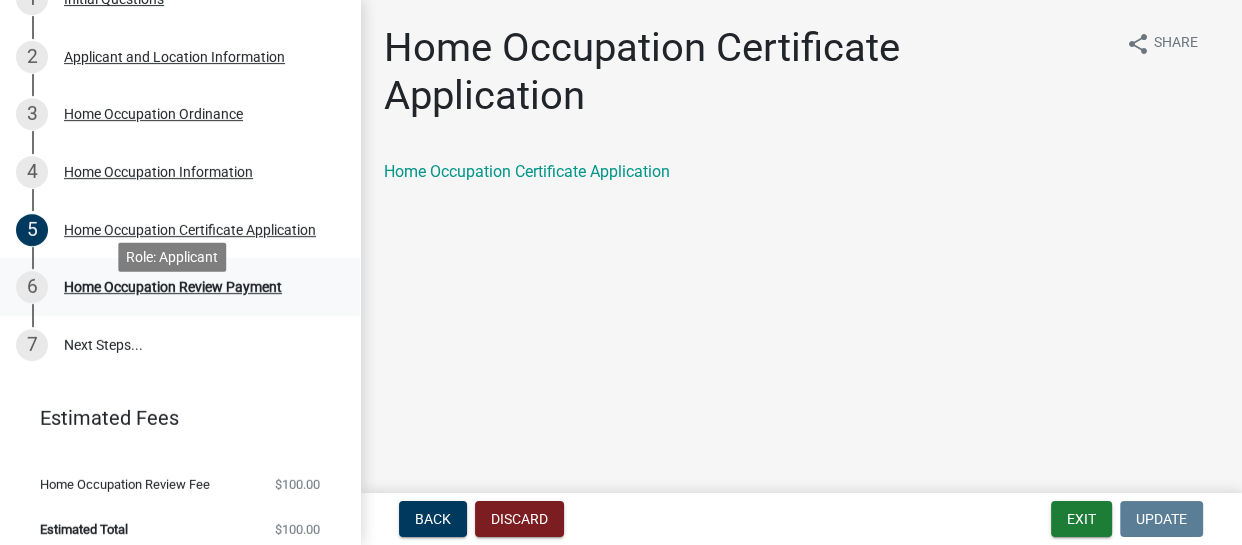 click on "Home Occupation Review Payment" at bounding box center [173, 287] 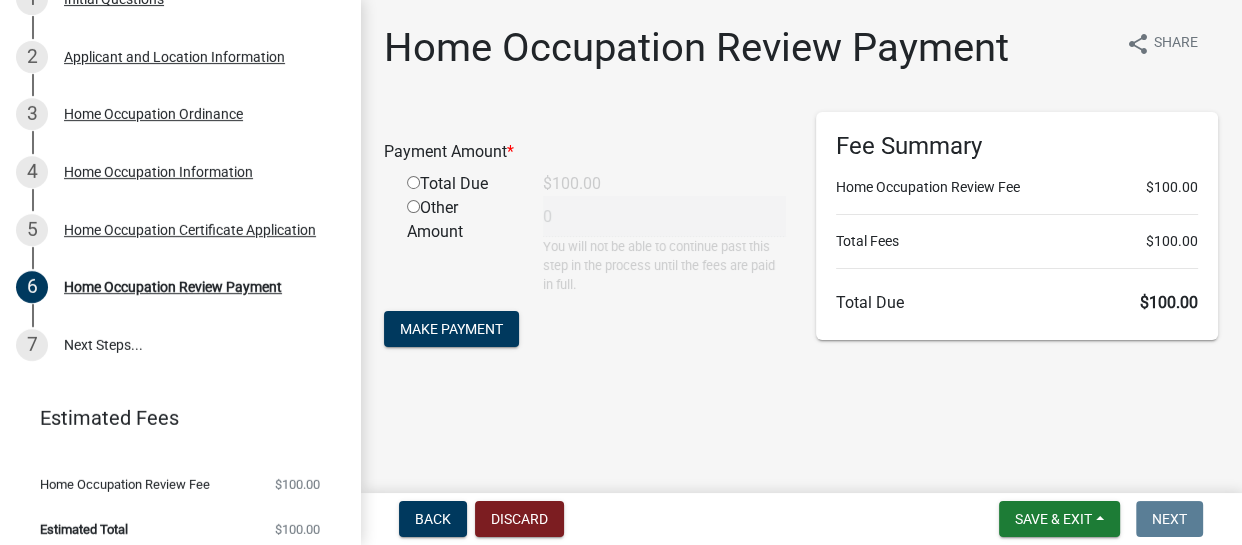 click 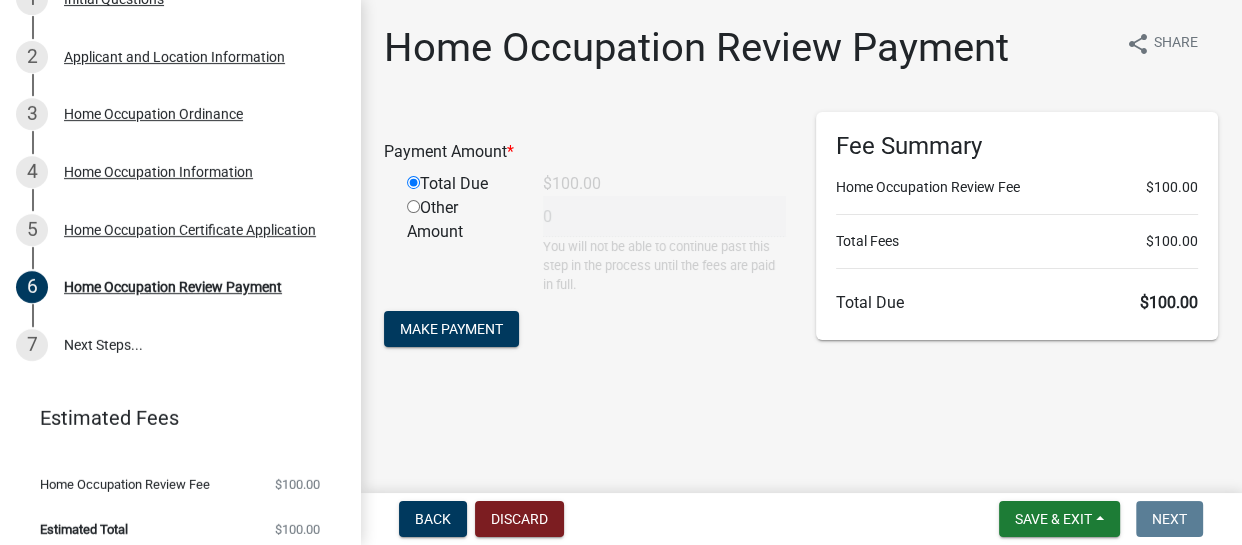 type on "100" 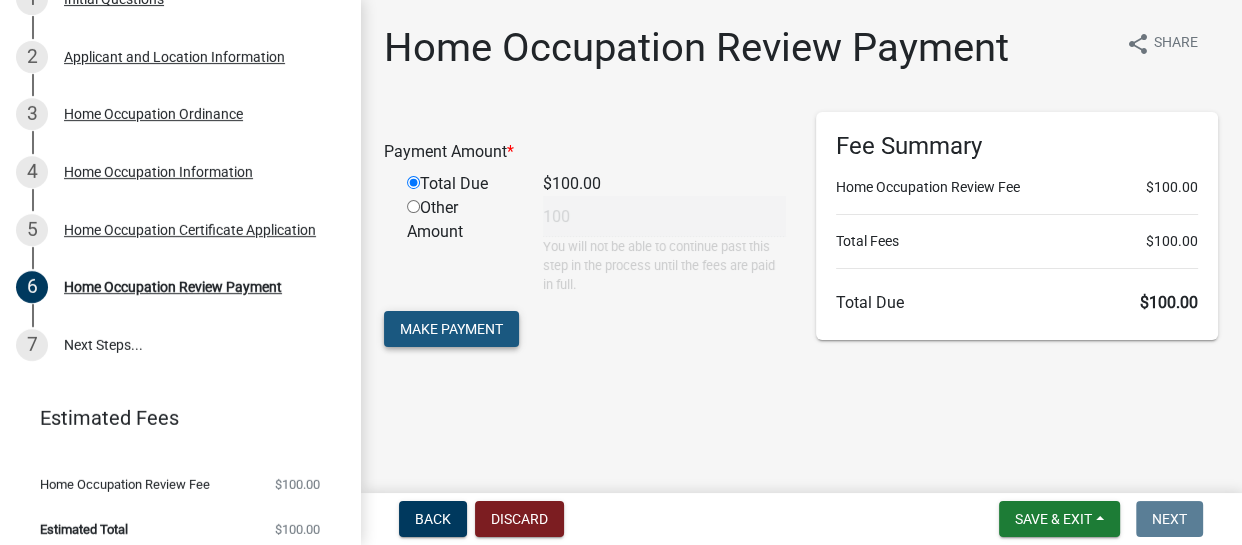click on "Make Payment" 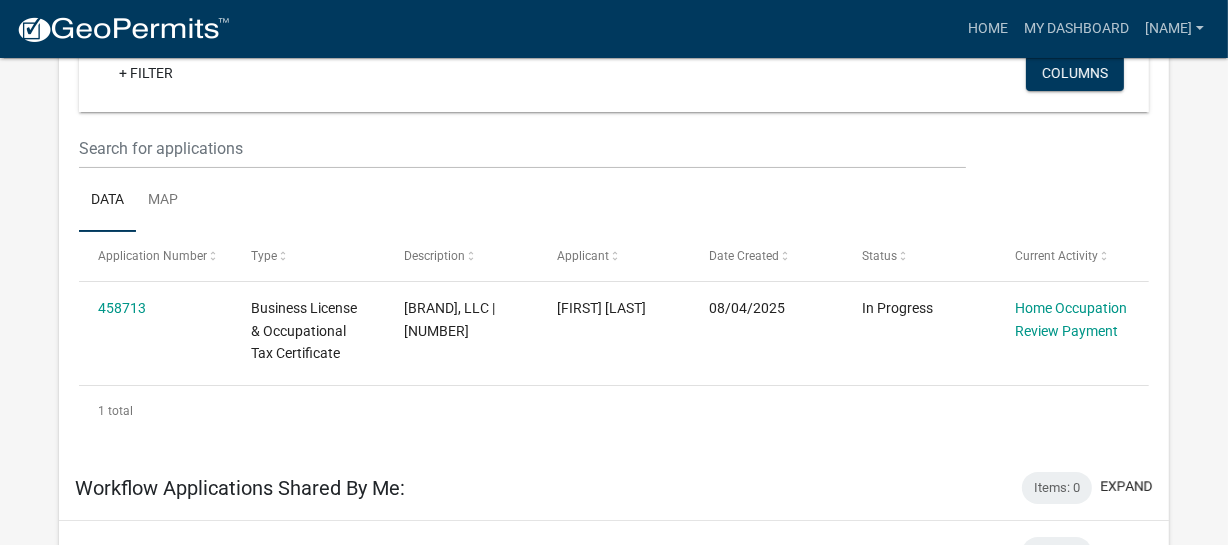 scroll, scrollTop: 217, scrollLeft: 0, axis: vertical 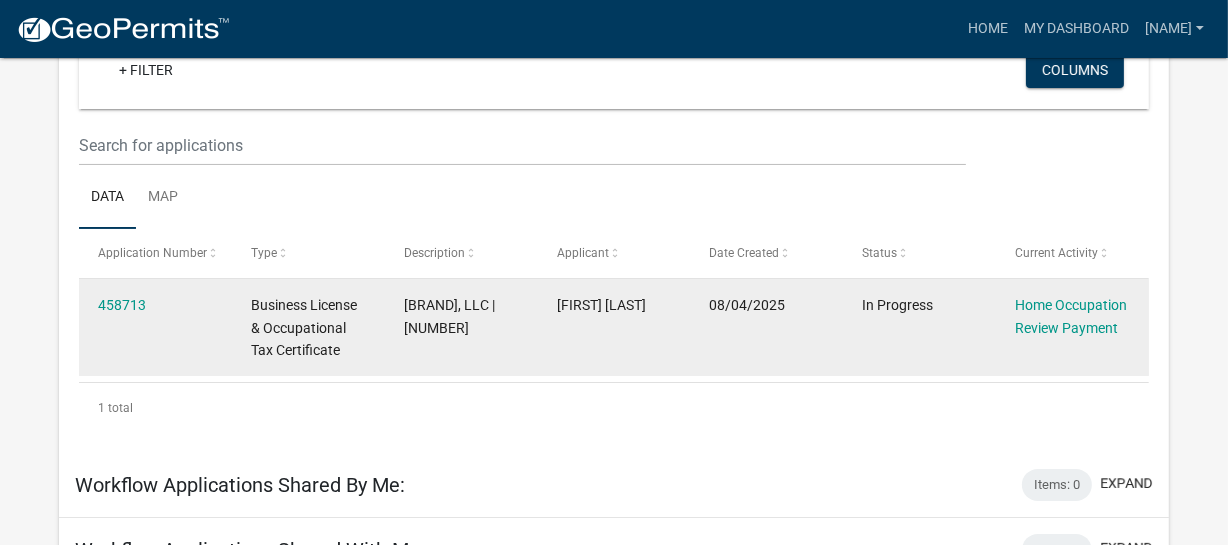 click on "[BRAND], LLC | [NUMBER]" 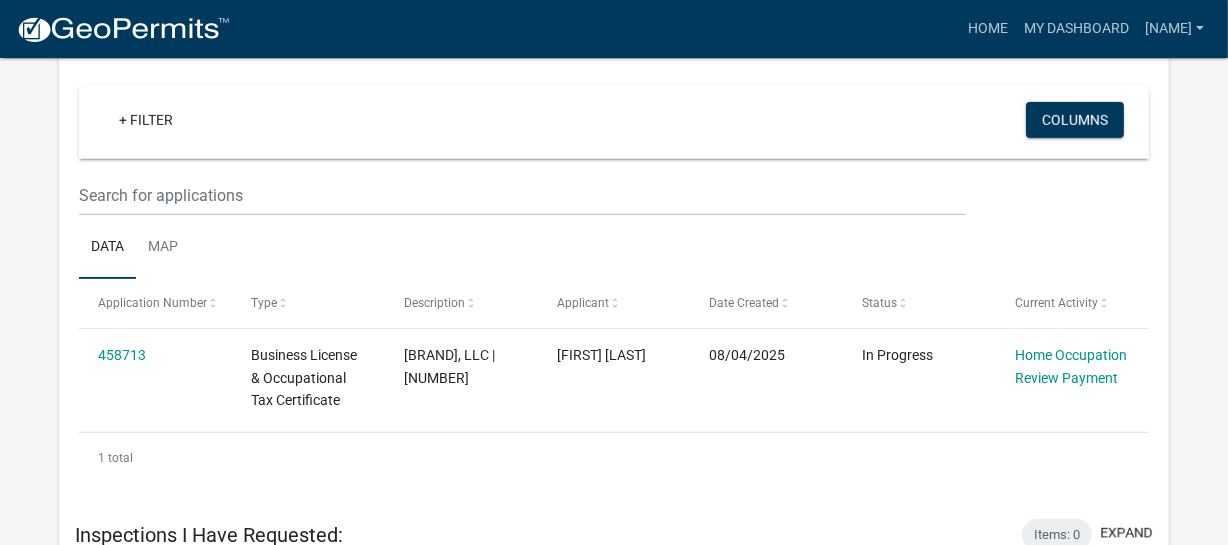 scroll, scrollTop: 830, scrollLeft: 0, axis: vertical 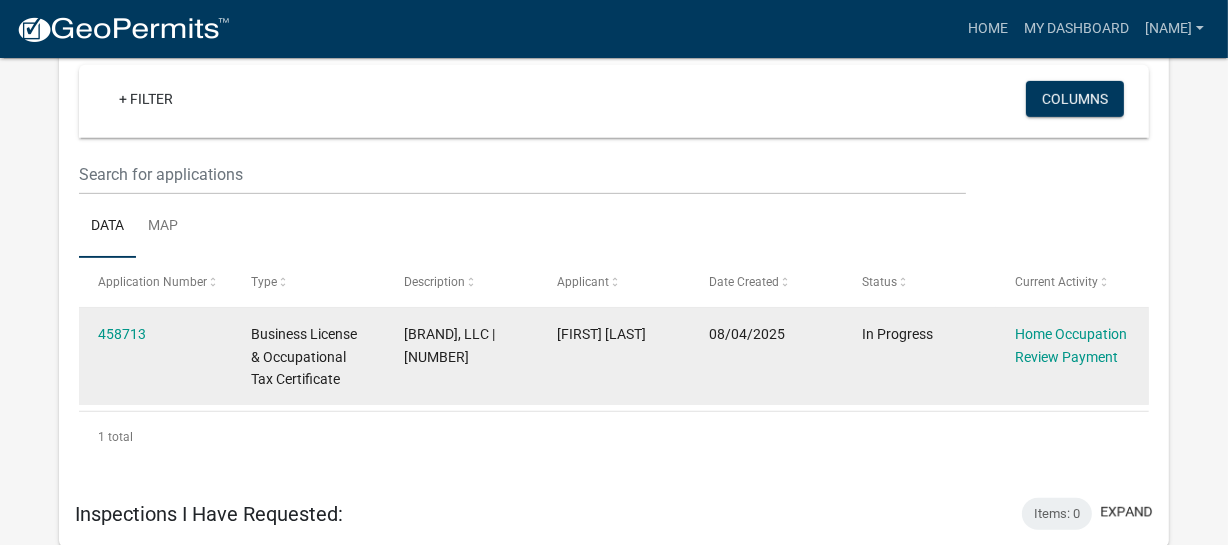 click on "[BRAND], LLC | [NUMBER]" 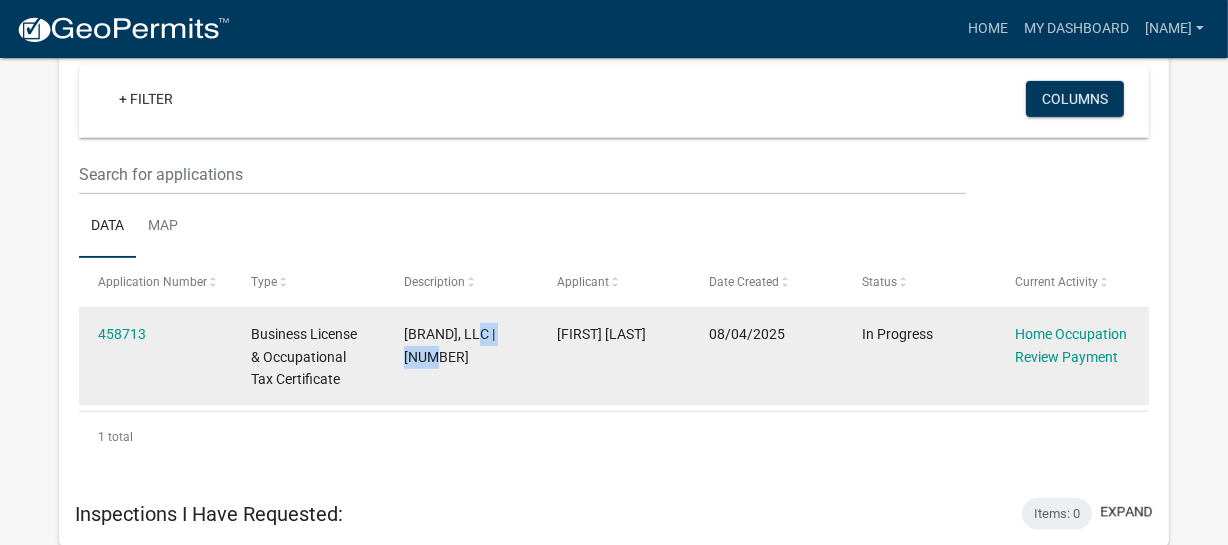 click on "[BRAND], LLC | [NUMBER]" 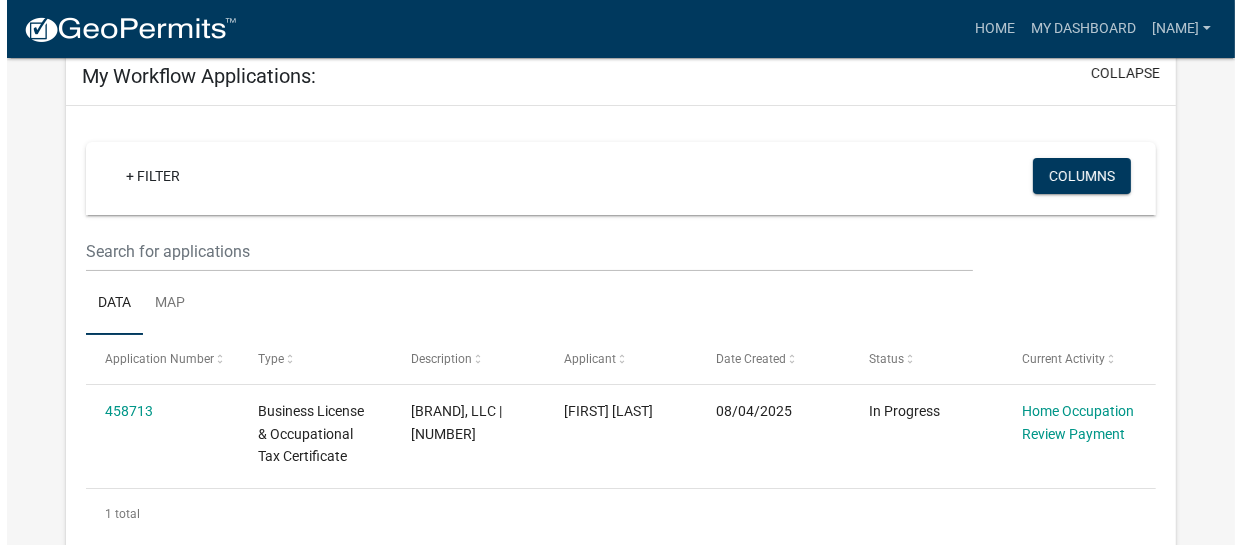 scroll, scrollTop: 0, scrollLeft: 0, axis: both 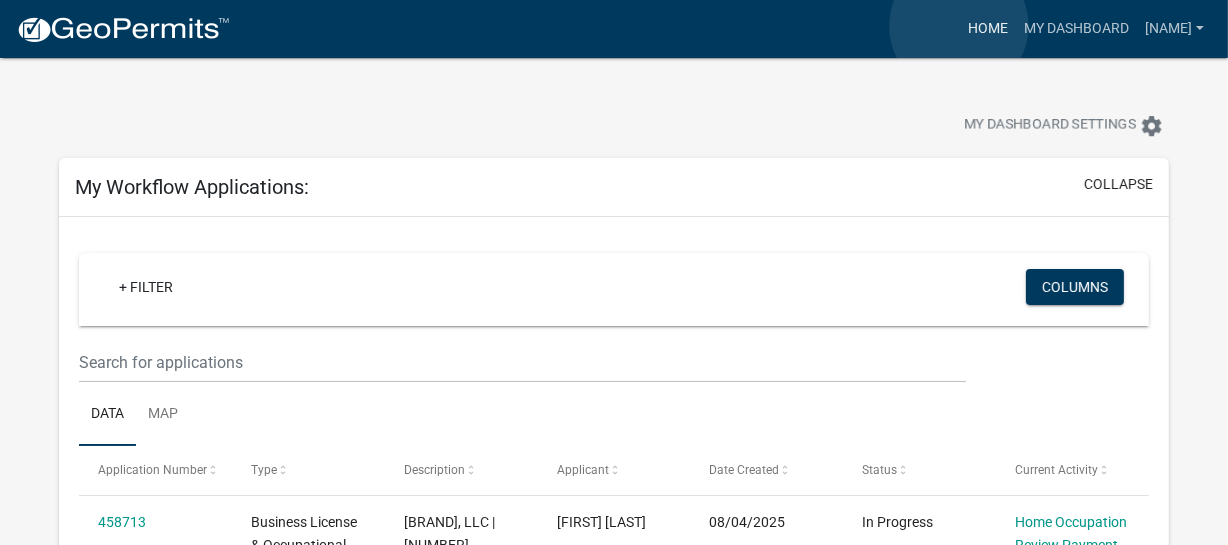 click on "Home" at bounding box center [988, 29] 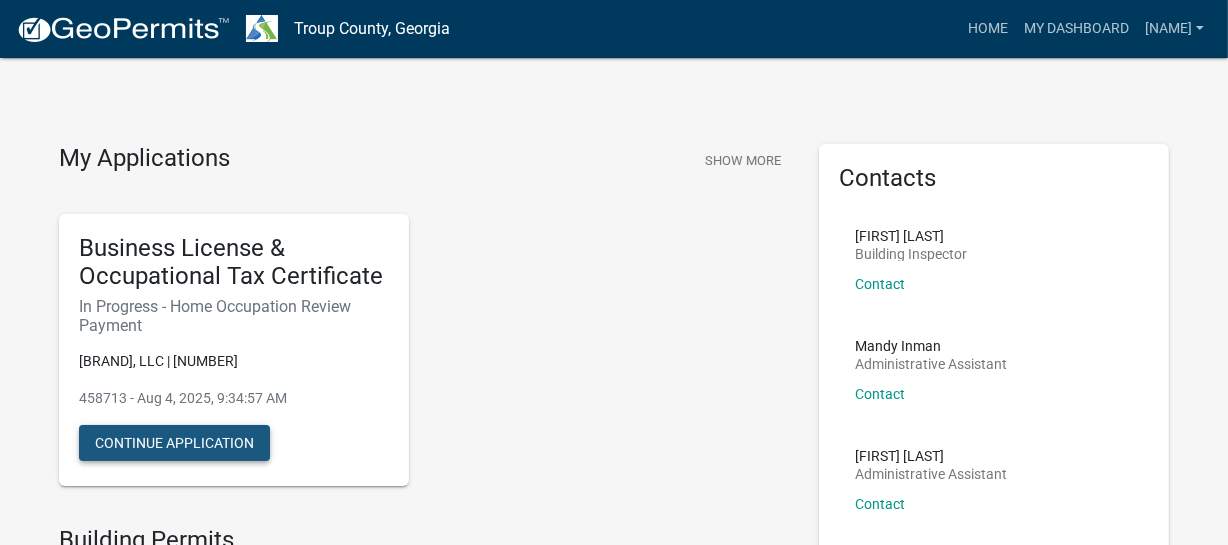 click on "Continue Application" 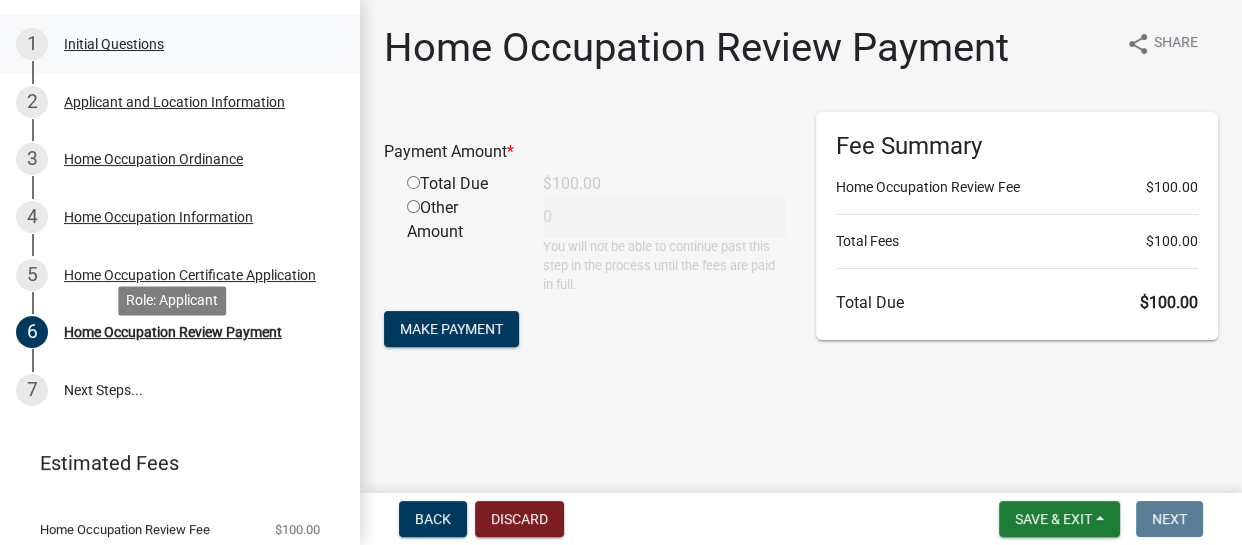 scroll, scrollTop: 255, scrollLeft: 0, axis: vertical 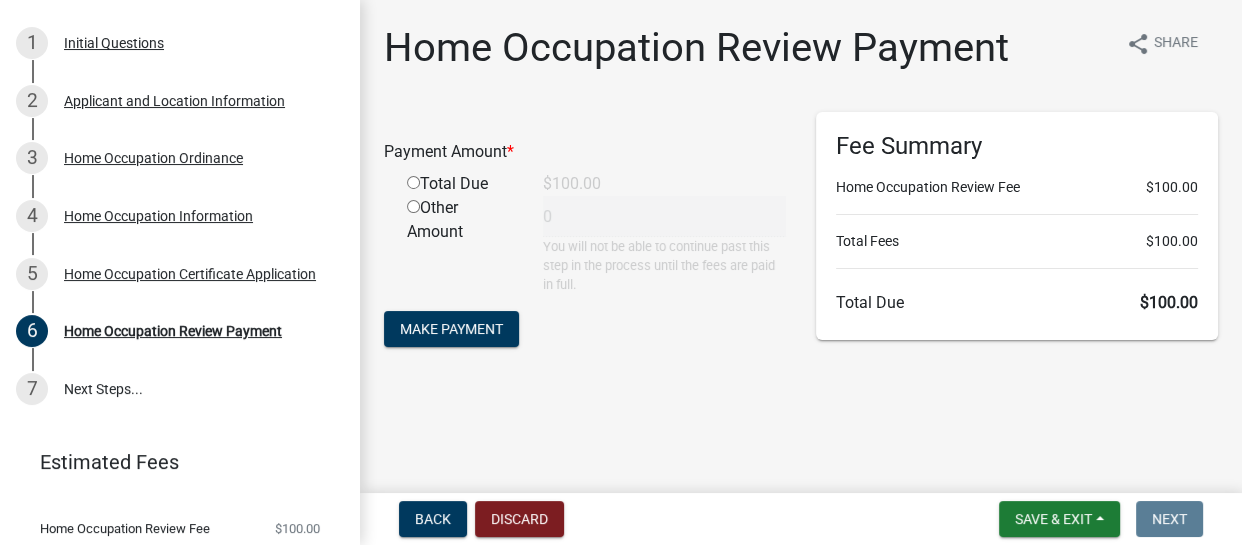 click 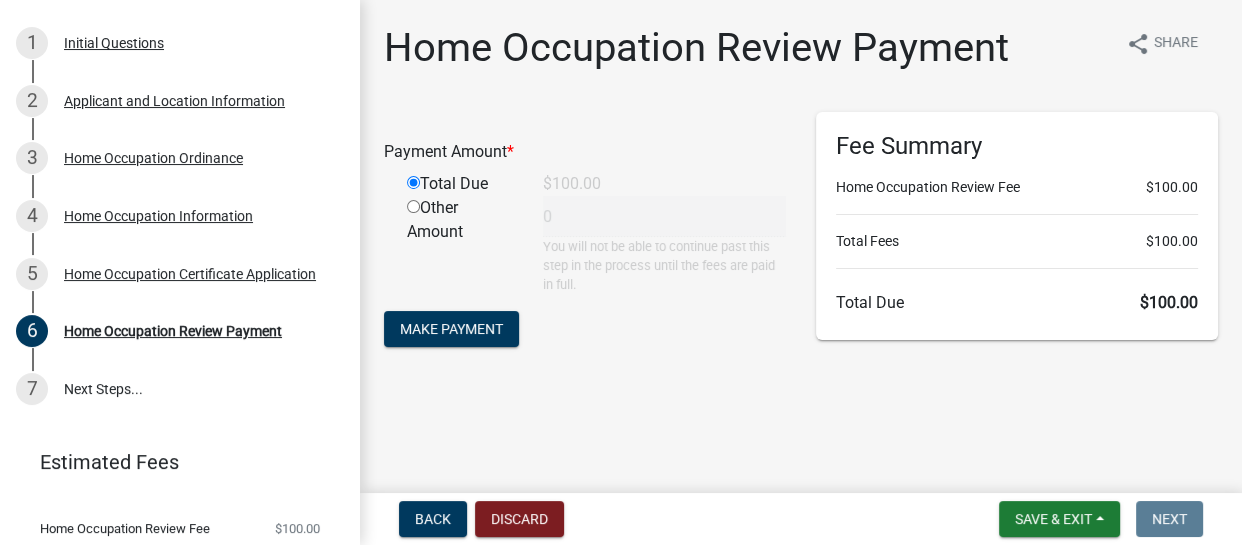 type on "100" 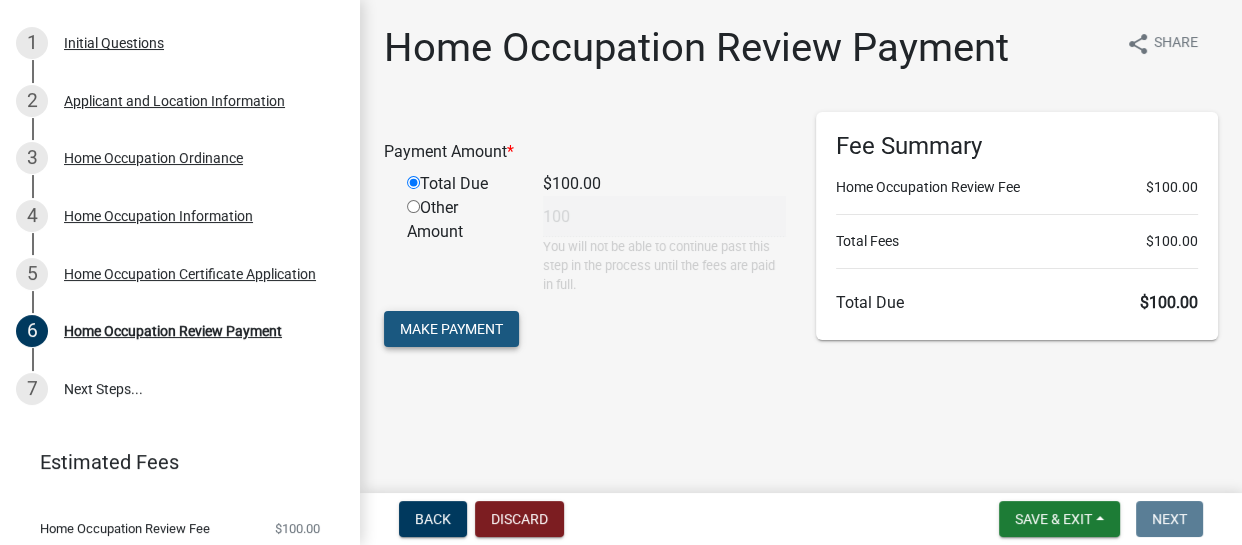click on "Make Payment" 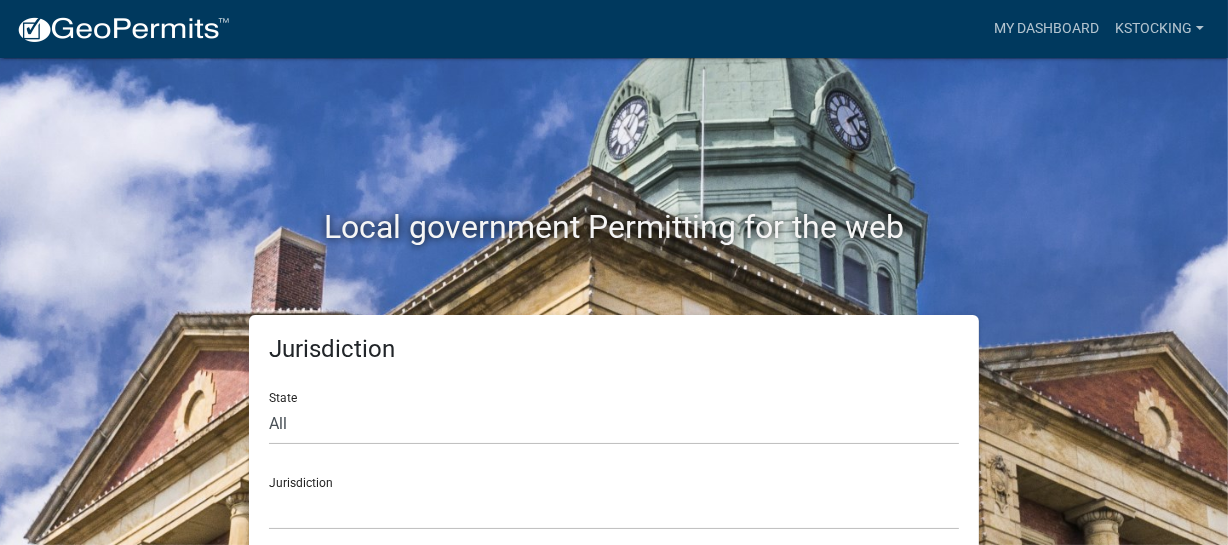 scroll, scrollTop: 22, scrollLeft: 0, axis: vertical 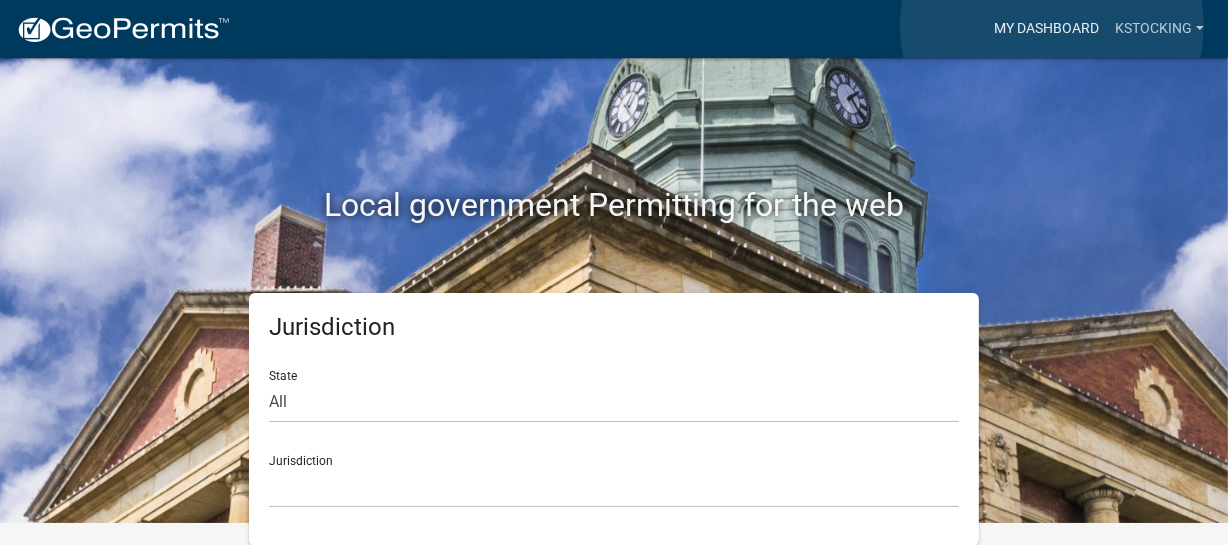 click on "My Dashboard" at bounding box center (1046, 29) 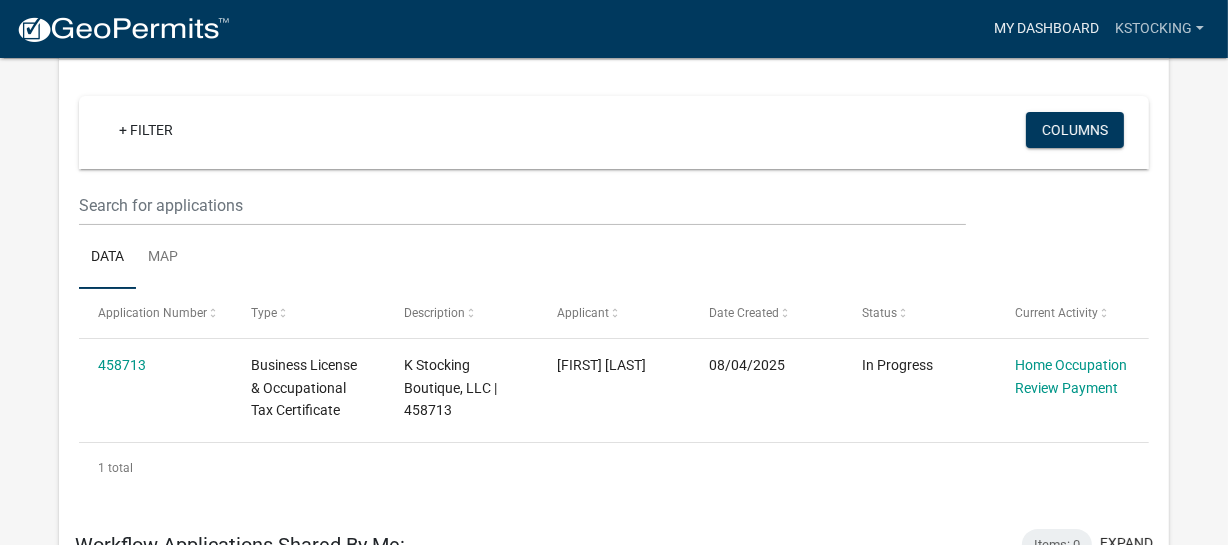 scroll, scrollTop: 160, scrollLeft: 0, axis: vertical 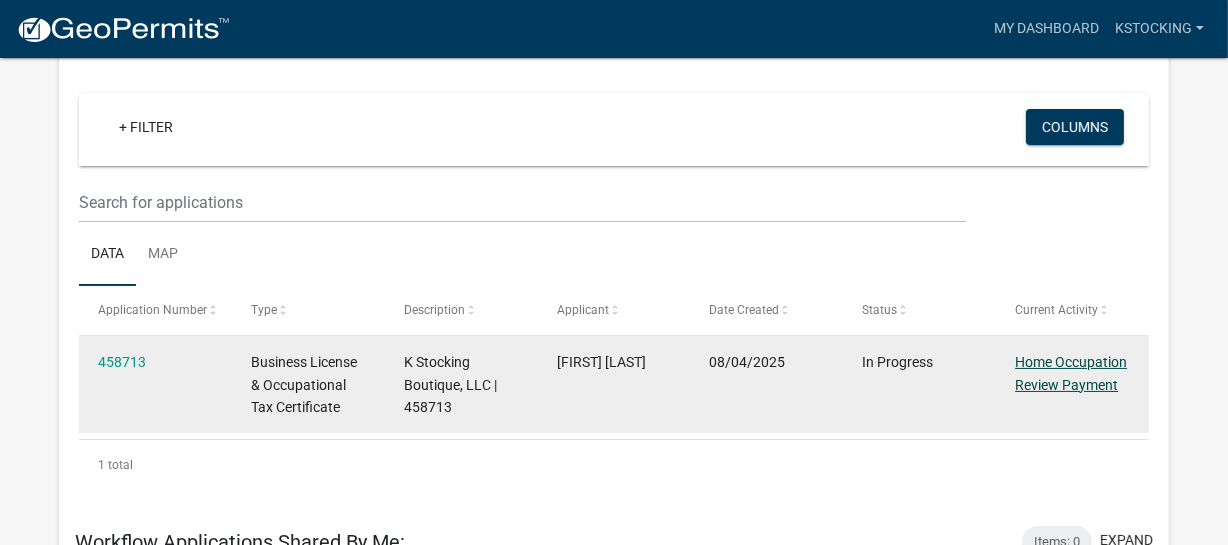 click on "Home Occupation Review Payment" 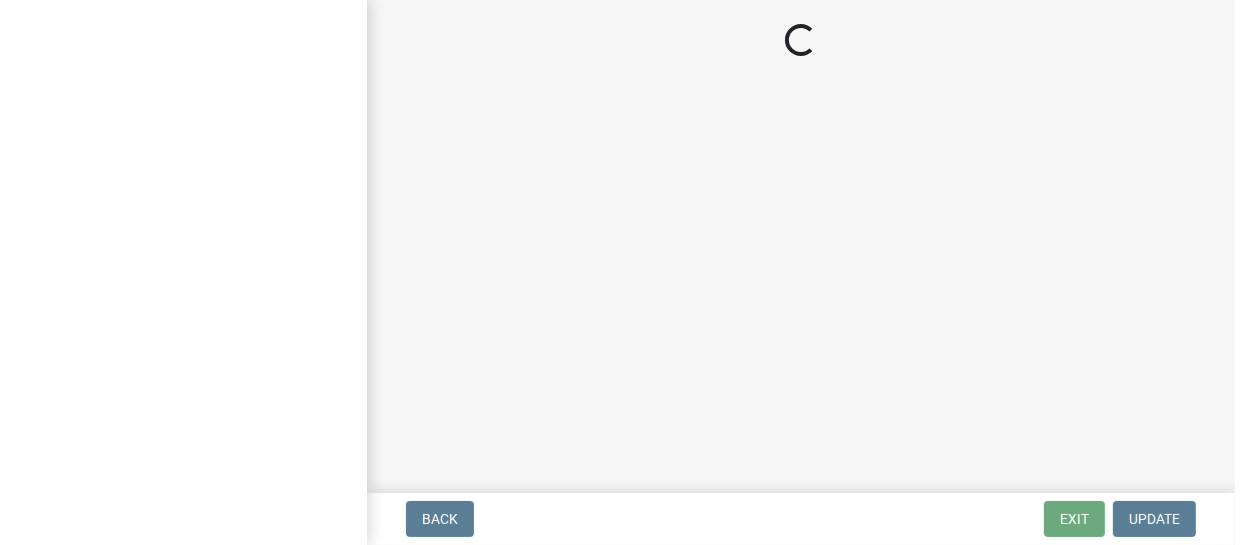 scroll, scrollTop: 0, scrollLeft: 0, axis: both 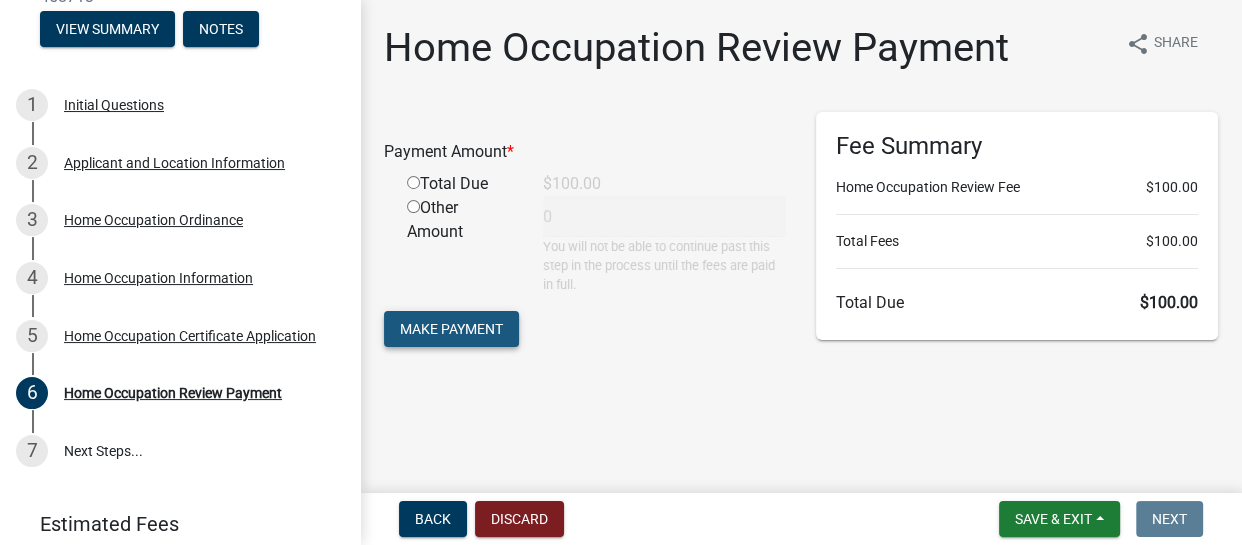 click on "Make Payment" 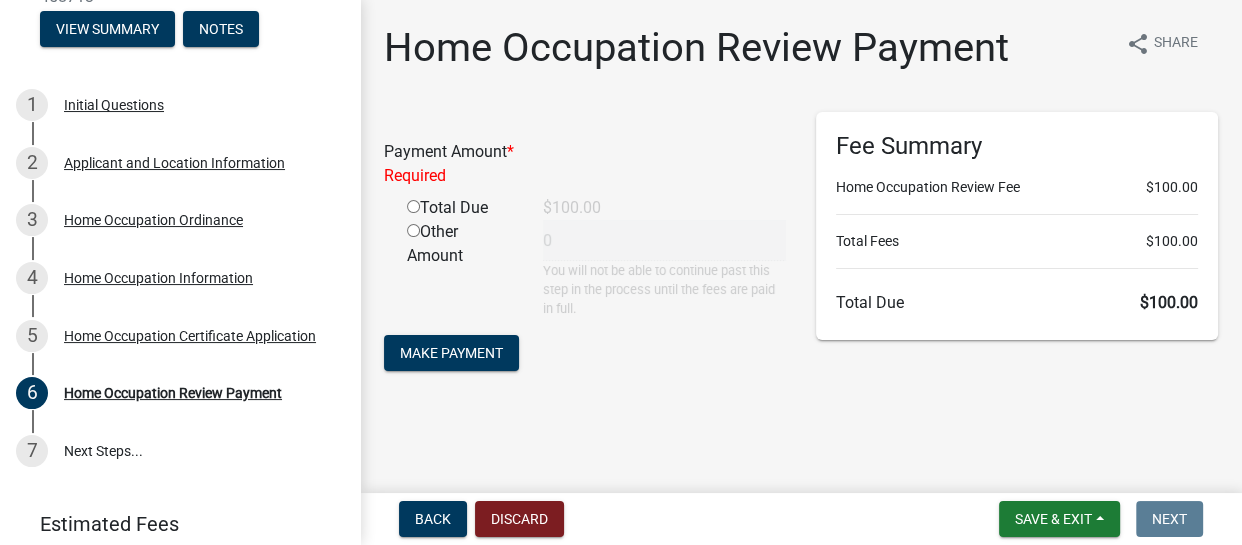 click 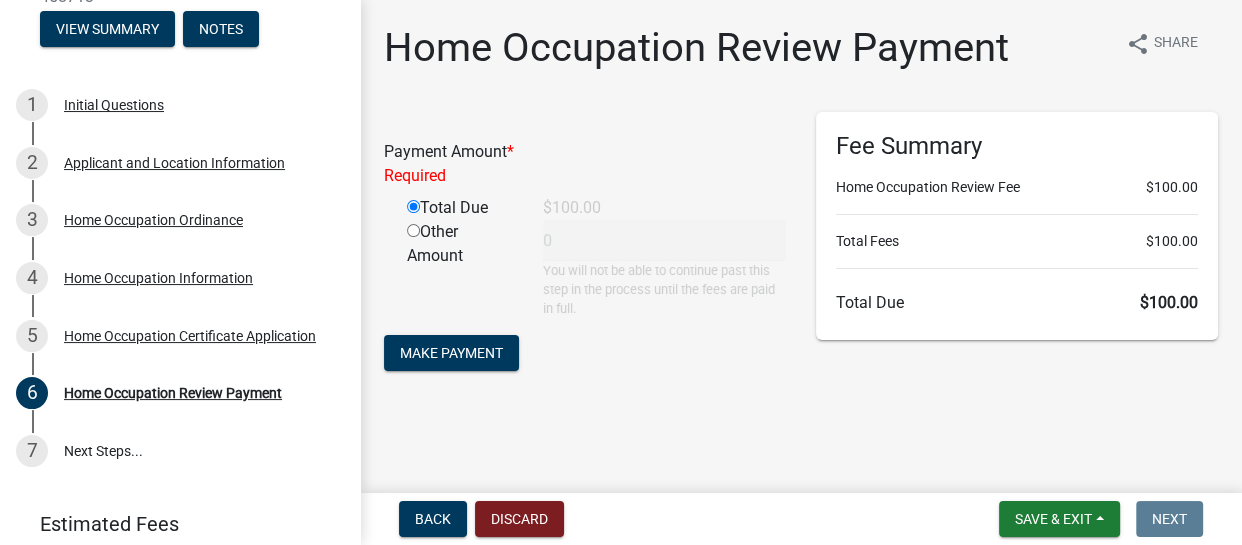 type on "100" 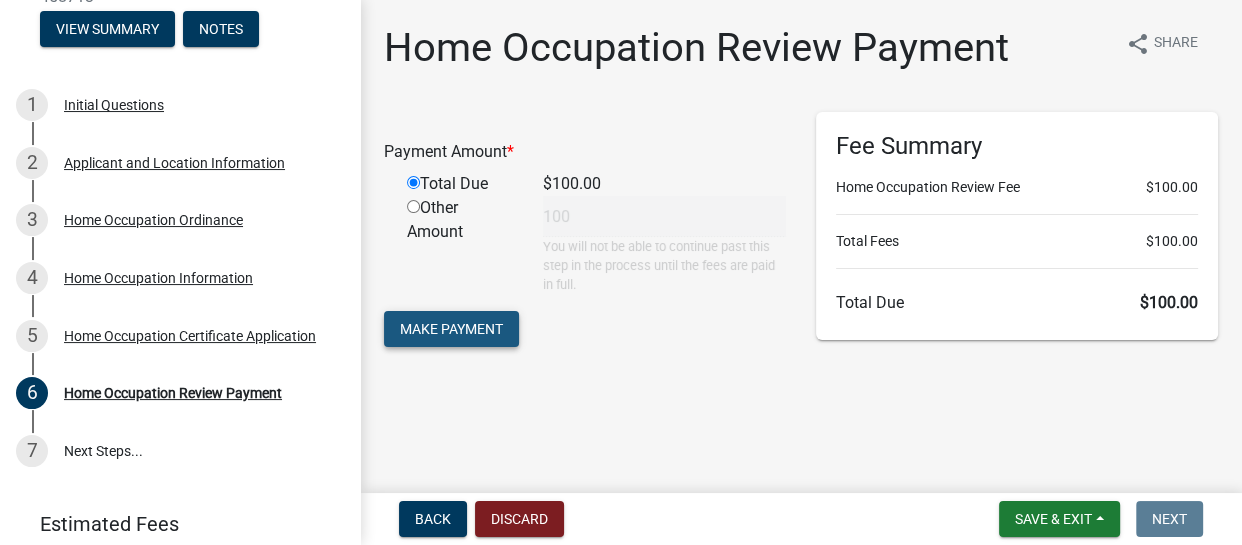 click on "Make Payment" 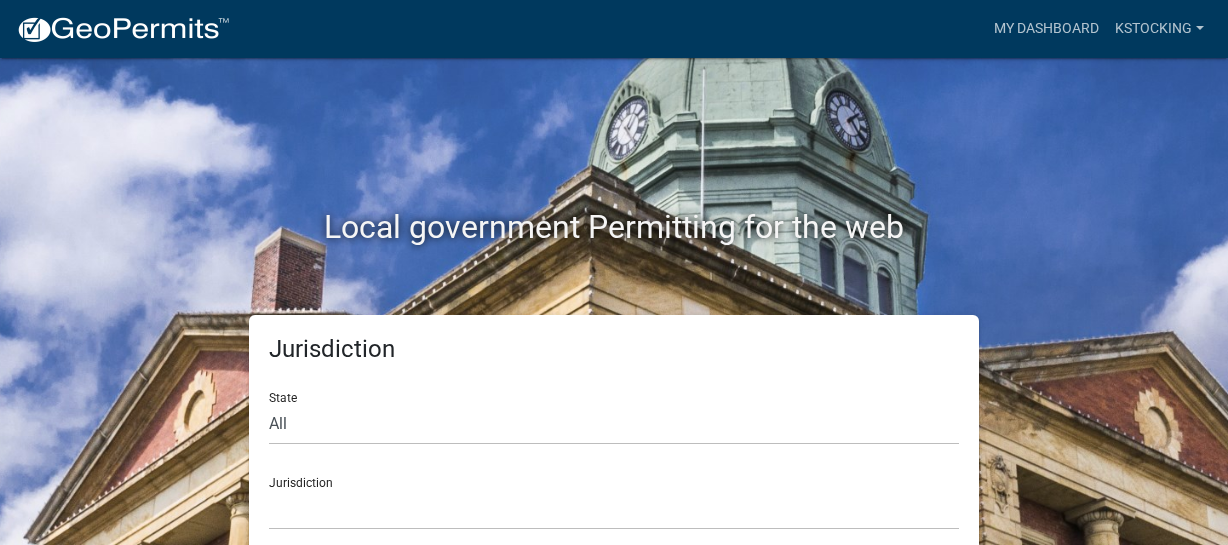 scroll, scrollTop: 0, scrollLeft: 0, axis: both 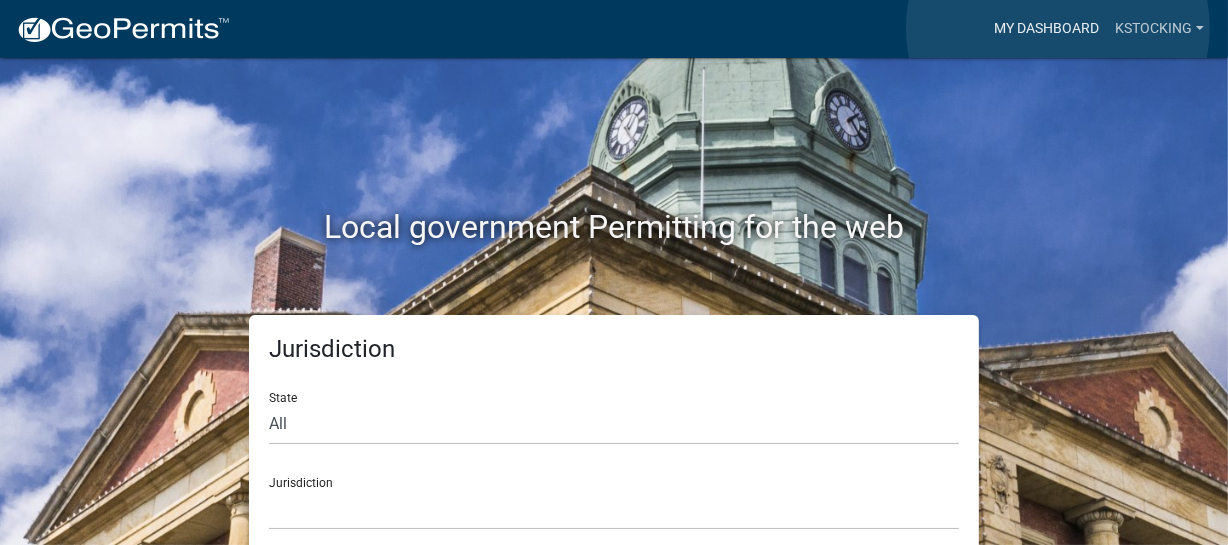 click on "My Dashboard" at bounding box center (1046, 29) 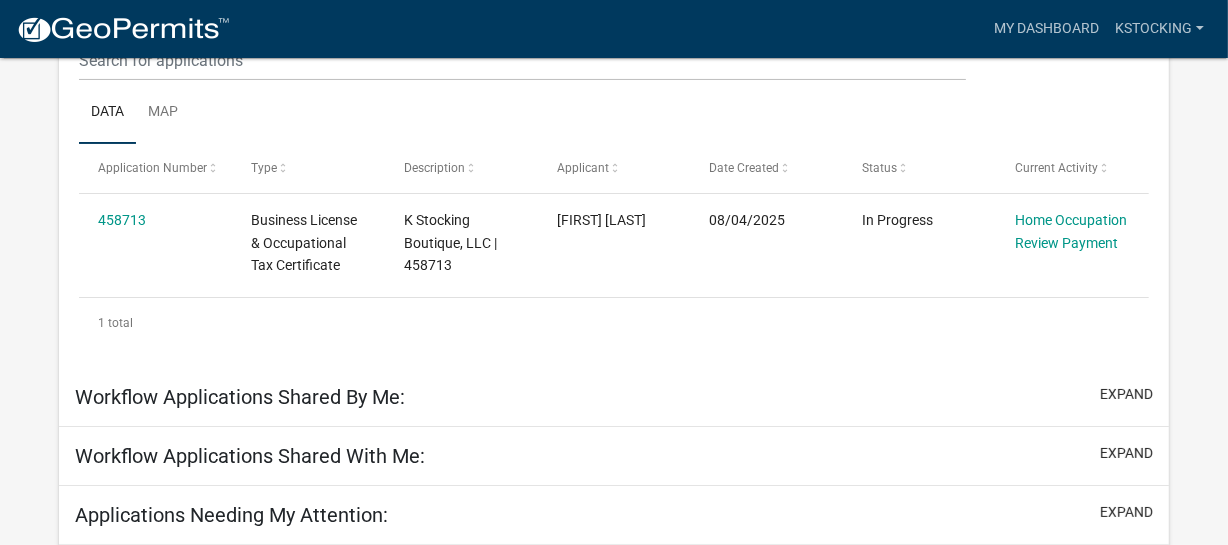 scroll, scrollTop: 338, scrollLeft: 0, axis: vertical 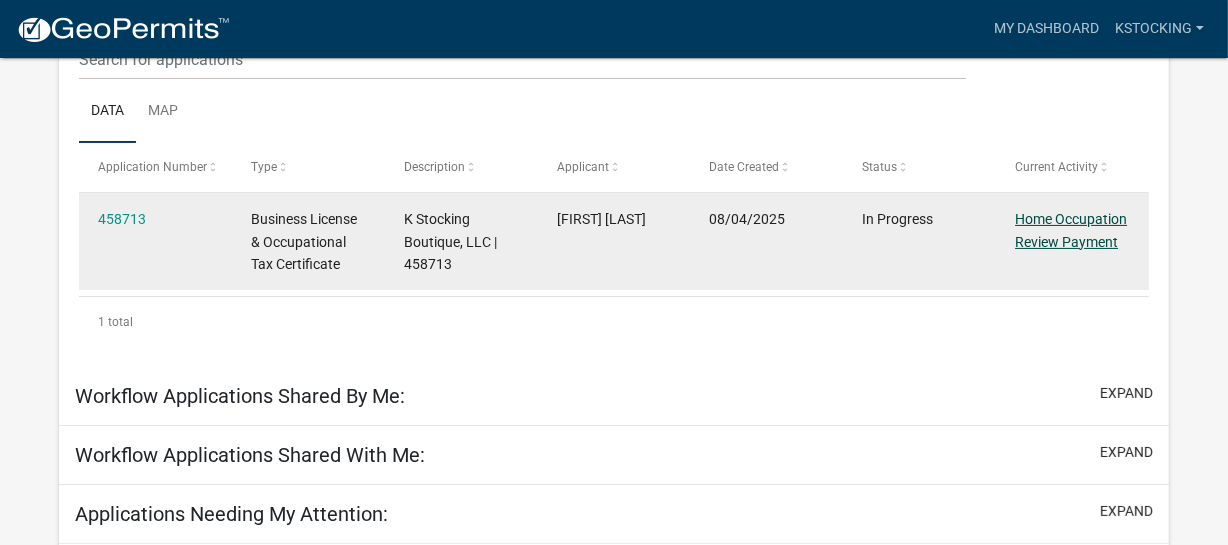click on "Home Occupation Review Payment" 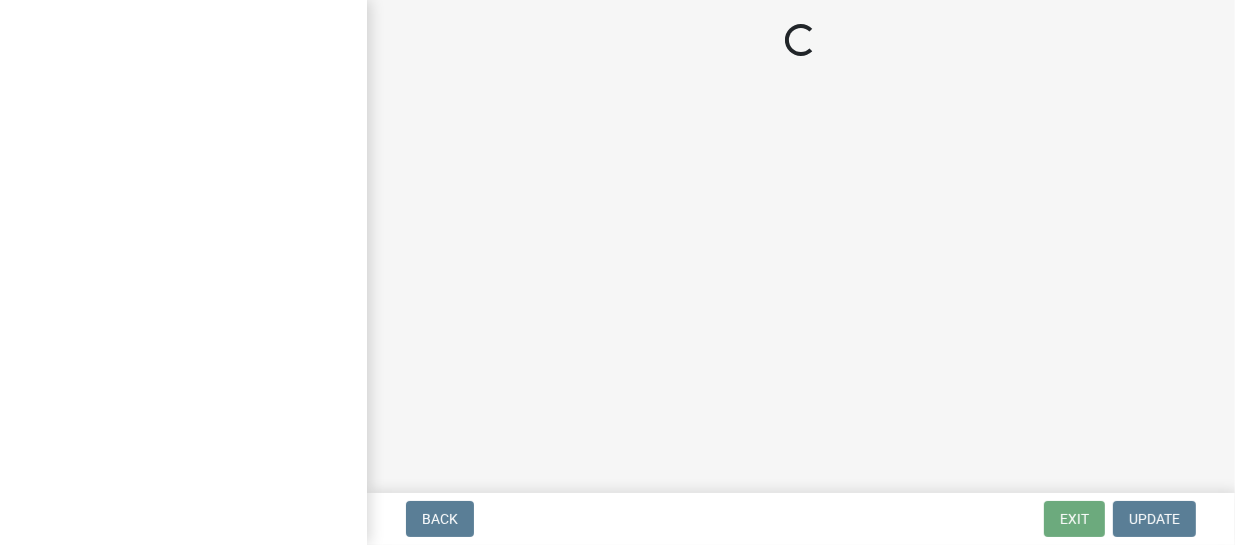 scroll, scrollTop: 0, scrollLeft: 0, axis: both 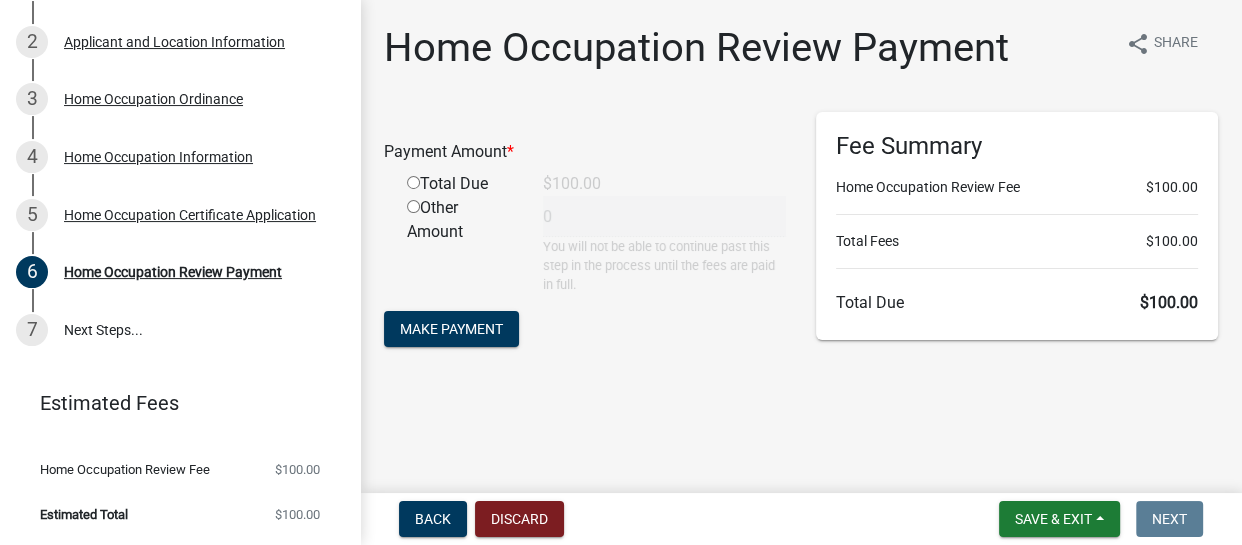 click on "Total Due" 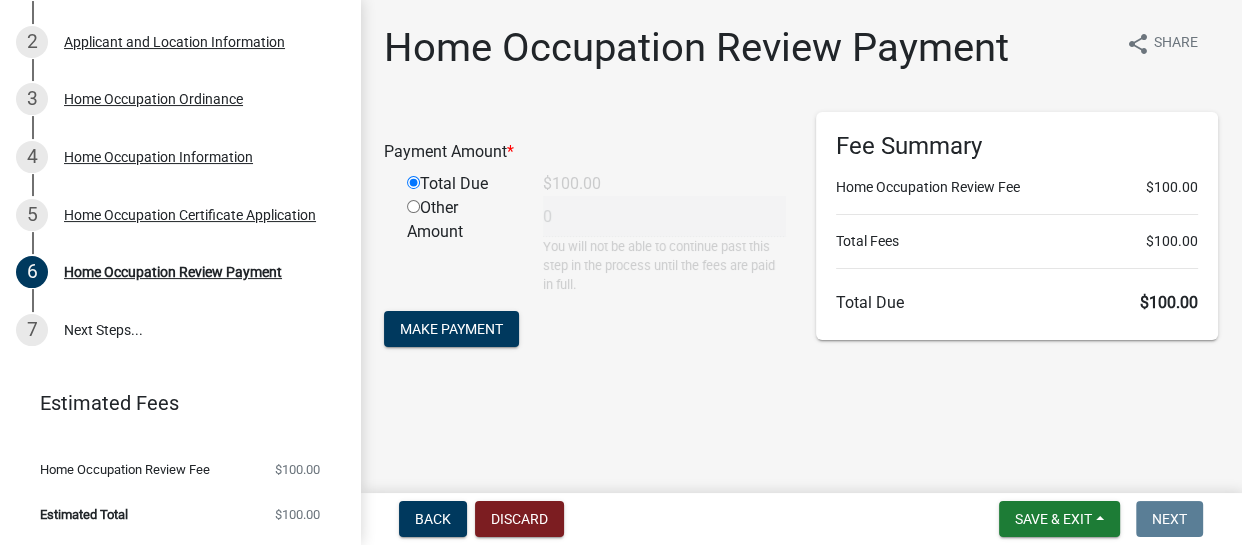 type on "100" 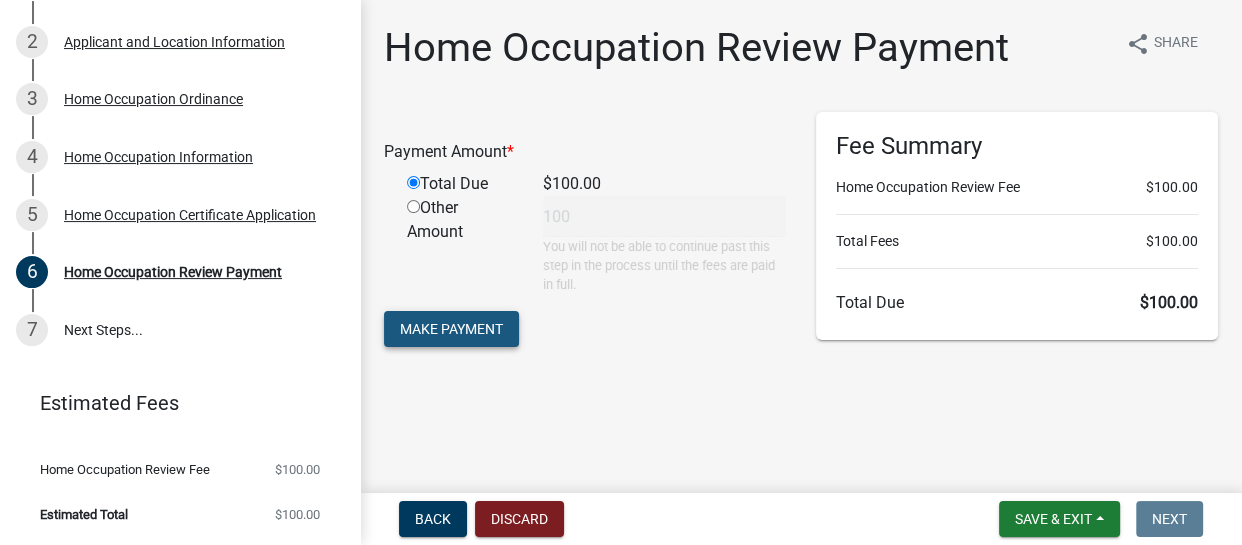 click on "Make Payment" 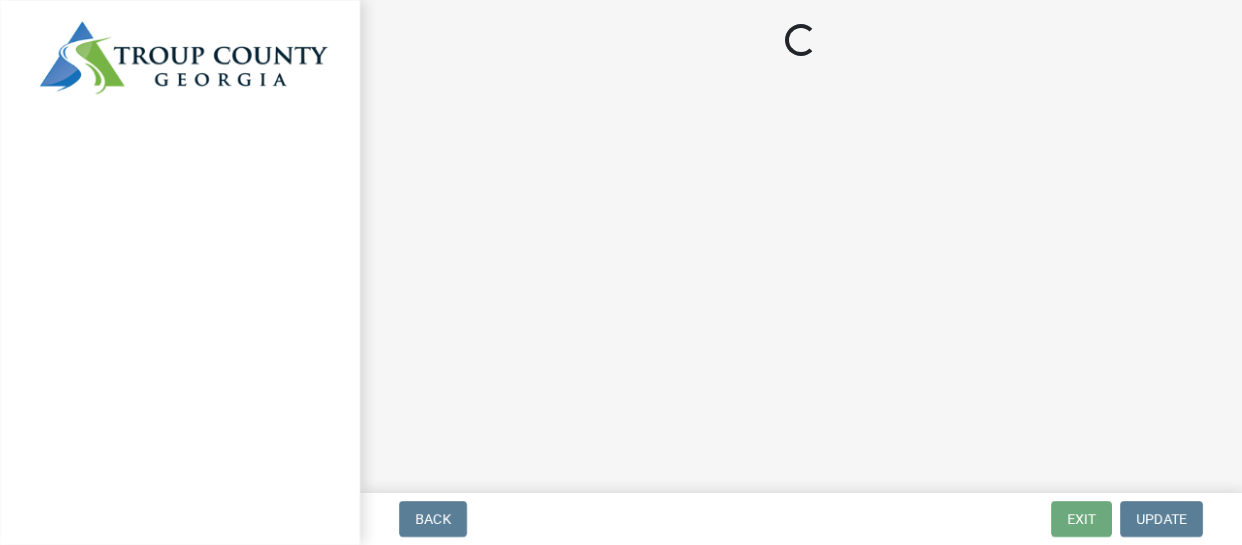 scroll, scrollTop: 0, scrollLeft: 0, axis: both 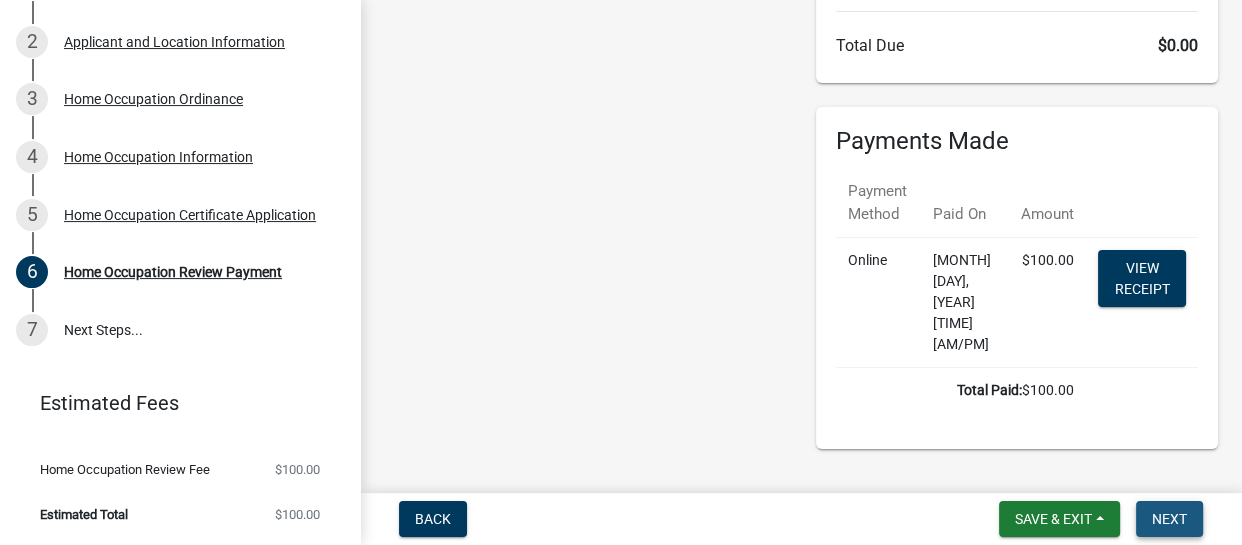 click on "Next" at bounding box center [1169, 519] 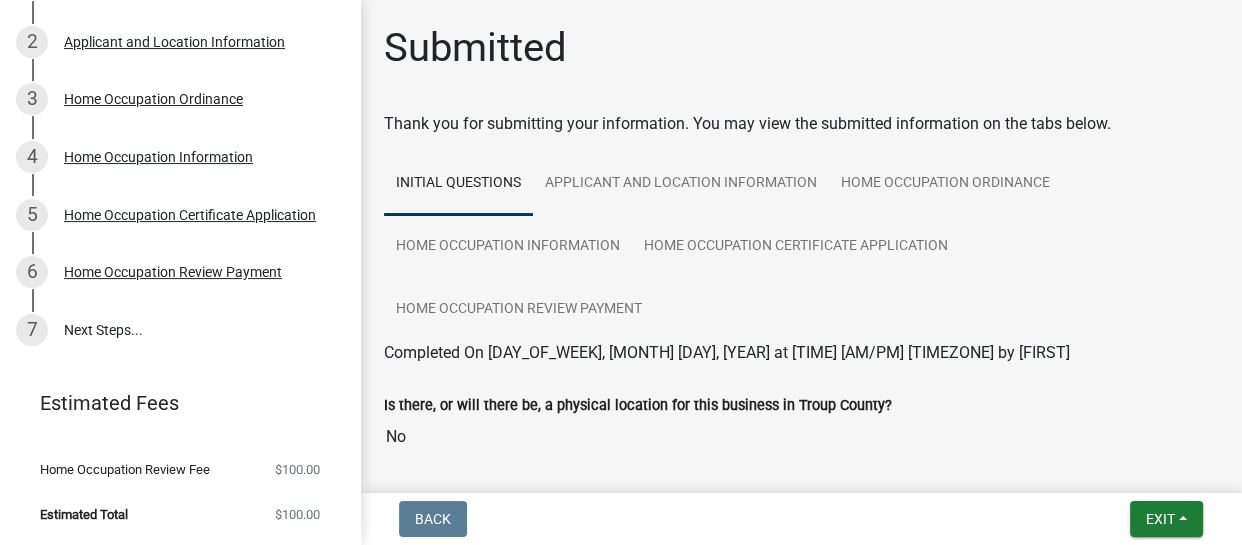 scroll, scrollTop: 0, scrollLeft: 0, axis: both 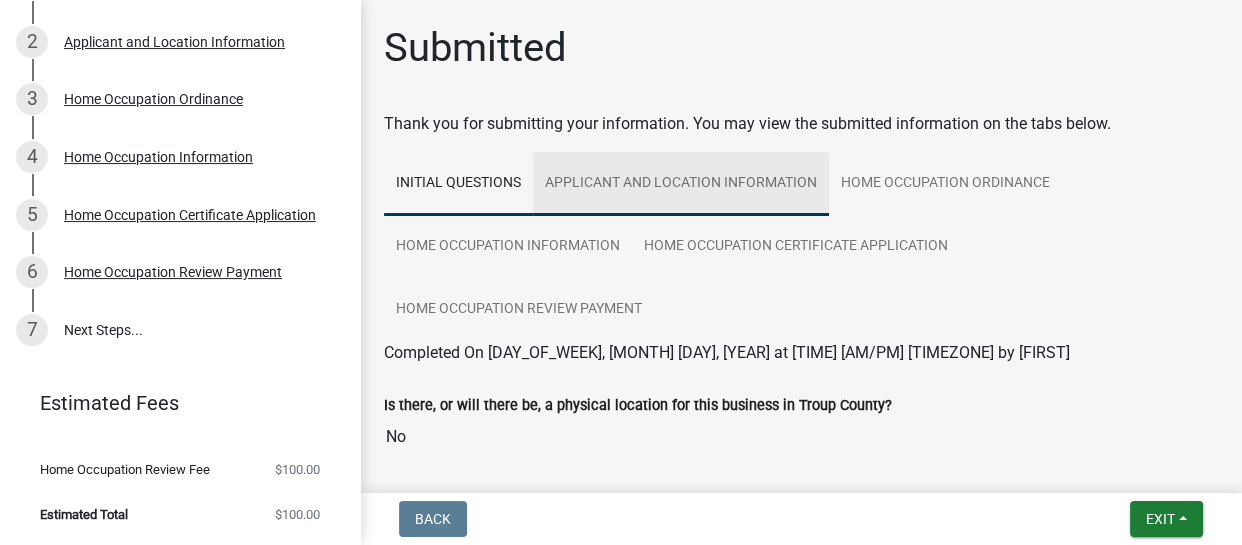 click on "Applicant and Location Information" at bounding box center (681, 184) 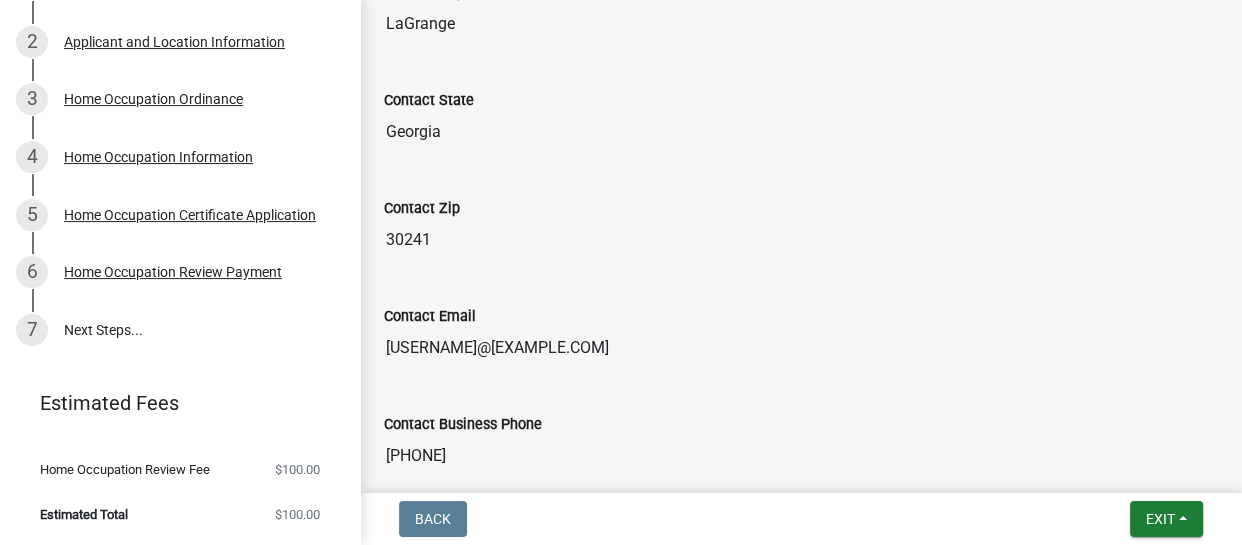 scroll, scrollTop: 952, scrollLeft: 0, axis: vertical 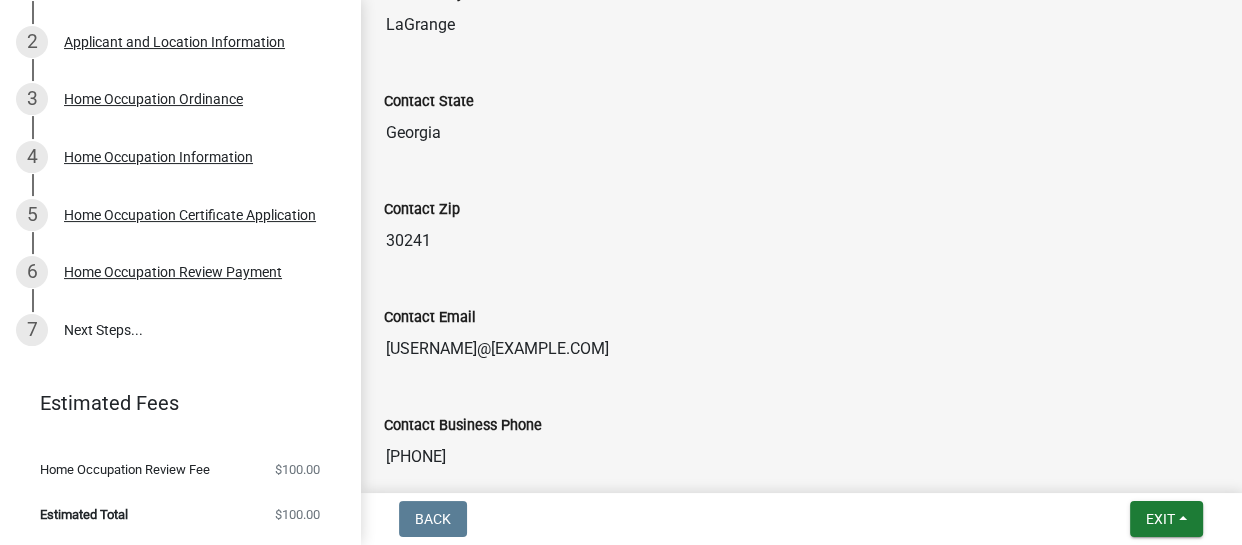 click on "Contact Email" 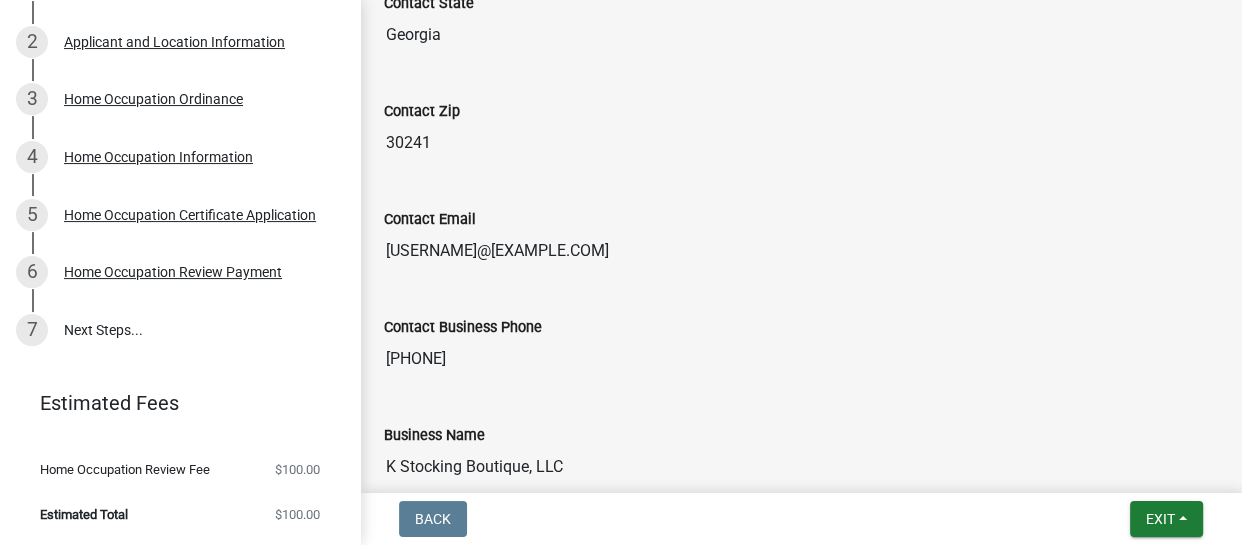 scroll, scrollTop: 995, scrollLeft: 0, axis: vertical 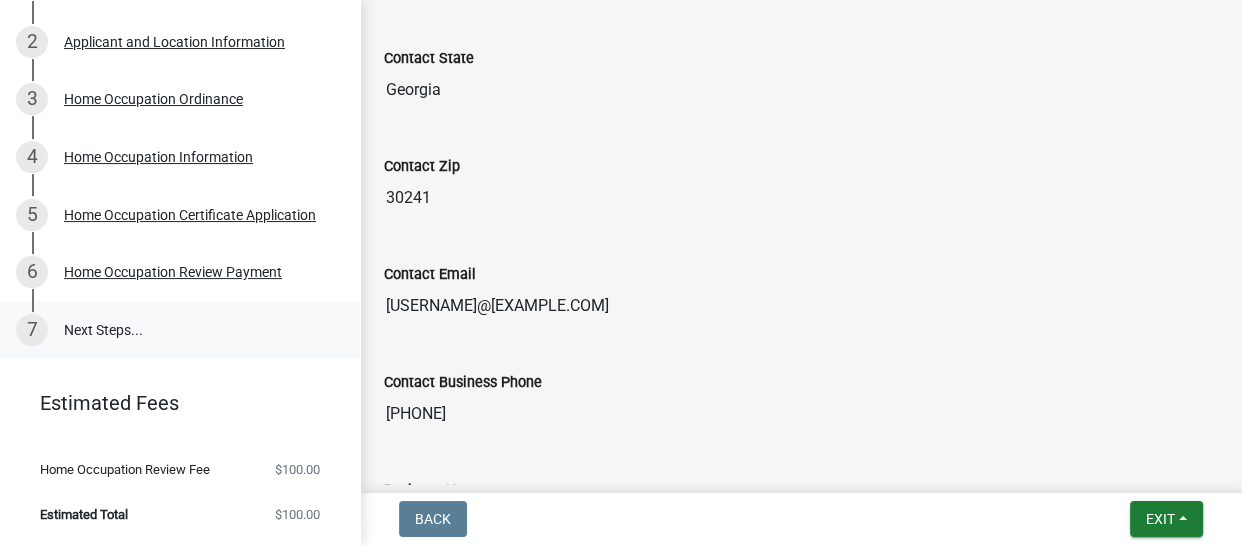 click on "7   Next Steps..." at bounding box center (180, 330) 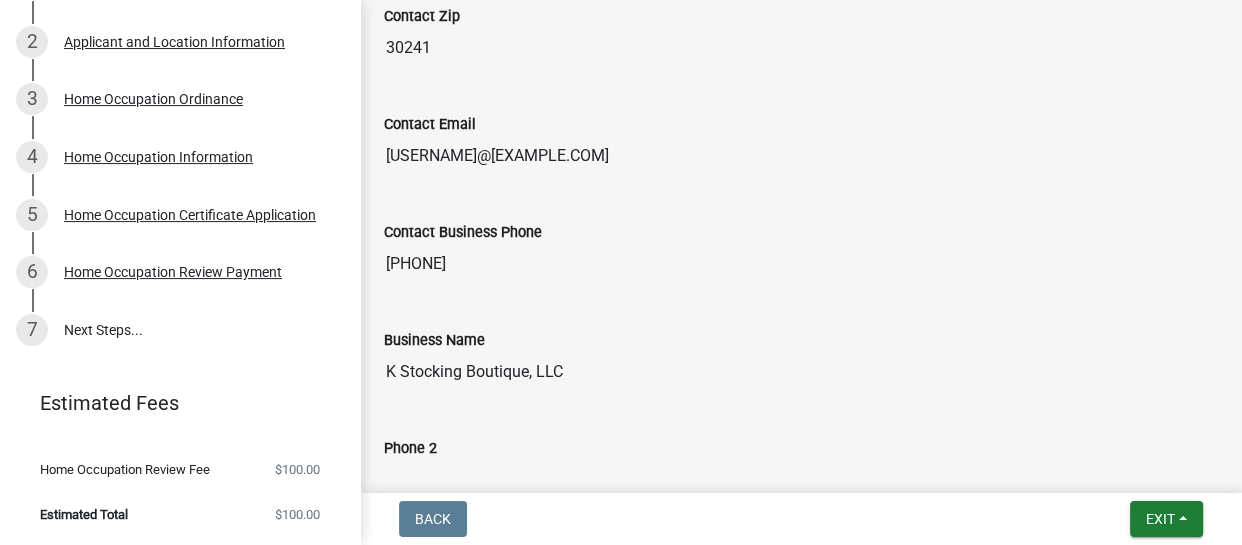 scroll, scrollTop: 1154, scrollLeft: 0, axis: vertical 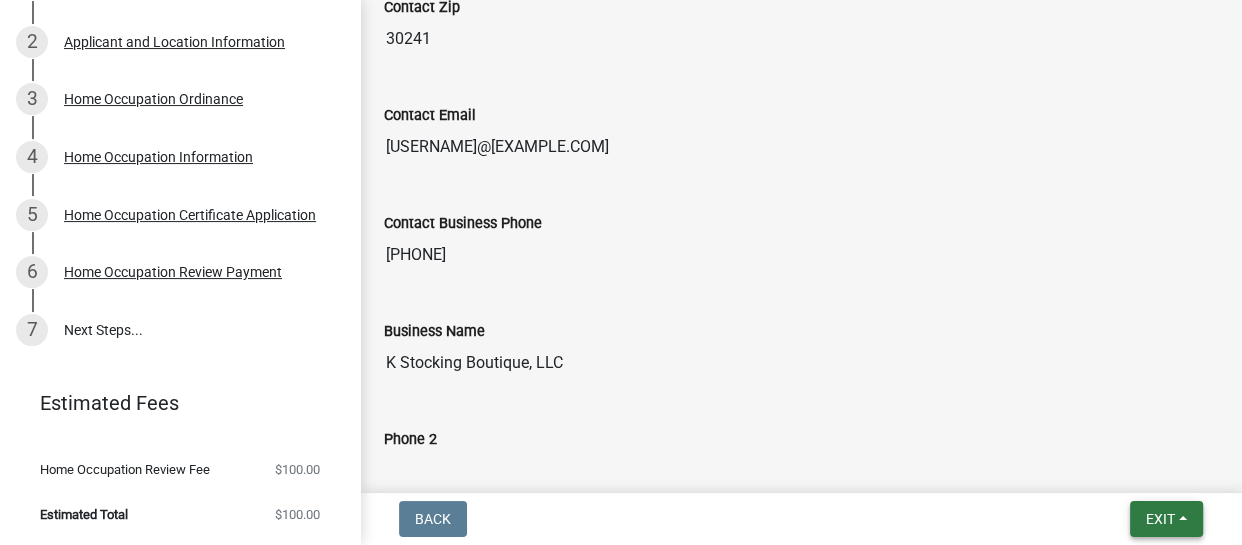 click on "Exit" at bounding box center (1160, 519) 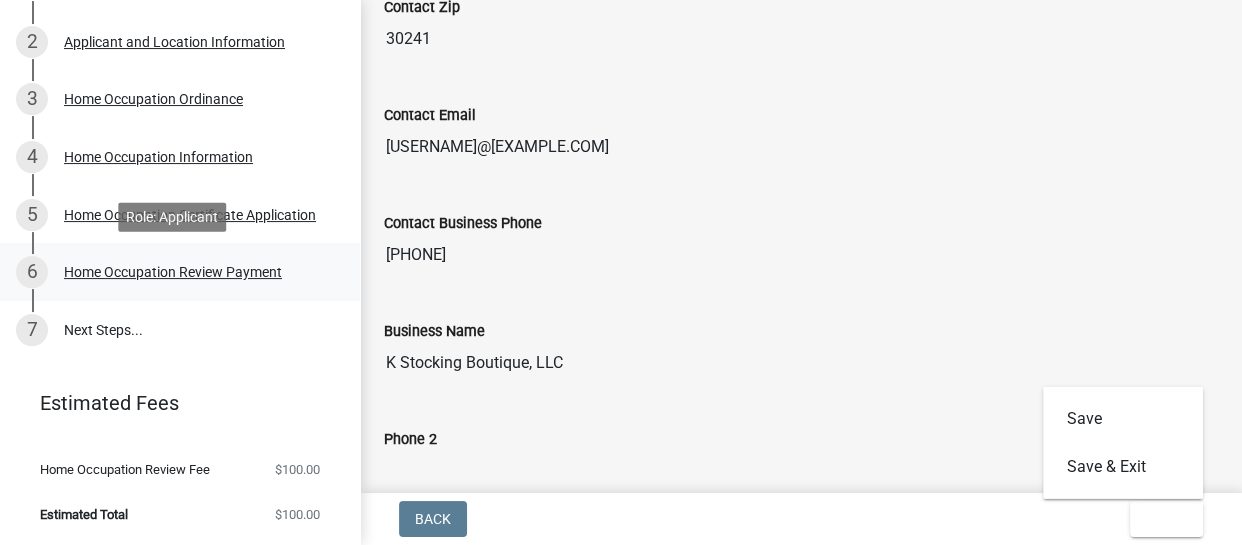 click on "Home Occupation Review Payment" at bounding box center (173, 272) 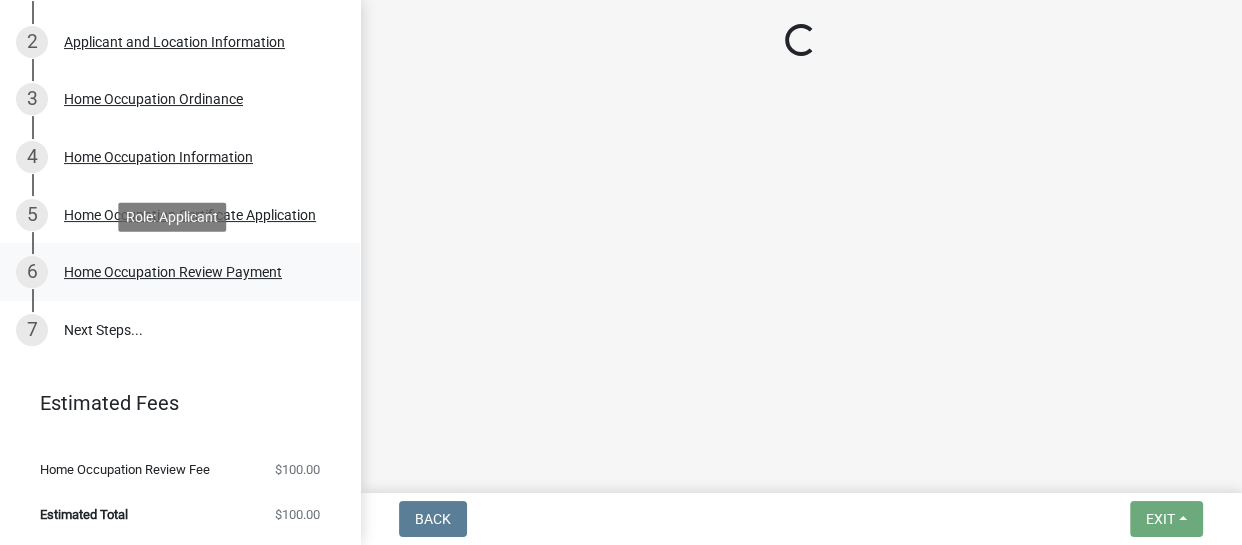 scroll, scrollTop: 0, scrollLeft: 0, axis: both 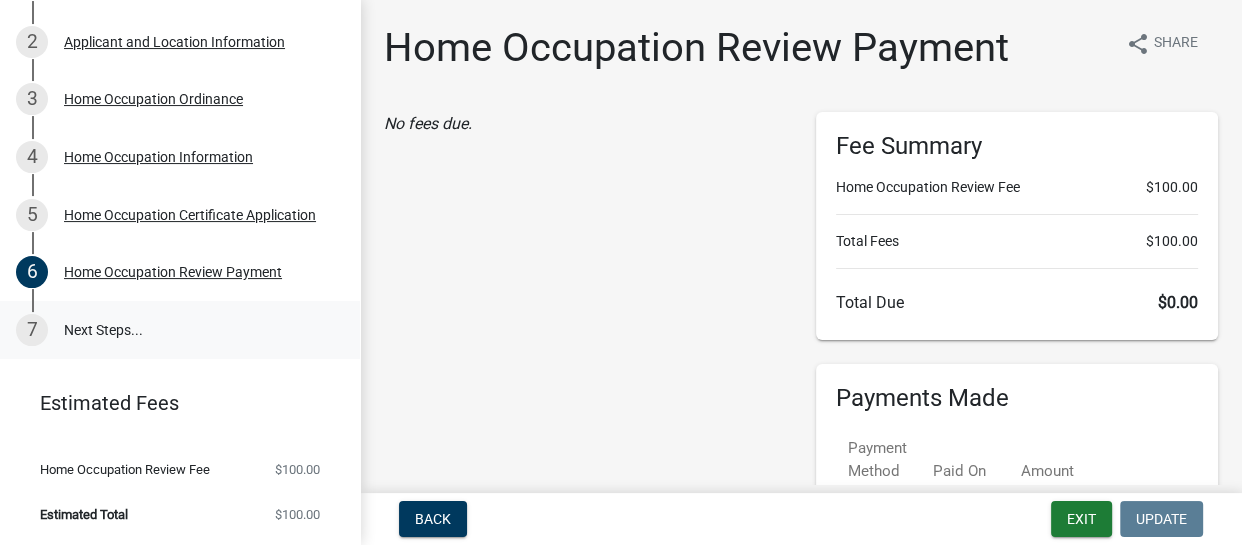 click on "7   Next Steps..." at bounding box center (180, 330) 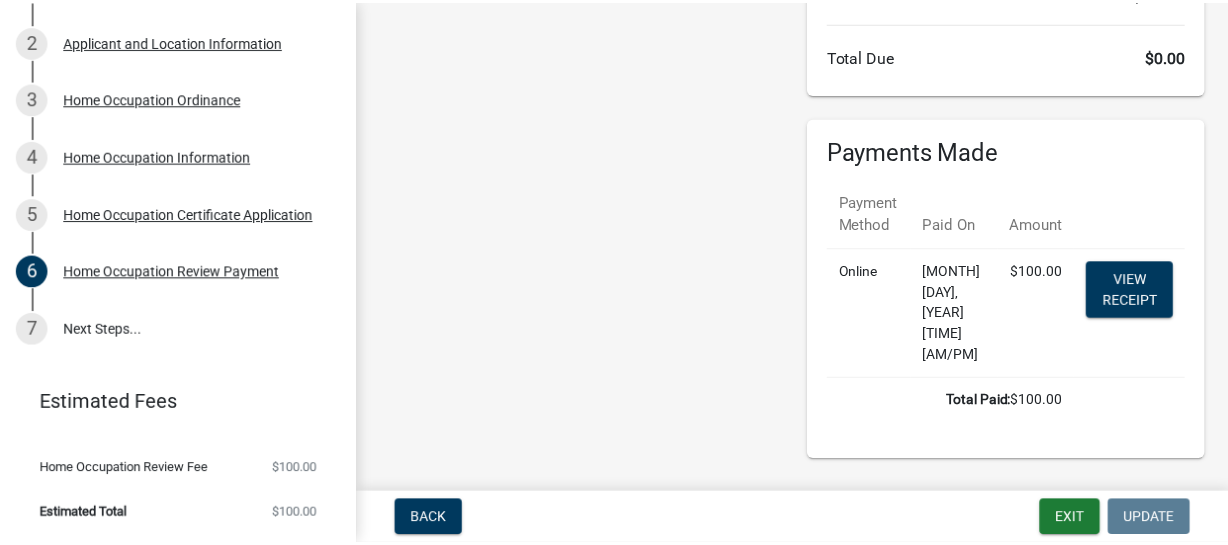 scroll, scrollTop: 257, scrollLeft: 0, axis: vertical 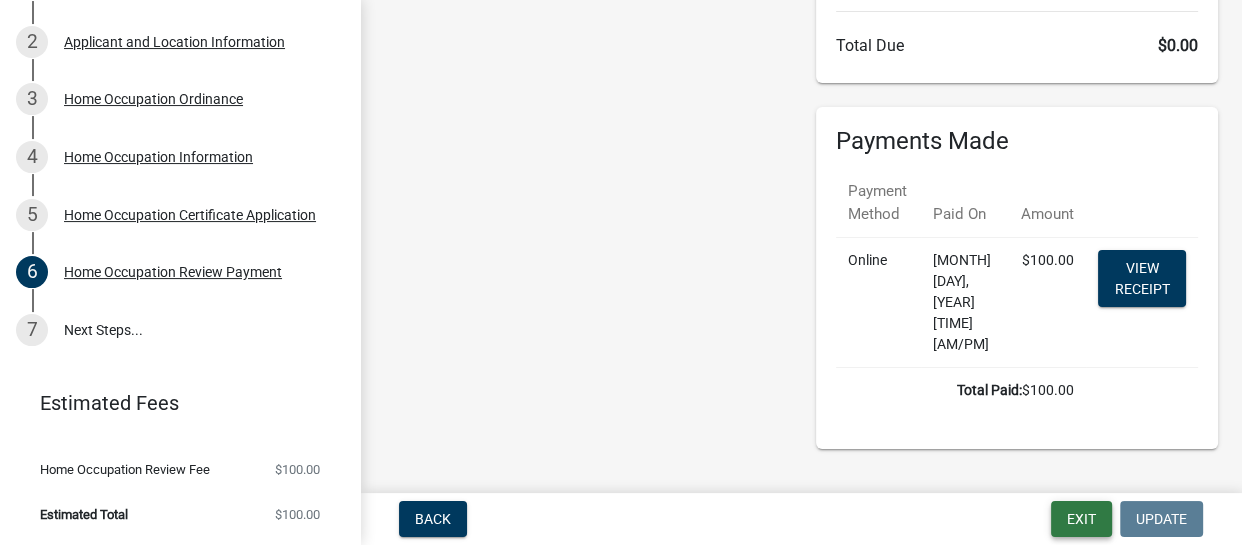 click on "Exit" at bounding box center [1081, 519] 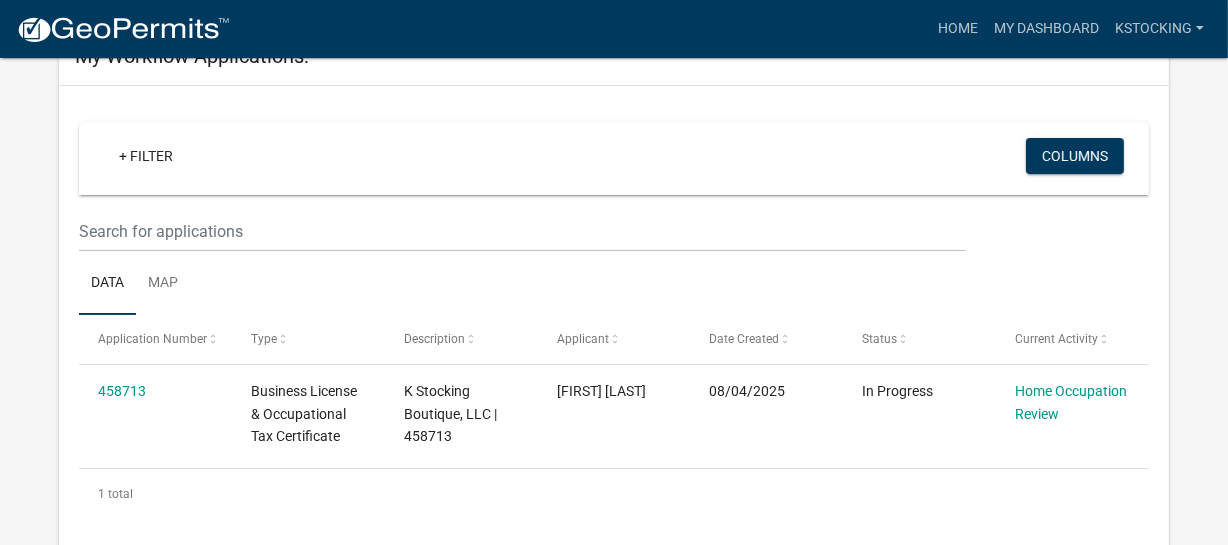 scroll, scrollTop: 0, scrollLeft: 0, axis: both 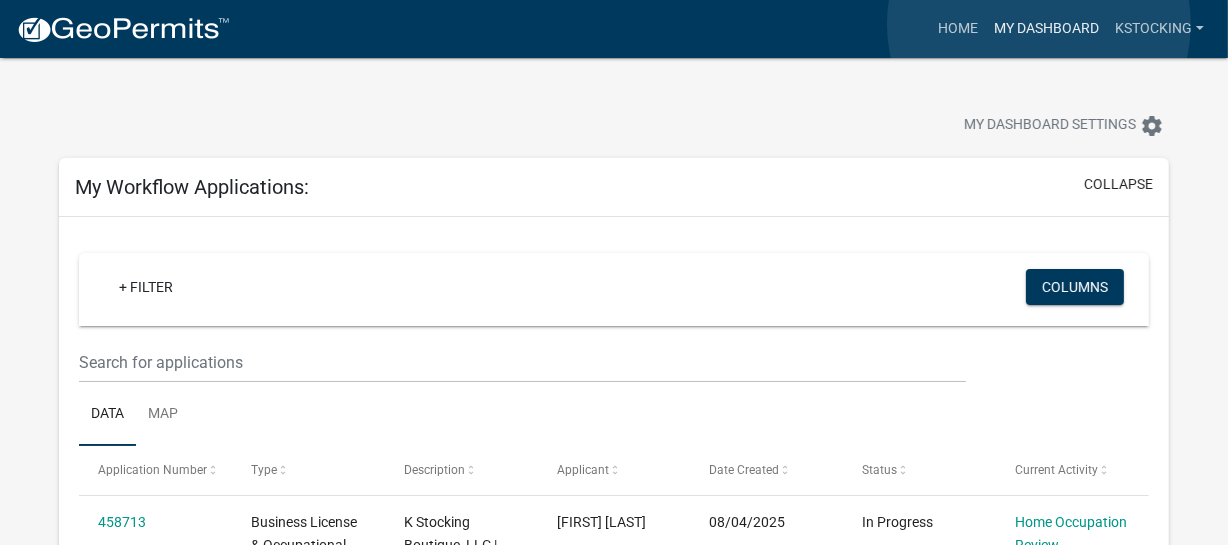 click on "My Dashboard" at bounding box center (1046, 29) 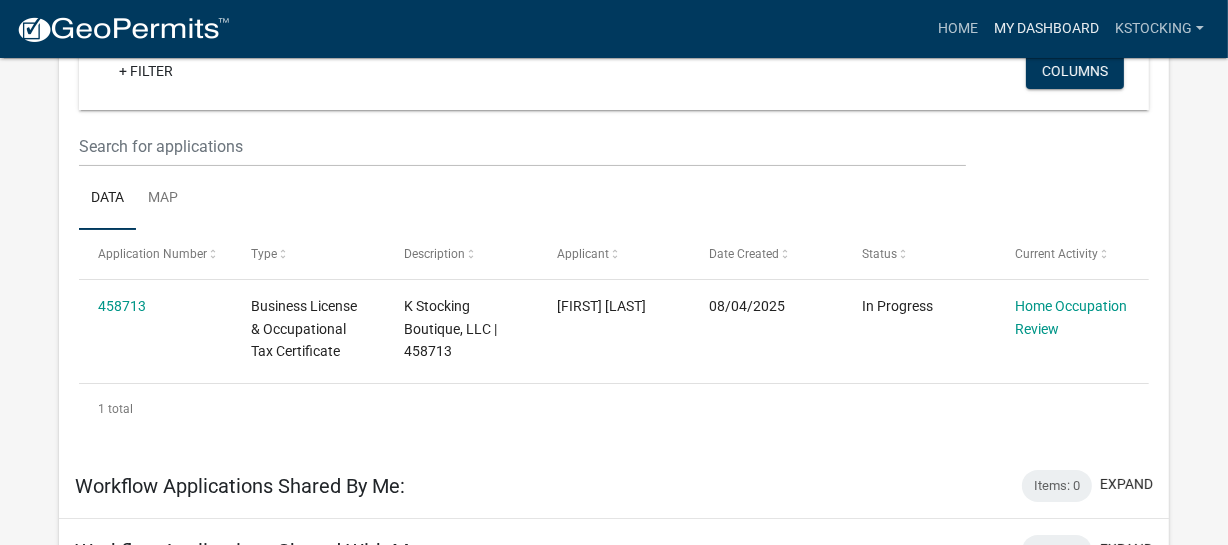 scroll, scrollTop: 217, scrollLeft: 0, axis: vertical 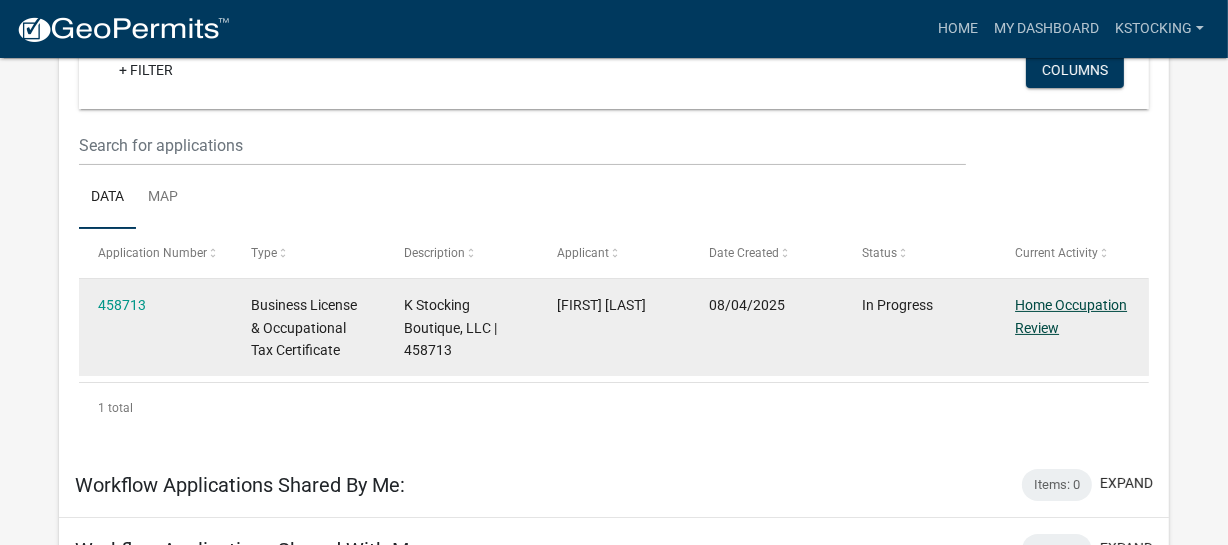 click on "Home Occupation Review" 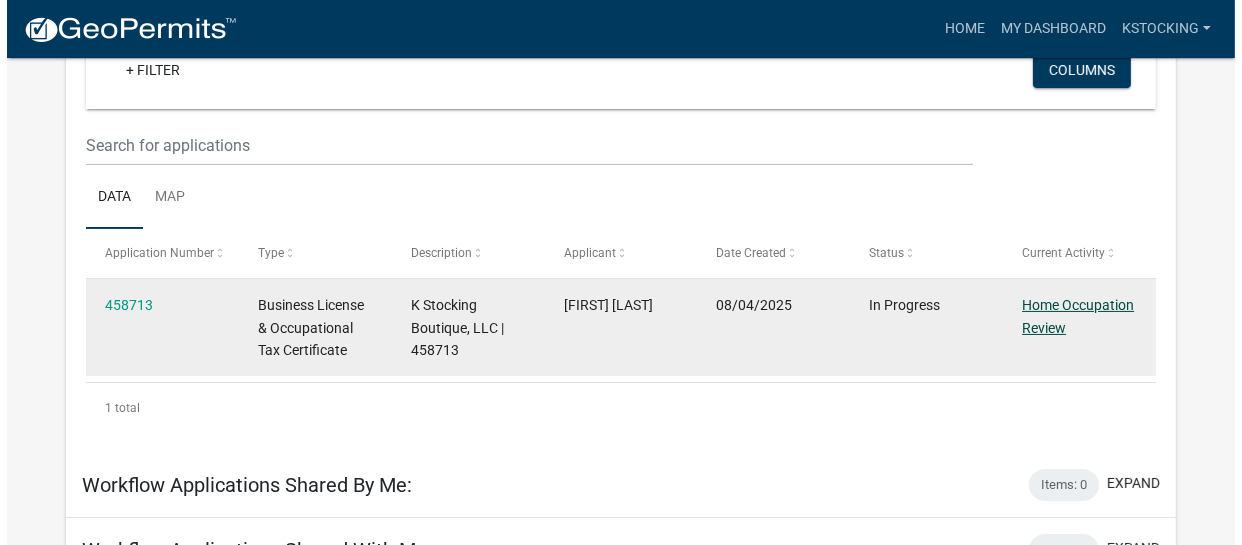 scroll, scrollTop: 0, scrollLeft: 0, axis: both 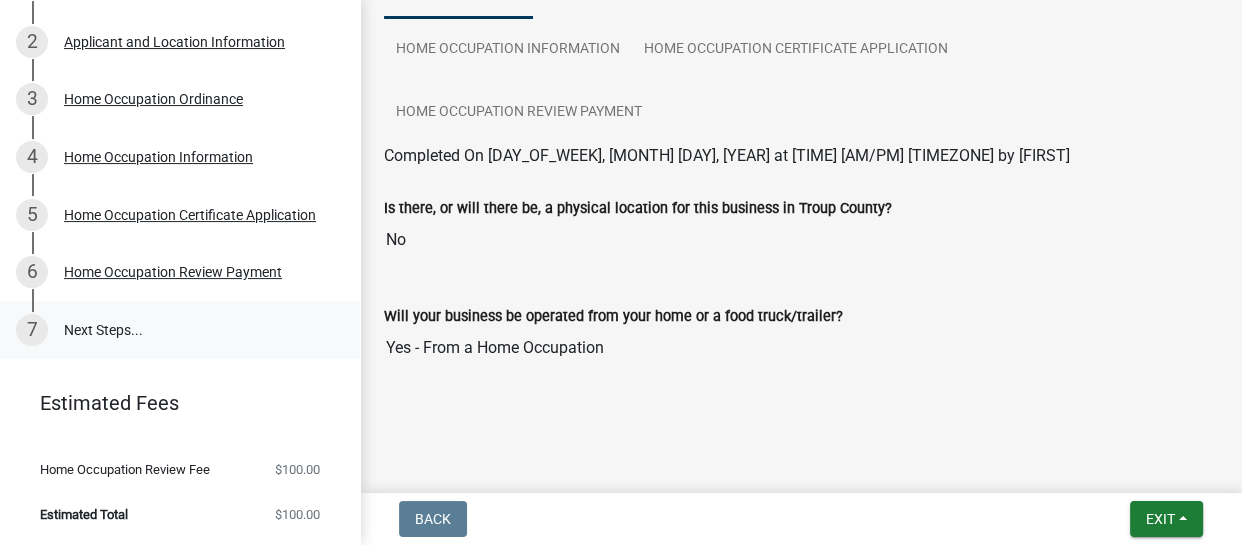 click on "7   Next Steps..." at bounding box center (180, 330) 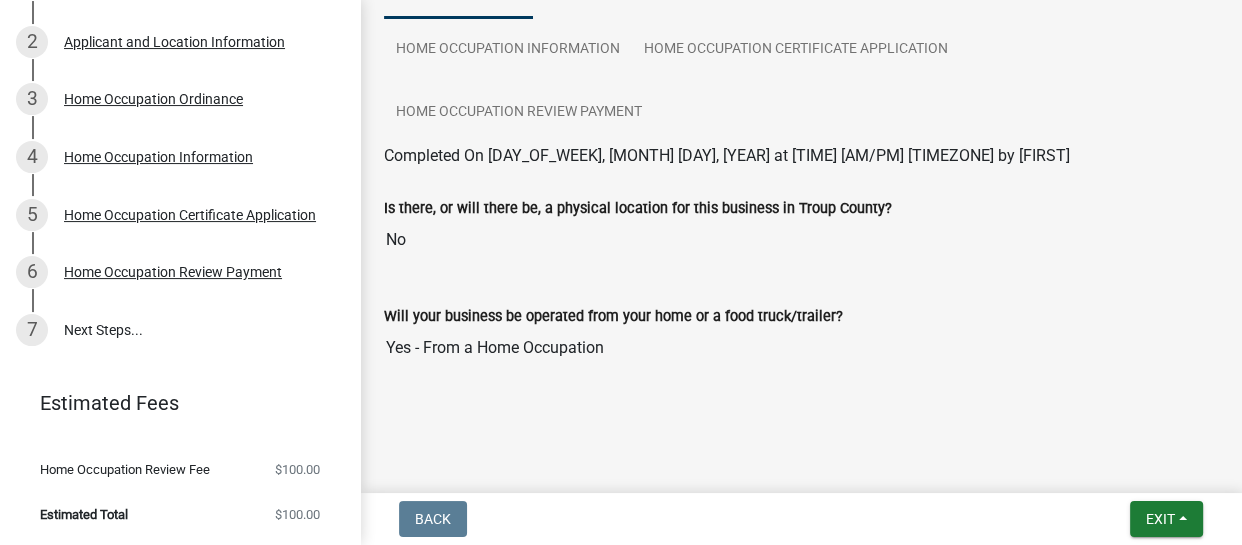 scroll, scrollTop: 0, scrollLeft: 0, axis: both 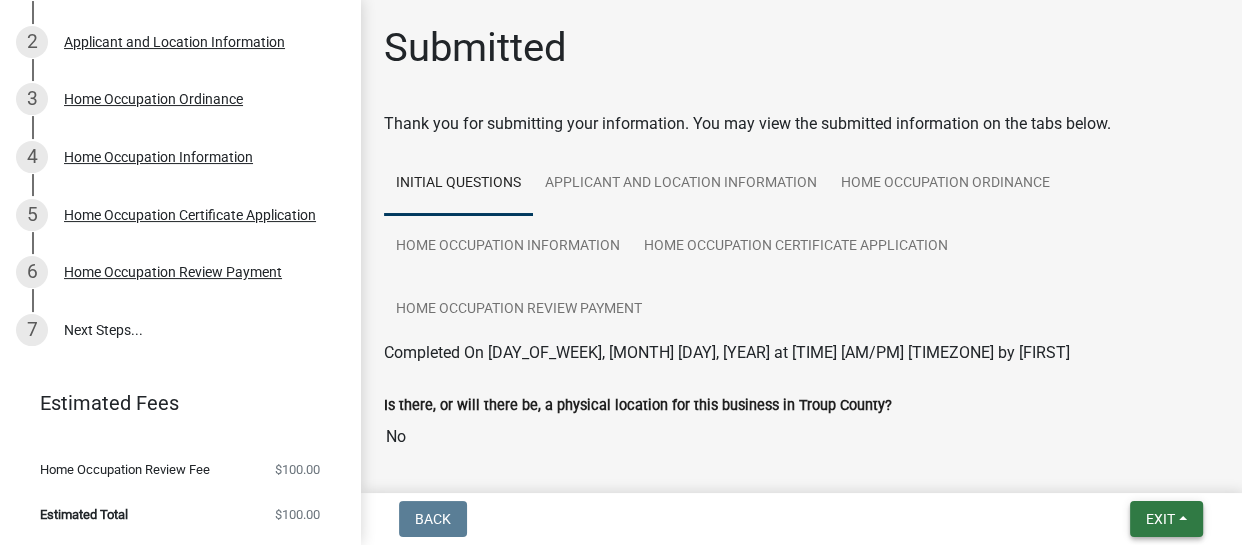 click on "Exit" at bounding box center (1160, 519) 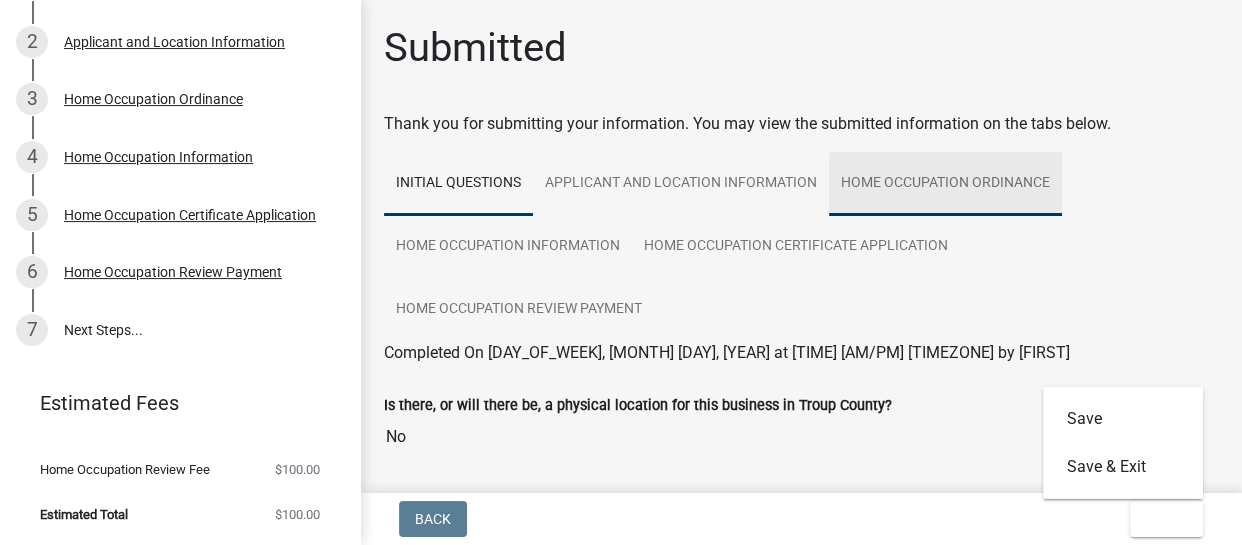 click on "Home Occupation Ordinance" at bounding box center (945, 184) 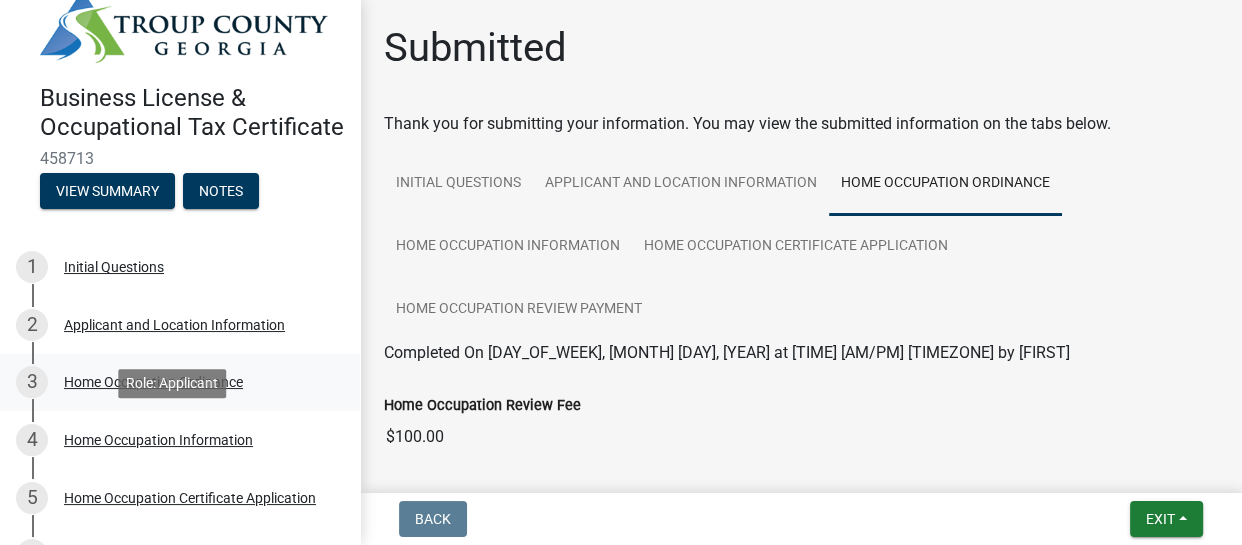 scroll, scrollTop: 0, scrollLeft: 0, axis: both 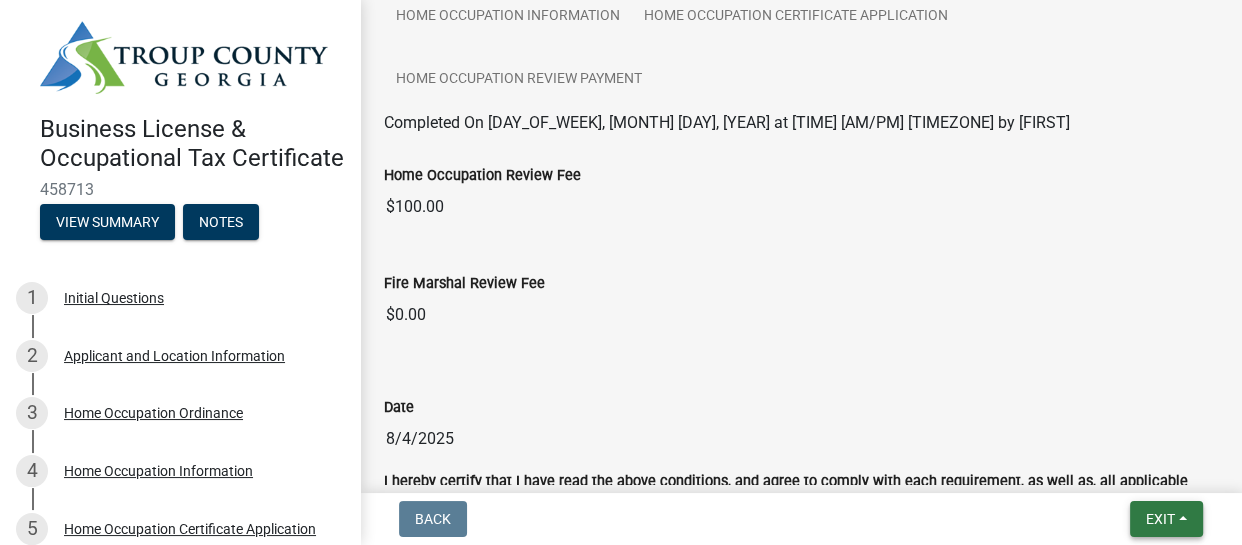 click on "Exit" at bounding box center (1160, 519) 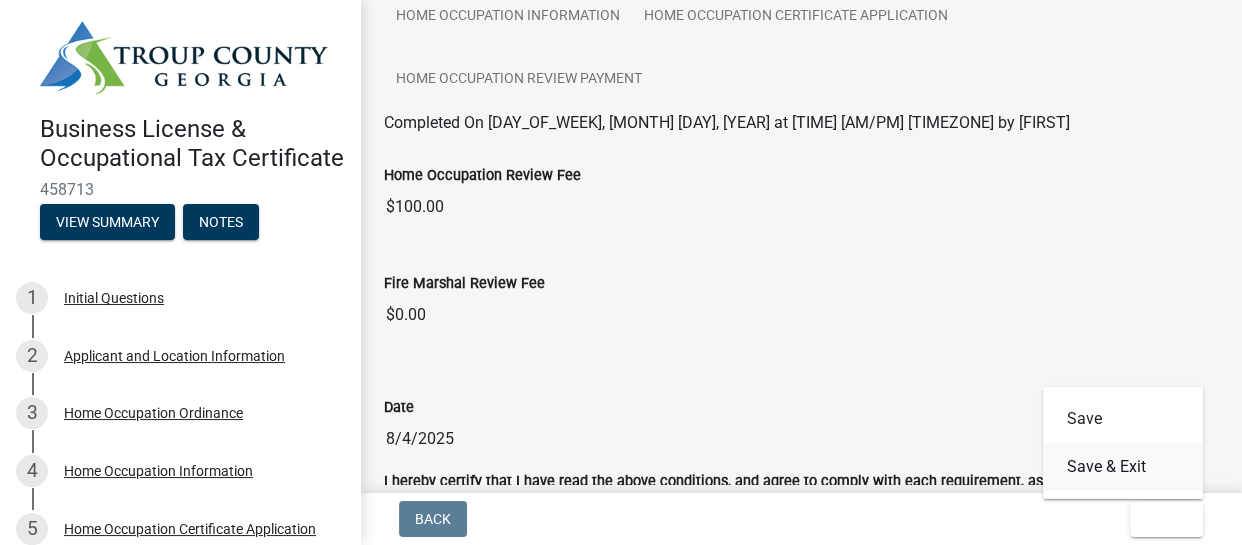 click on "Save & Exit" at bounding box center (1123, 467) 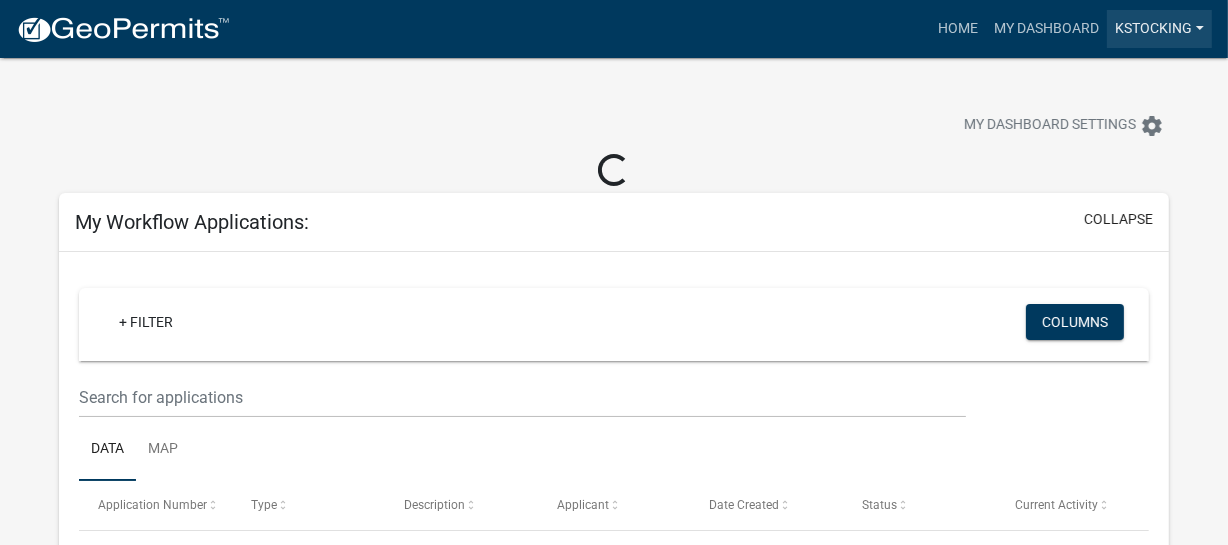 click on "KStocking" at bounding box center [1159, 29] 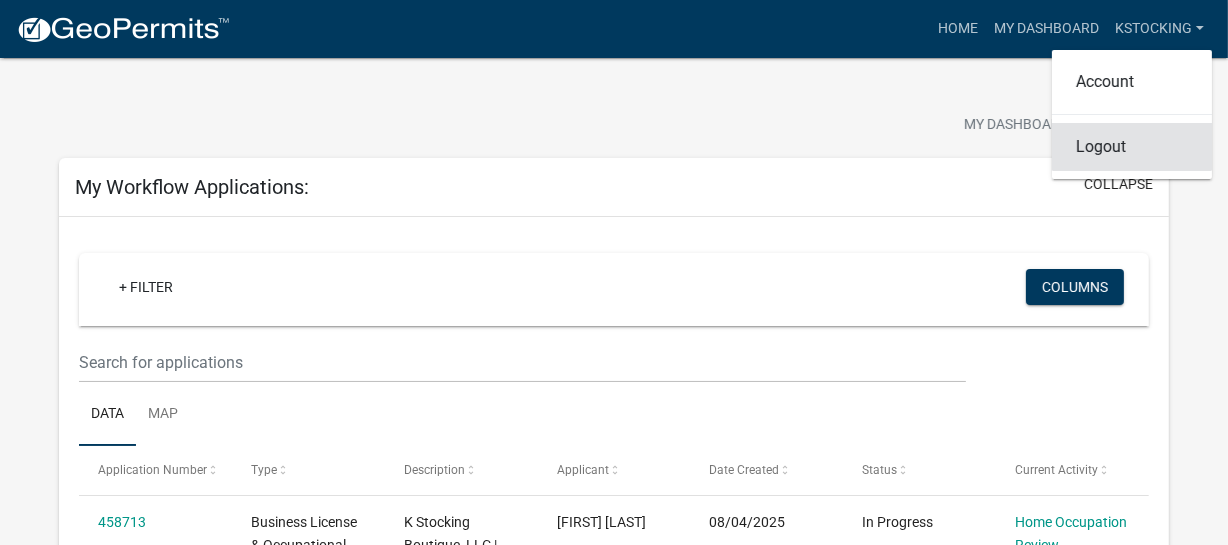 click on "Logout" at bounding box center [1132, 147] 